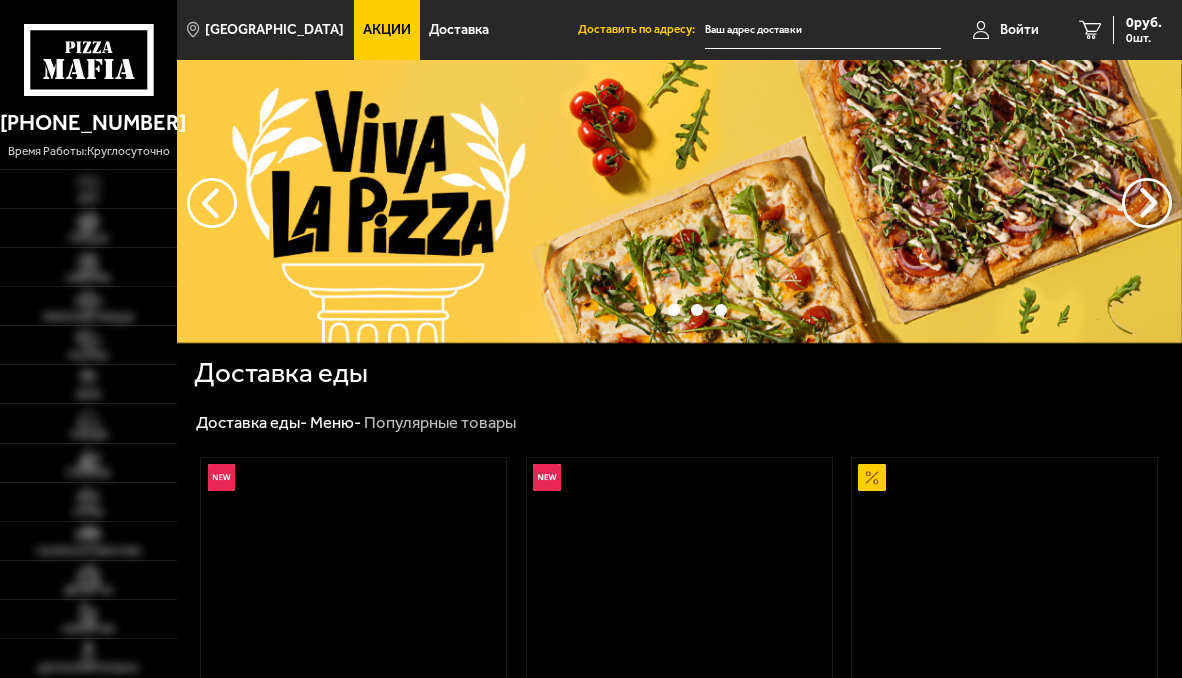 scroll, scrollTop: 0, scrollLeft: 0, axis: both 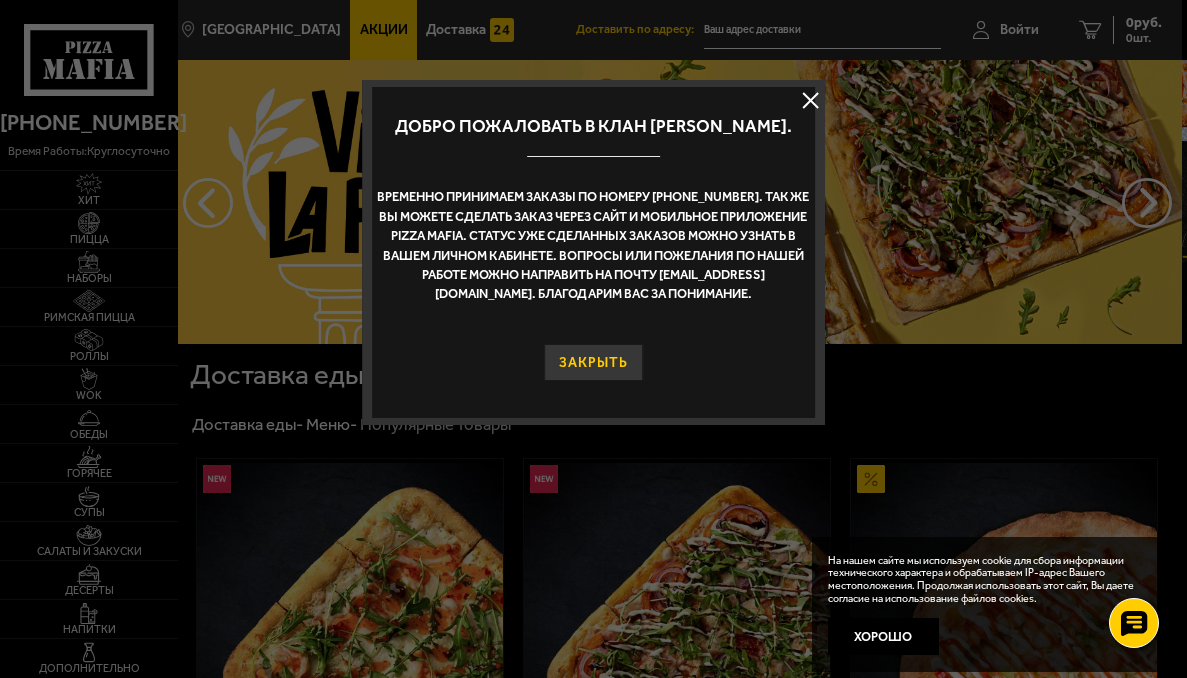 click on "Закрыть" at bounding box center (593, 362) 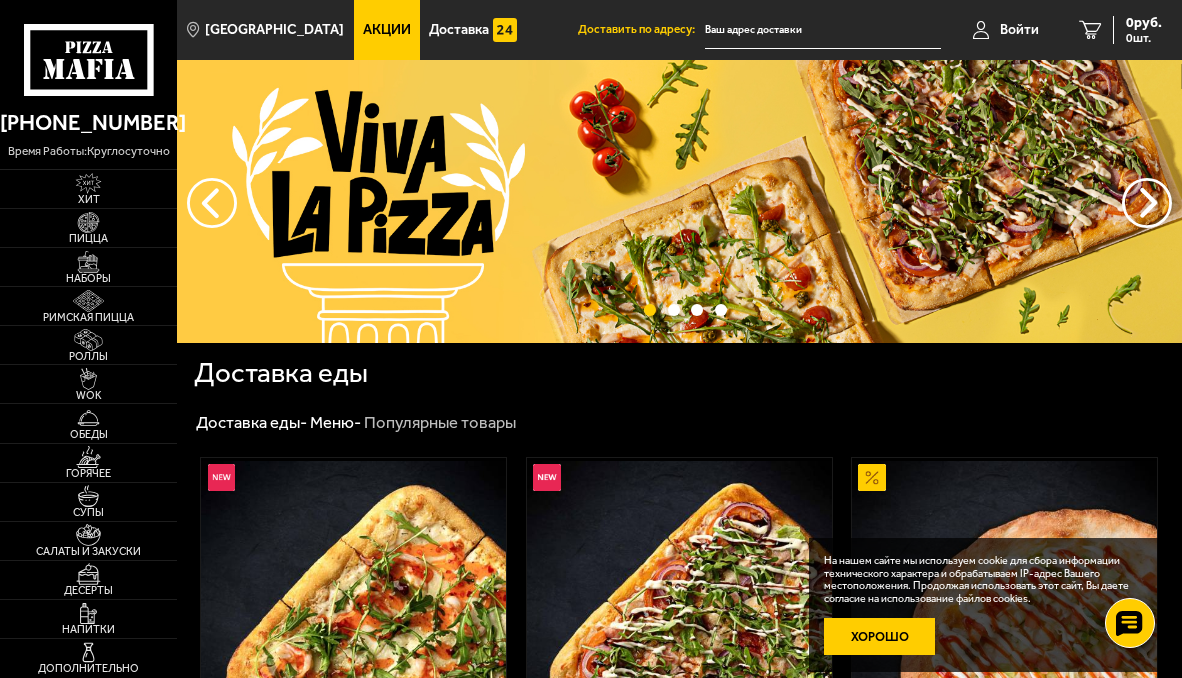 click on "Хорошо" at bounding box center [879, 636] 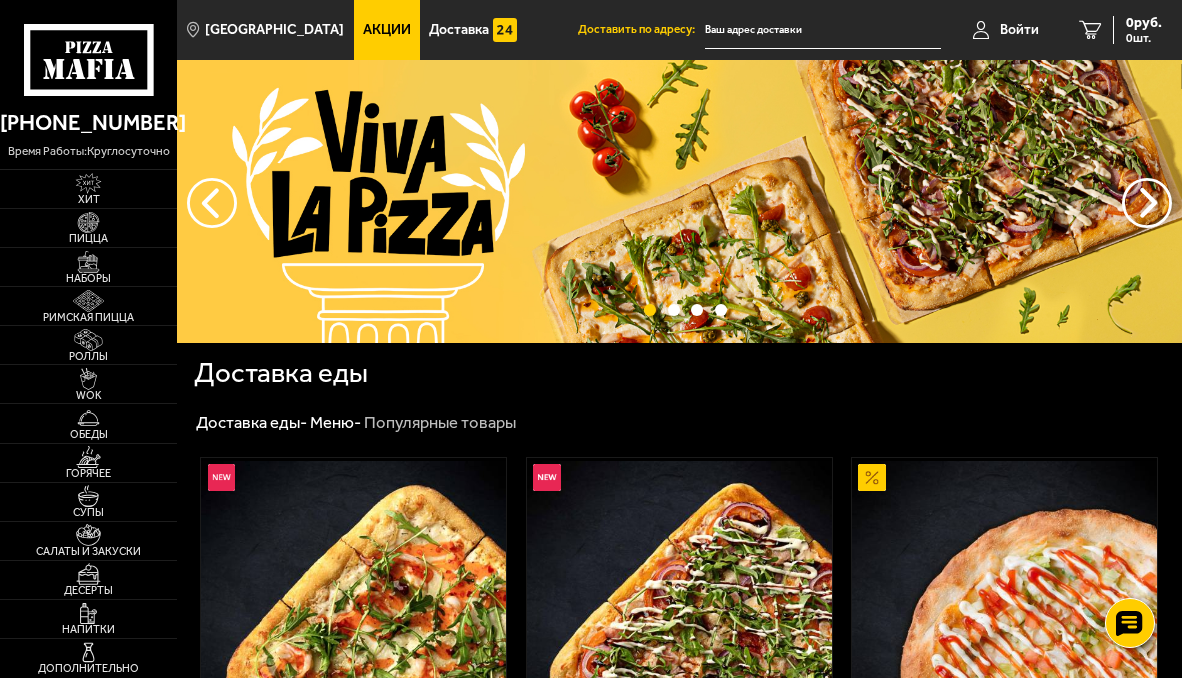 click at bounding box center [823, 30] 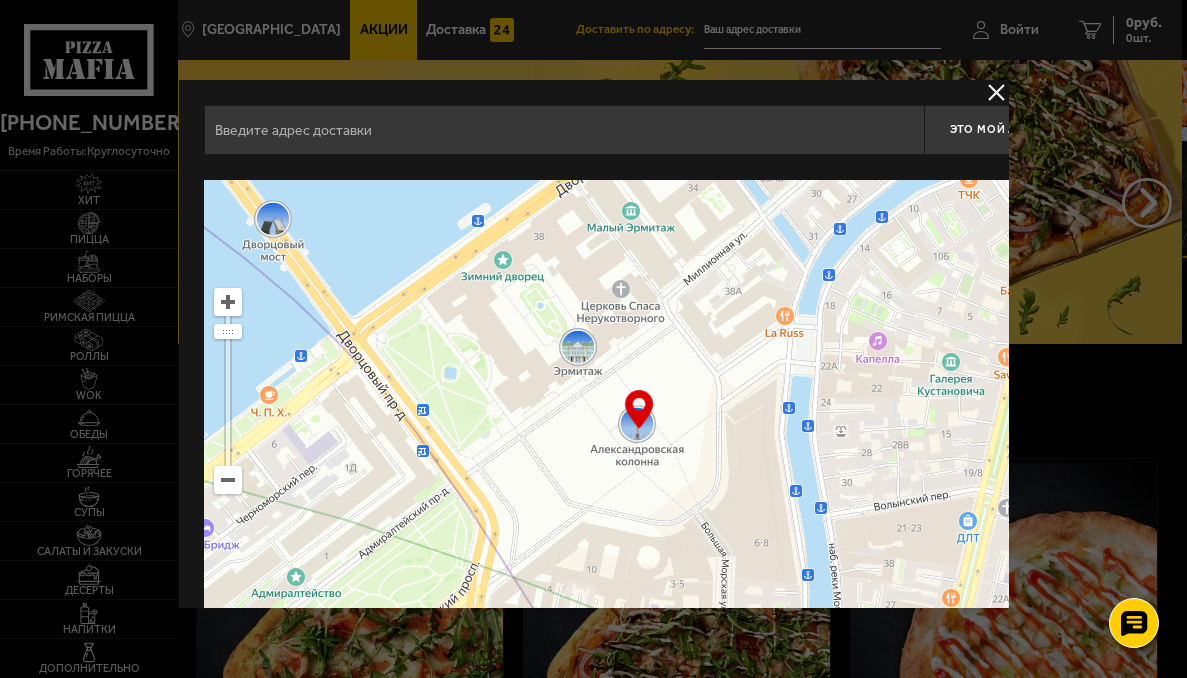 click at bounding box center [563, 130] 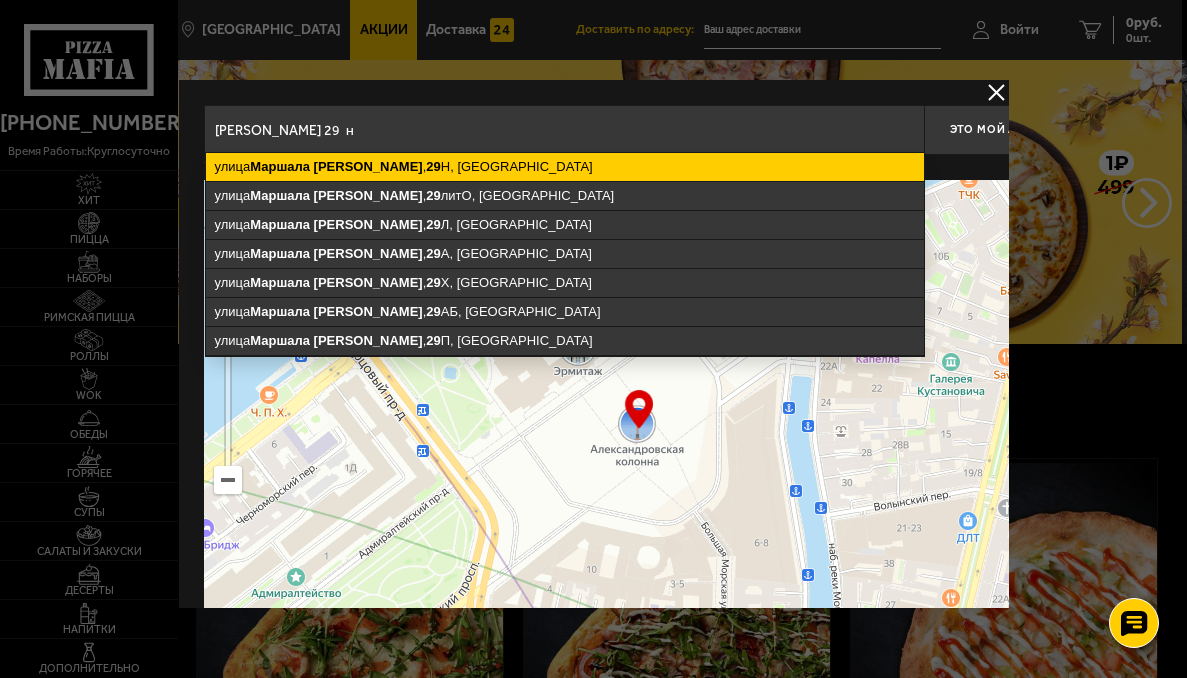 click on "[PERSON_NAME]" at bounding box center (367, 166) 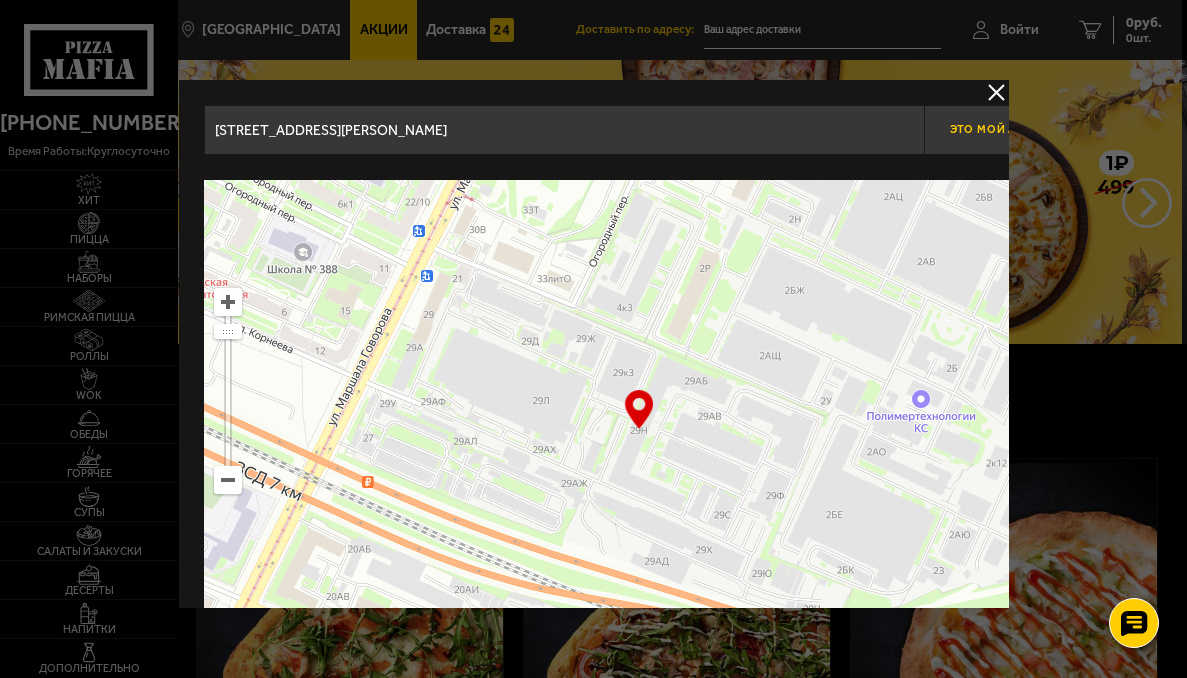 click on "Это мой адрес" at bounding box center [998, 130] 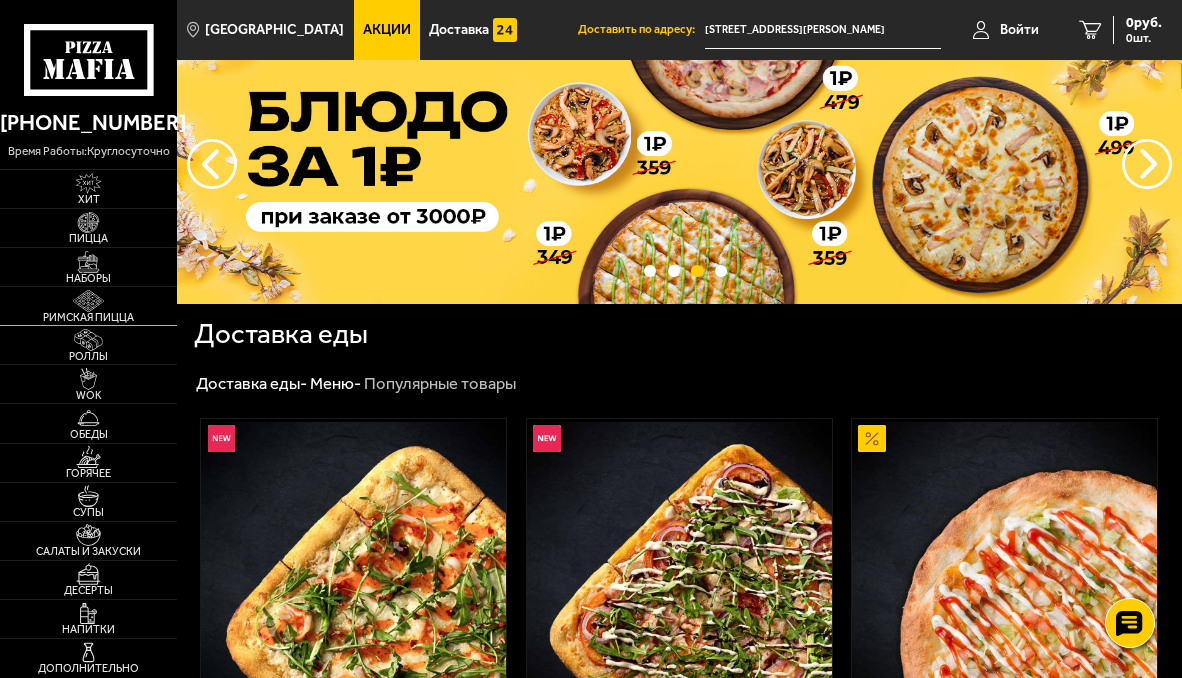 scroll, scrollTop: 100, scrollLeft: 0, axis: vertical 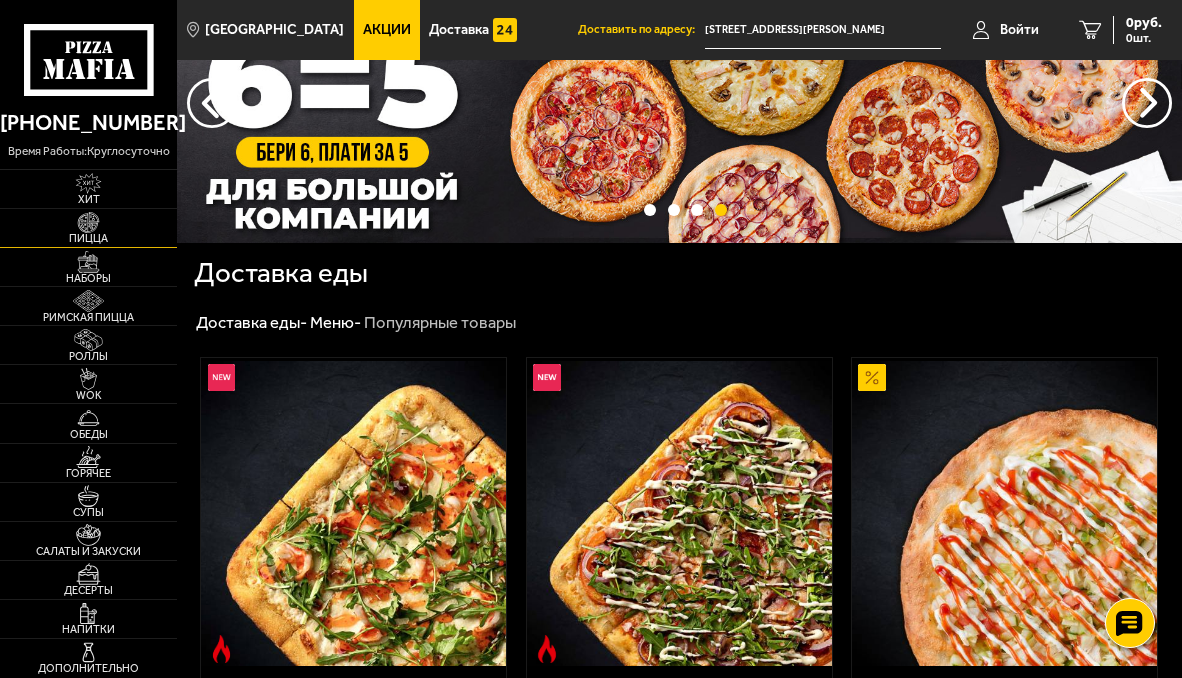 click at bounding box center [88, 223] 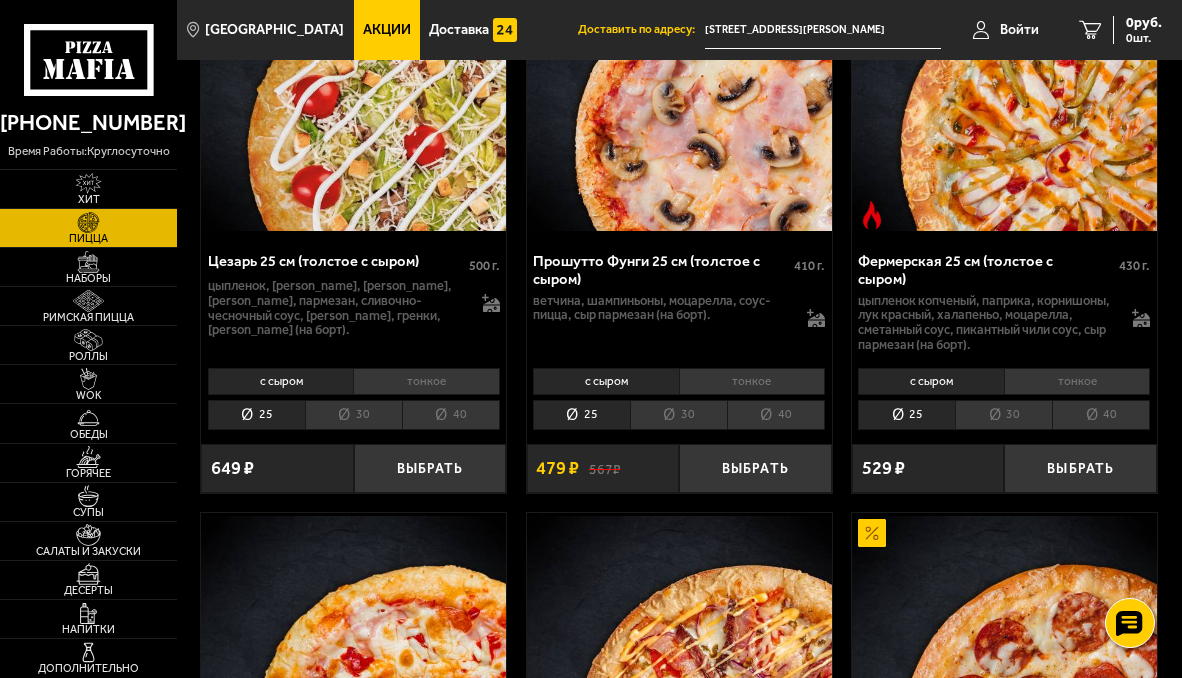 scroll, scrollTop: 2100, scrollLeft: 0, axis: vertical 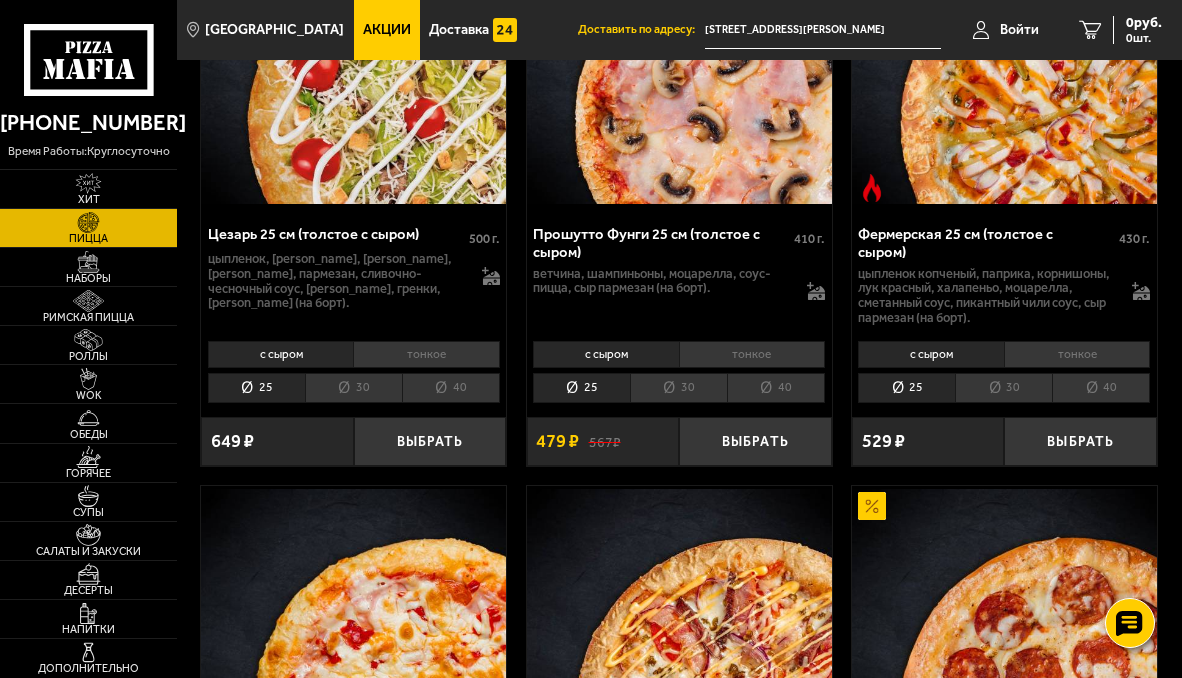 click on "тонкое" at bounding box center [1077, 354] 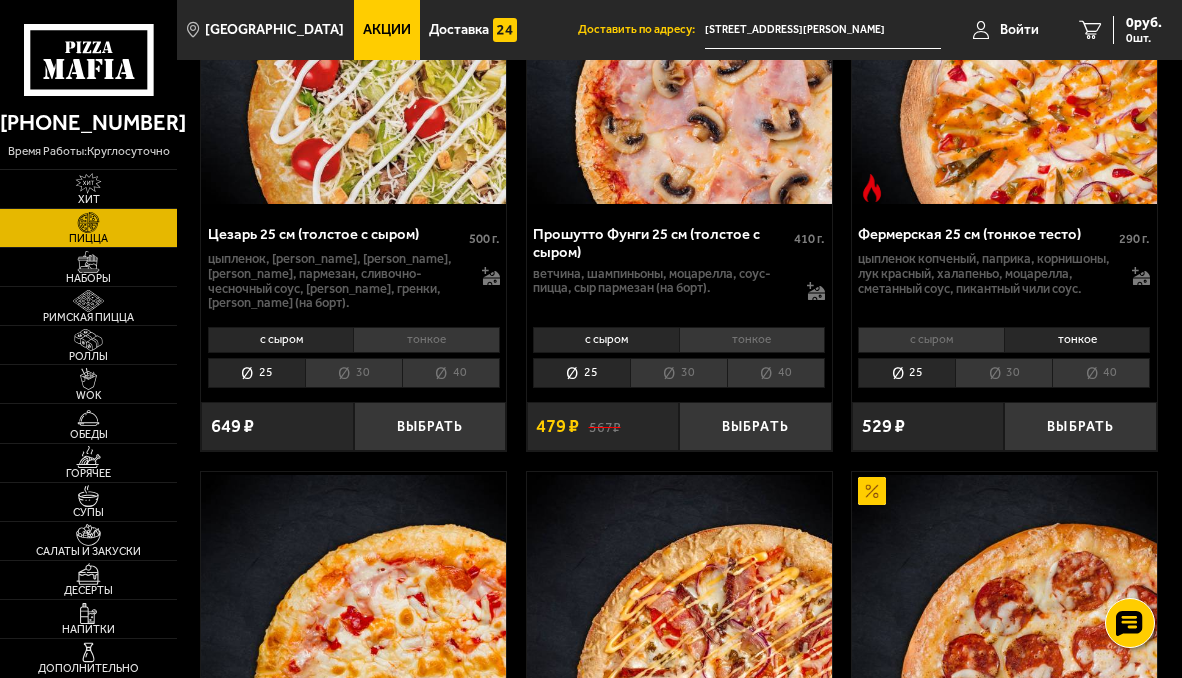 click on "с сыром" at bounding box center [930, 340] 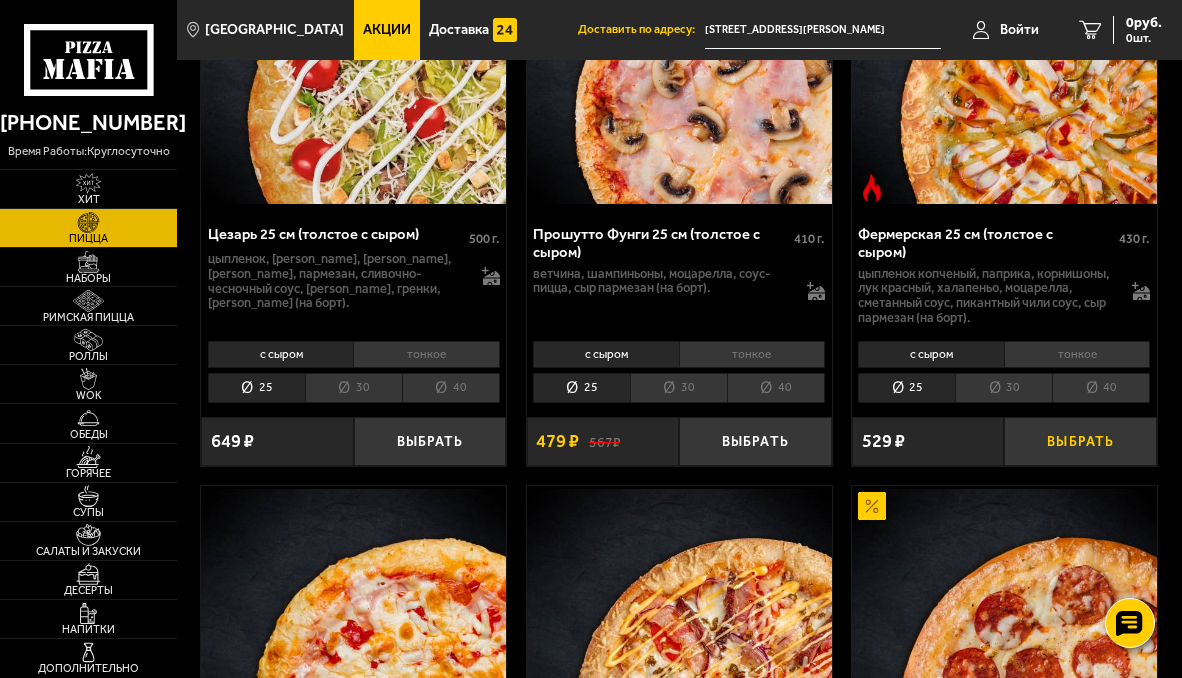 click on "Выбрать" at bounding box center (1080, 441) 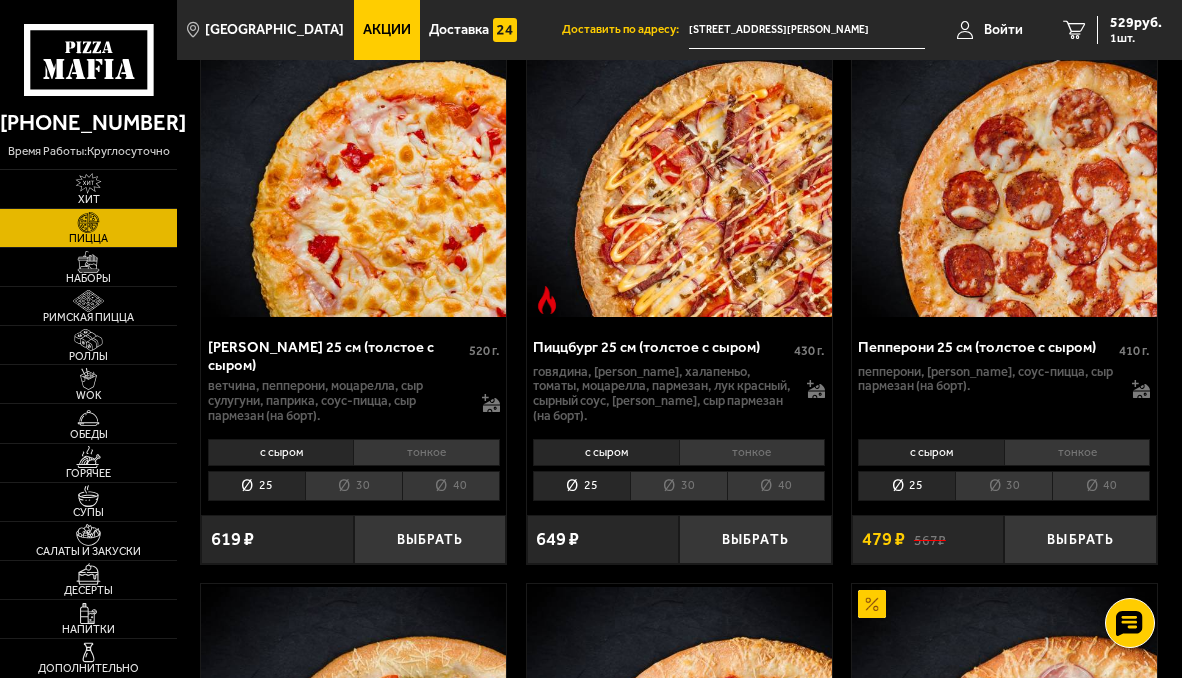 scroll, scrollTop: 2600, scrollLeft: 0, axis: vertical 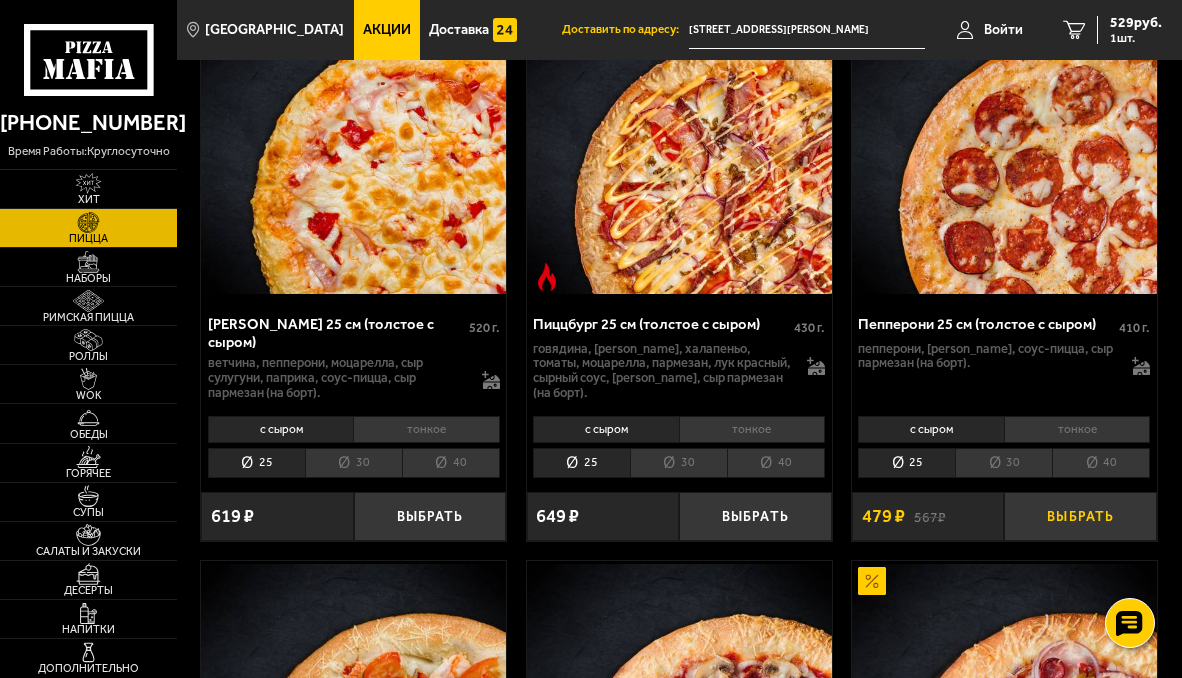 click on "Выбрать" at bounding box center (1080, 516) 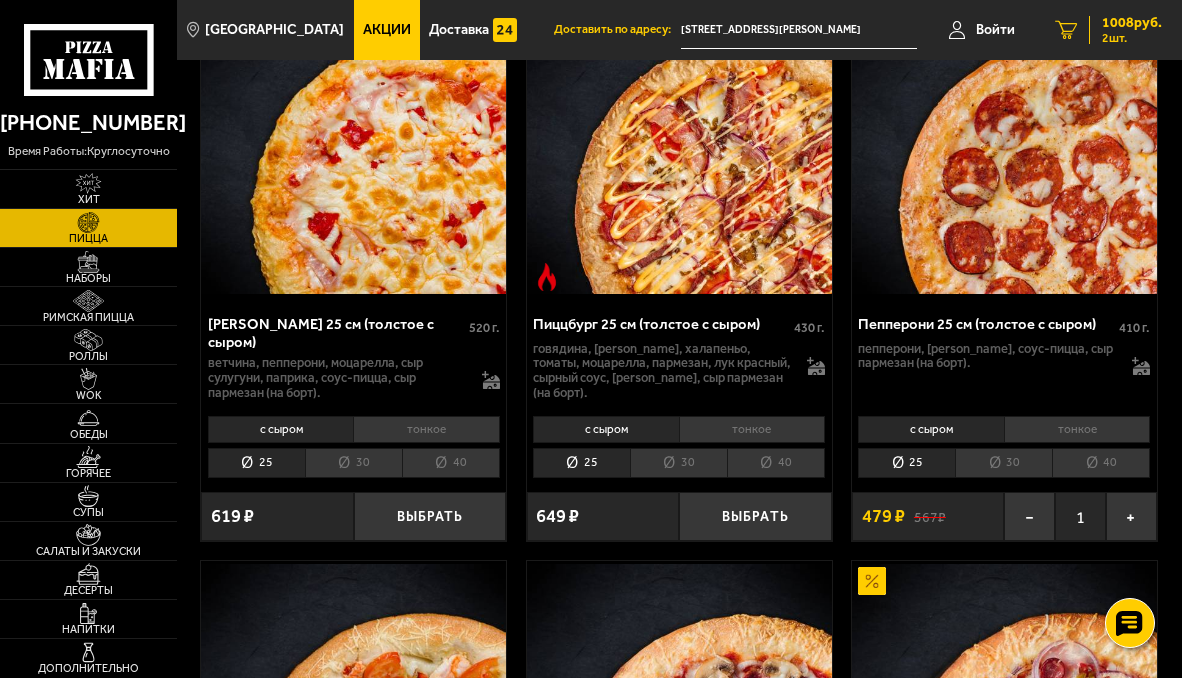 click on "1008  руб." at bounding box center (1132, 23) 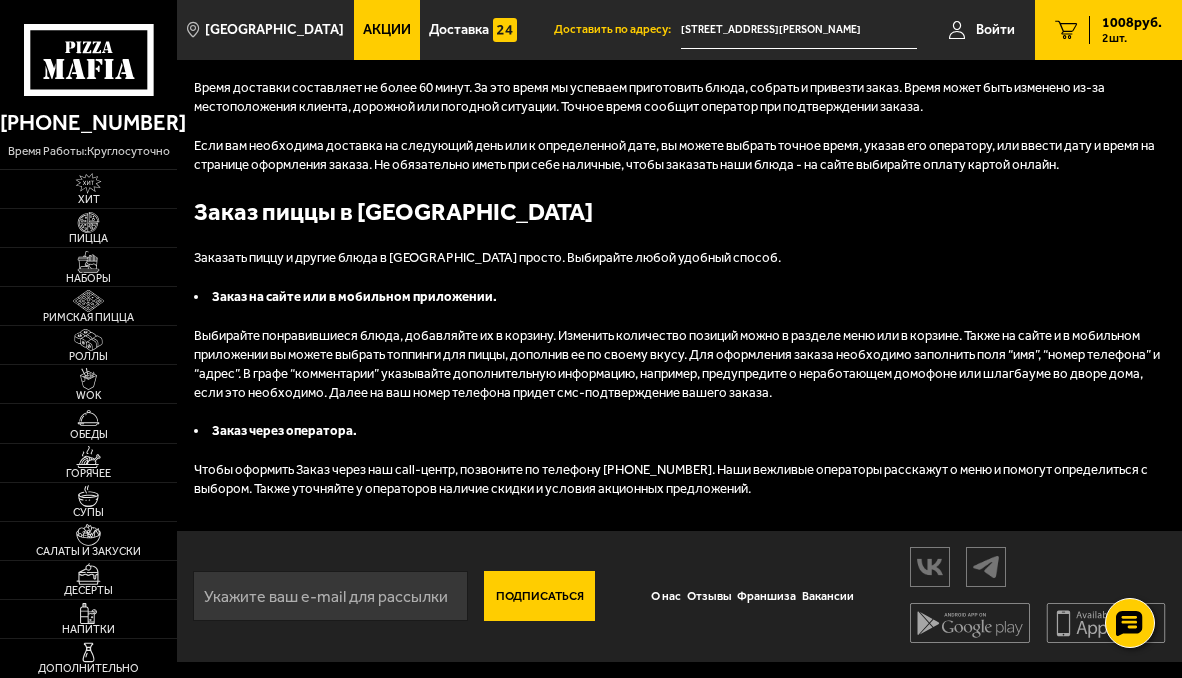 scroll, scrollTop: 0, scrollLeft: 0, axis: both 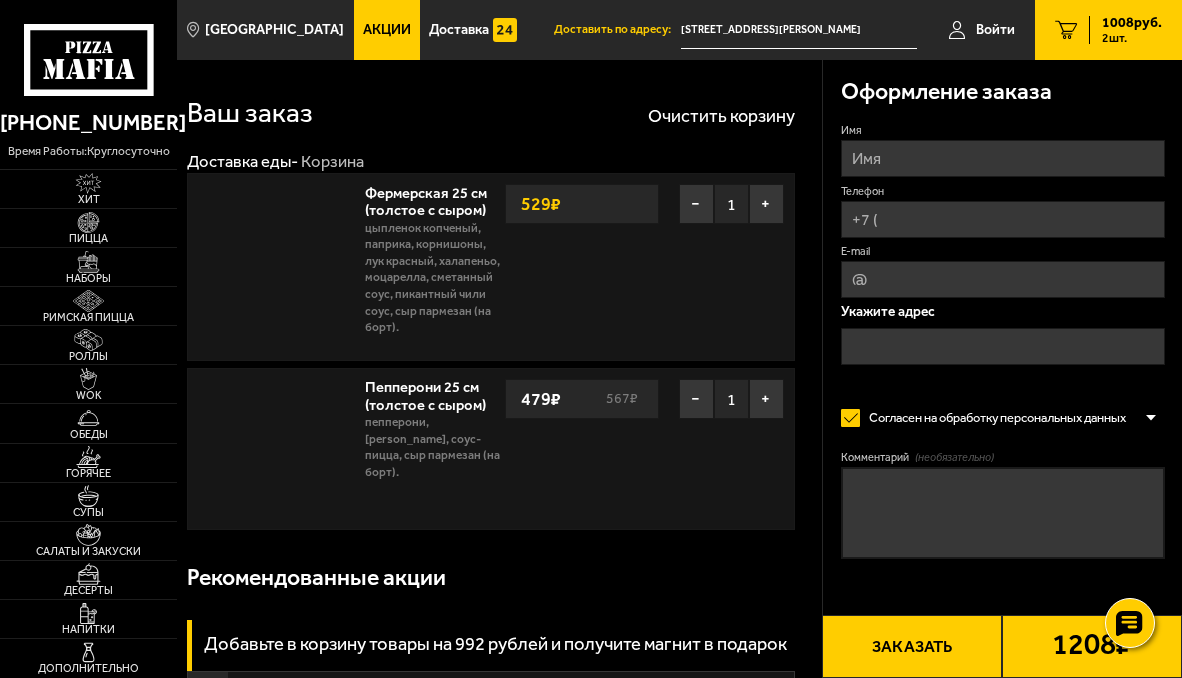 type on "[STREET_ADDRESS][PERSON_NAME]" 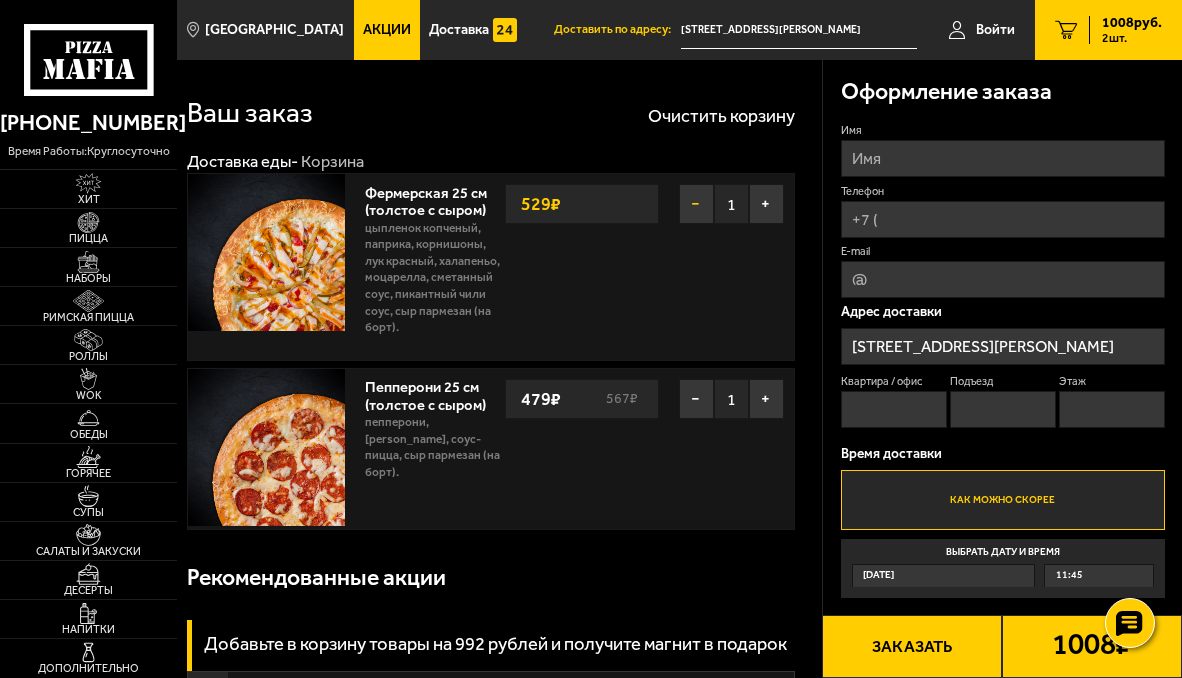 click on "−" at bounding box center (696, 204) 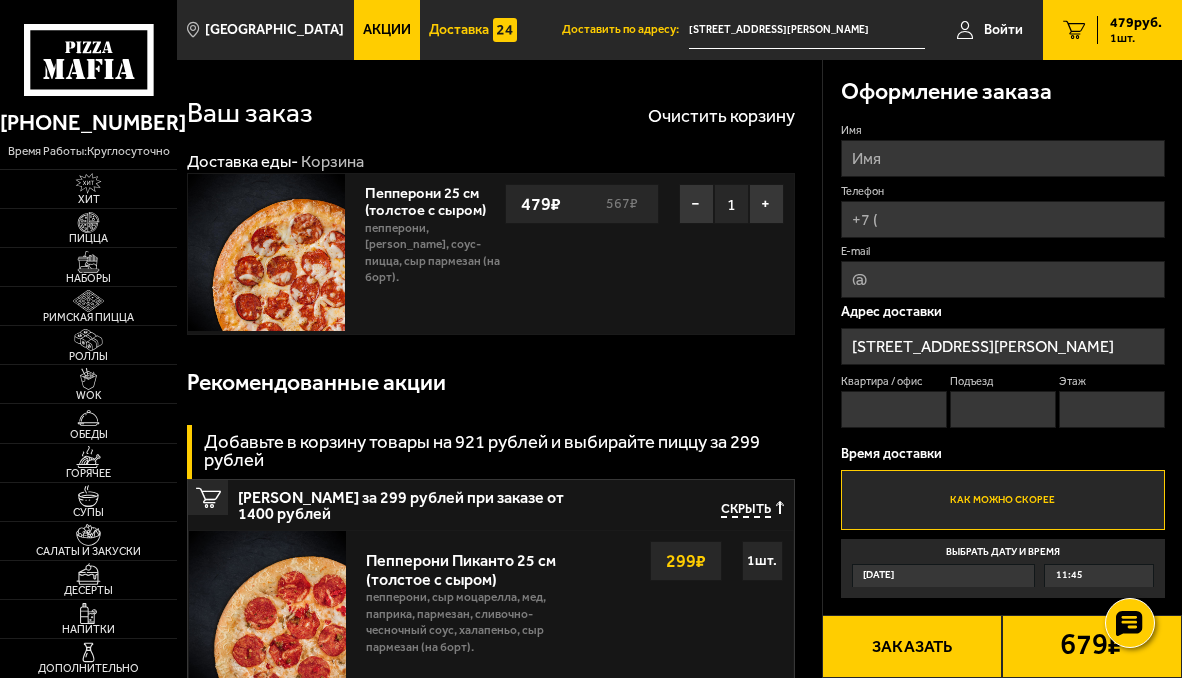 click on "Доставка" at bounding box center [459, 30] 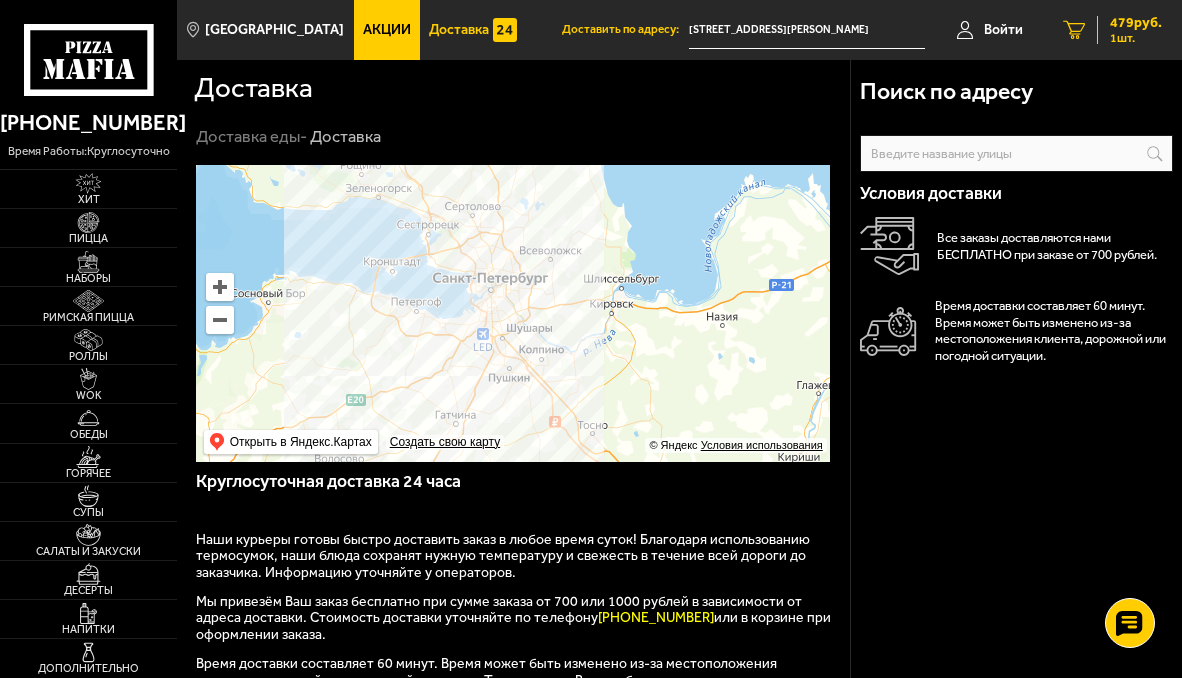 click on "479  руб. 1  шт." at bounding box center [1129, 30] 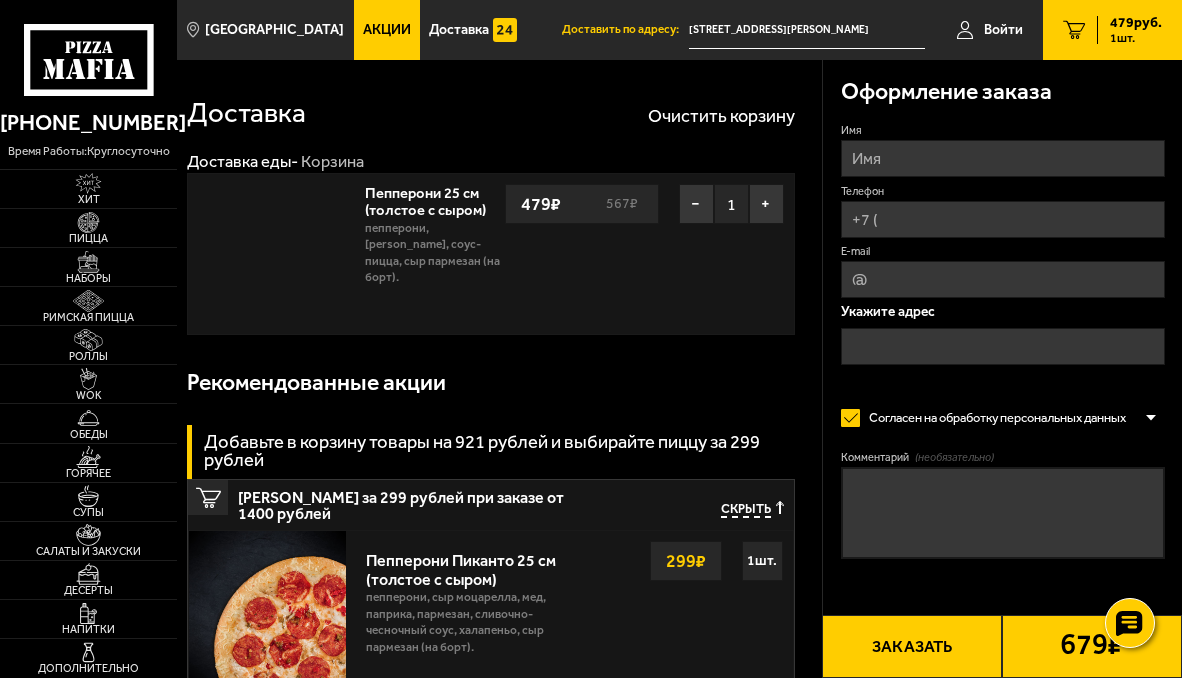 type on "[STREET_ADDRESS][PERSON_NAME]" 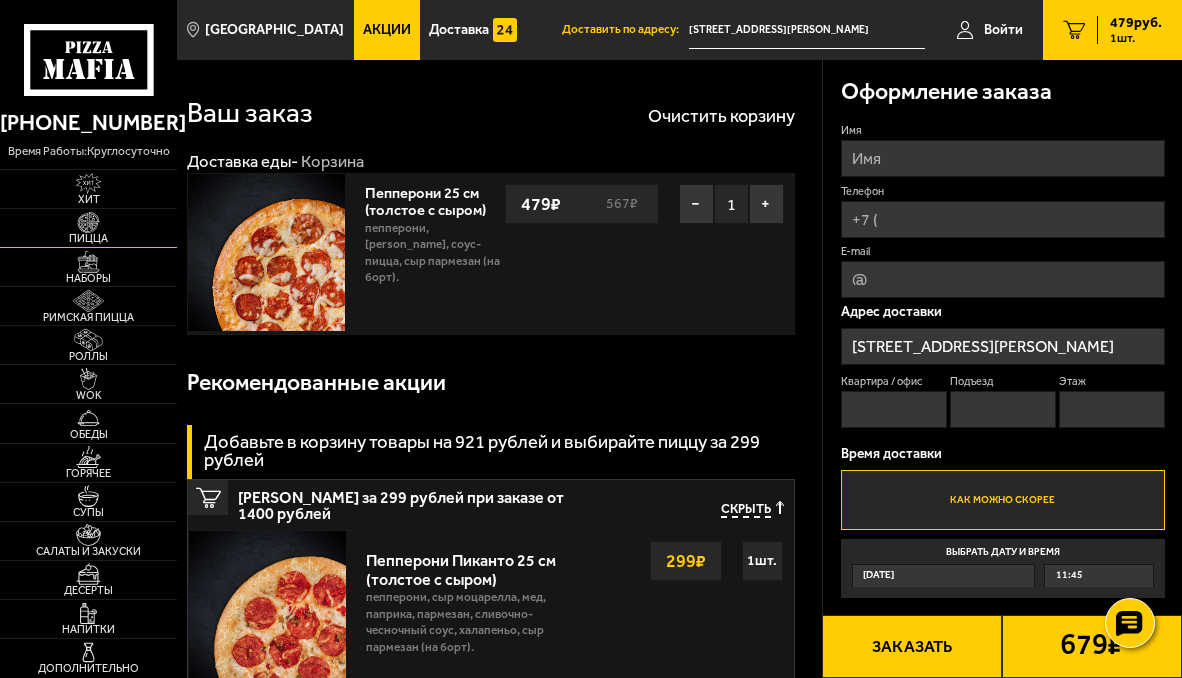 click at bounding box center [88, 223] 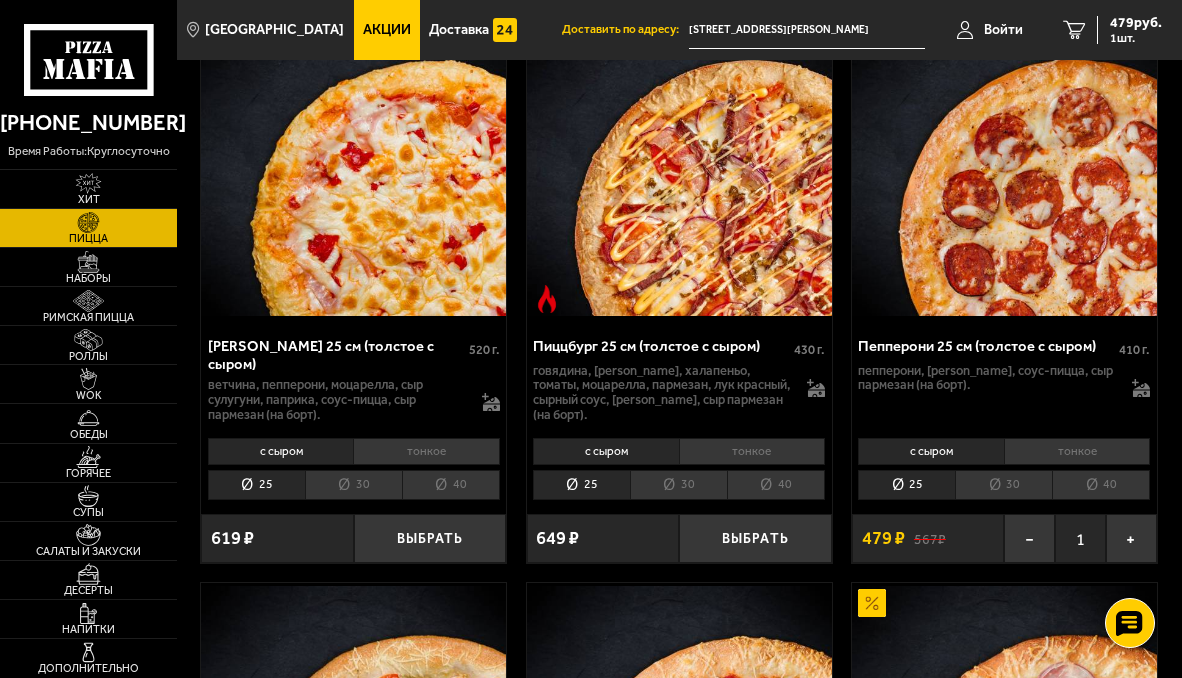 scroll, scrollTop: 2600, scrollLeft: 0, axis: vertical 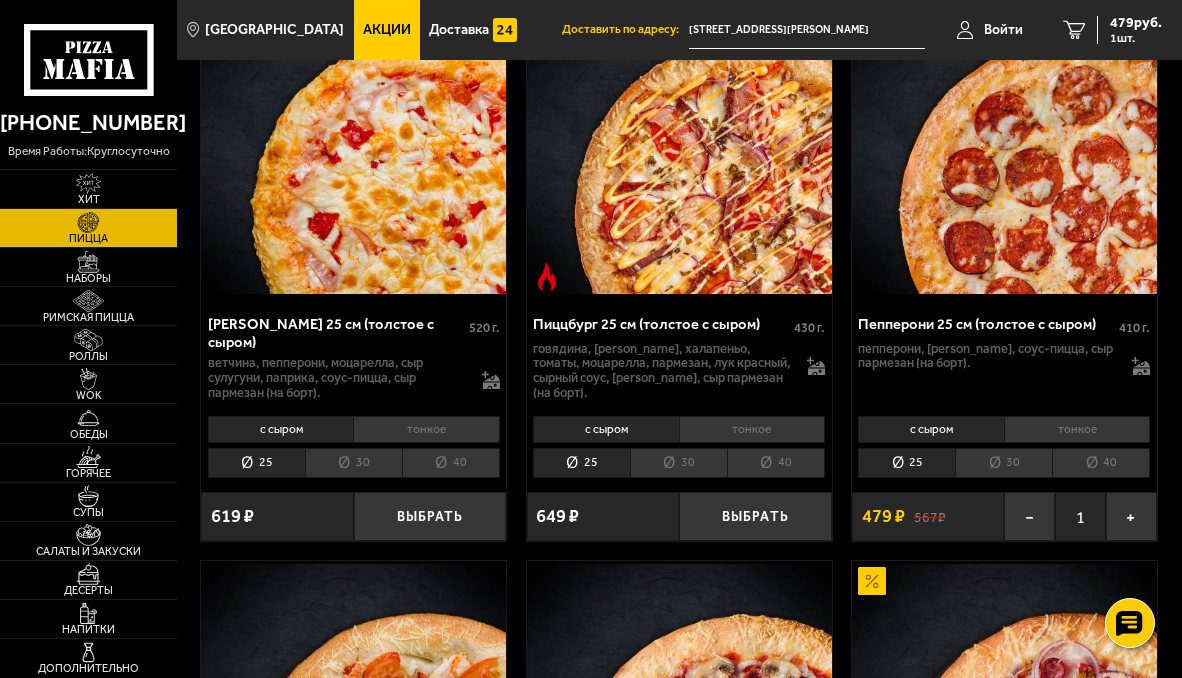 click on "30" at bounding box center (1003, 463) 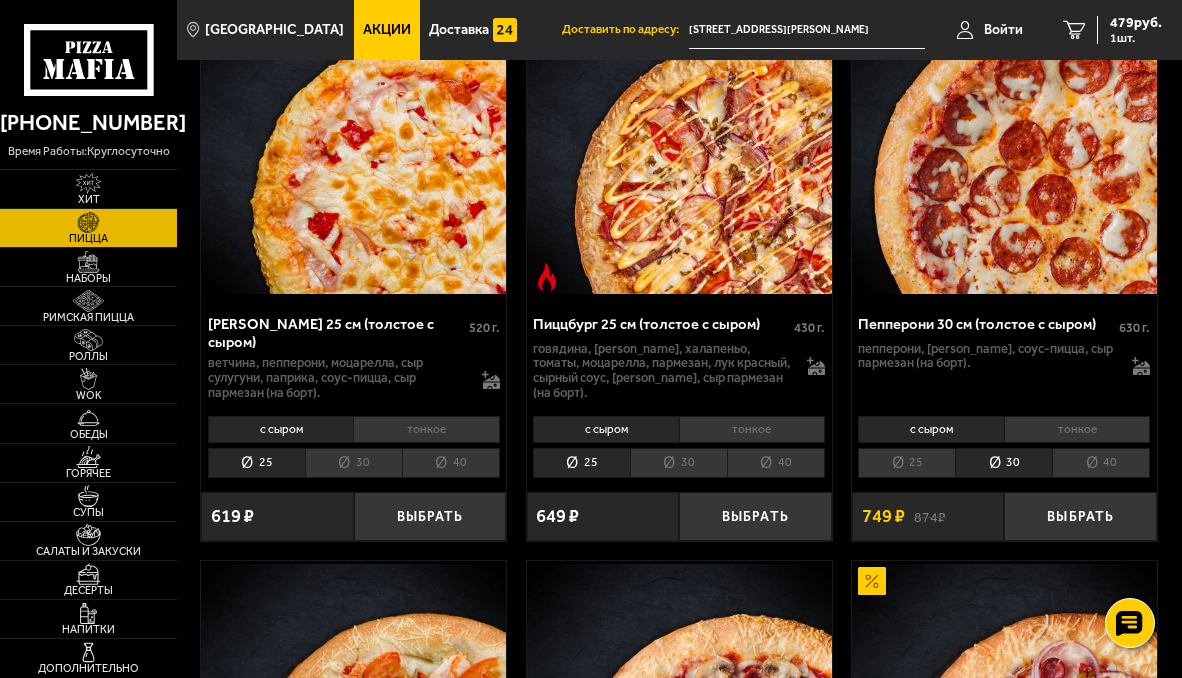 click on "25" at bounding box center [906, 463] 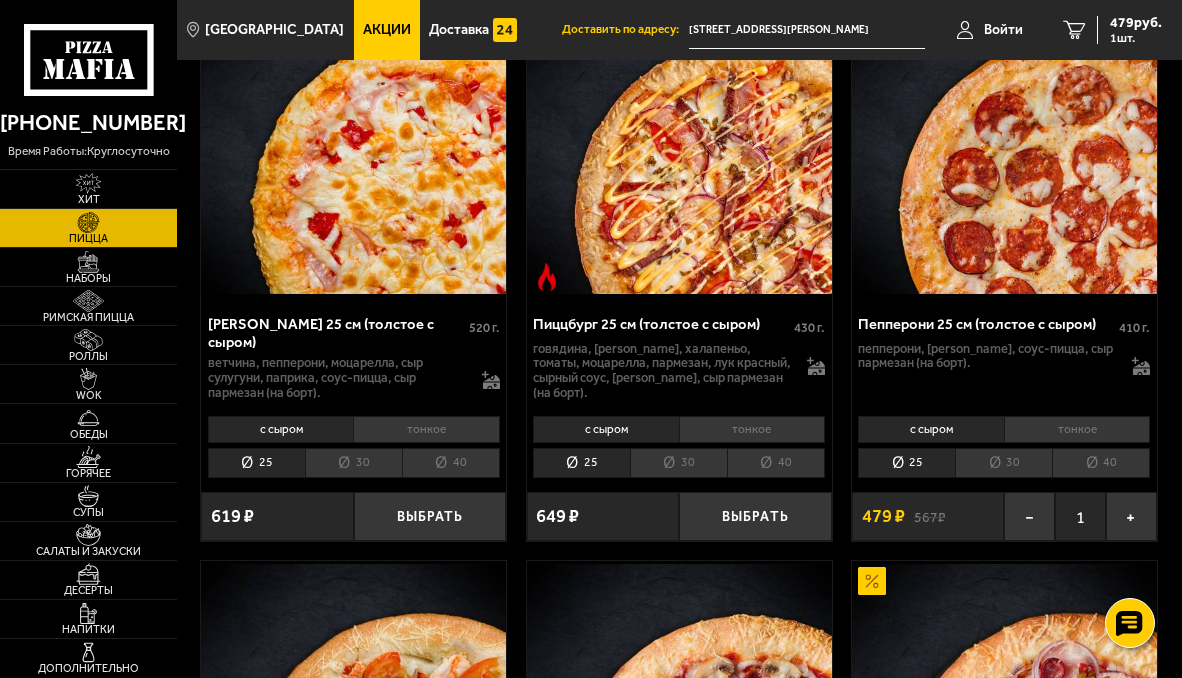 click on "тонкое" at bounding box center [1077, 429] 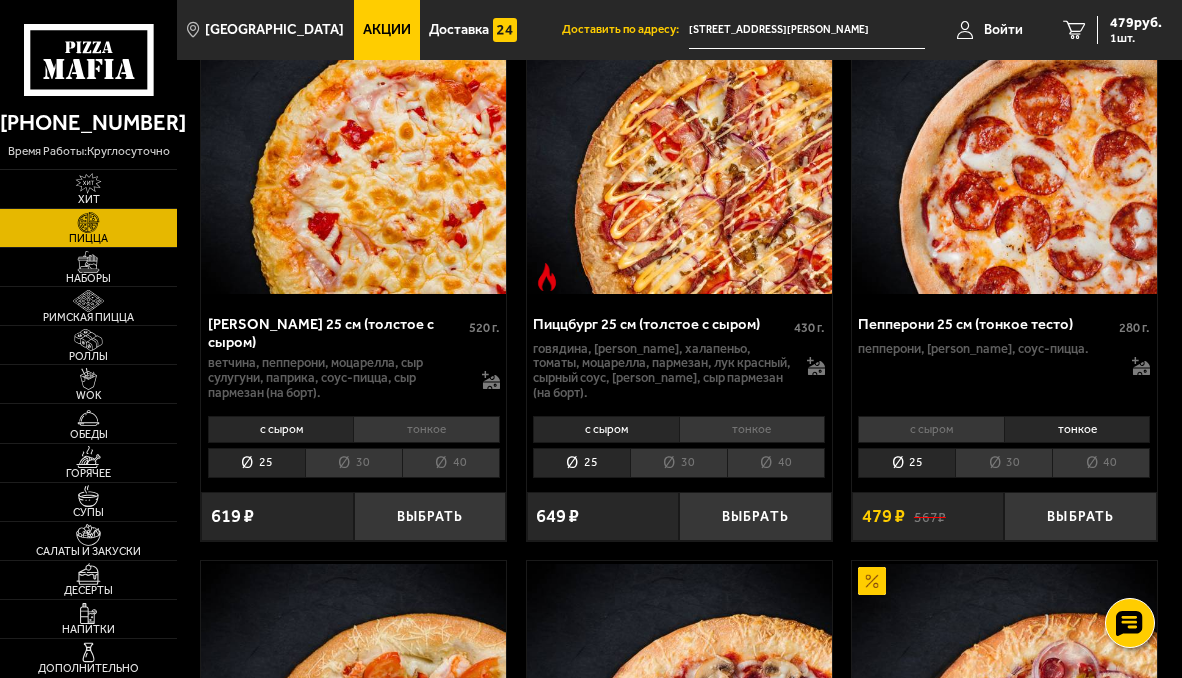 click on "с сыром" at bounding box center (930, 429) 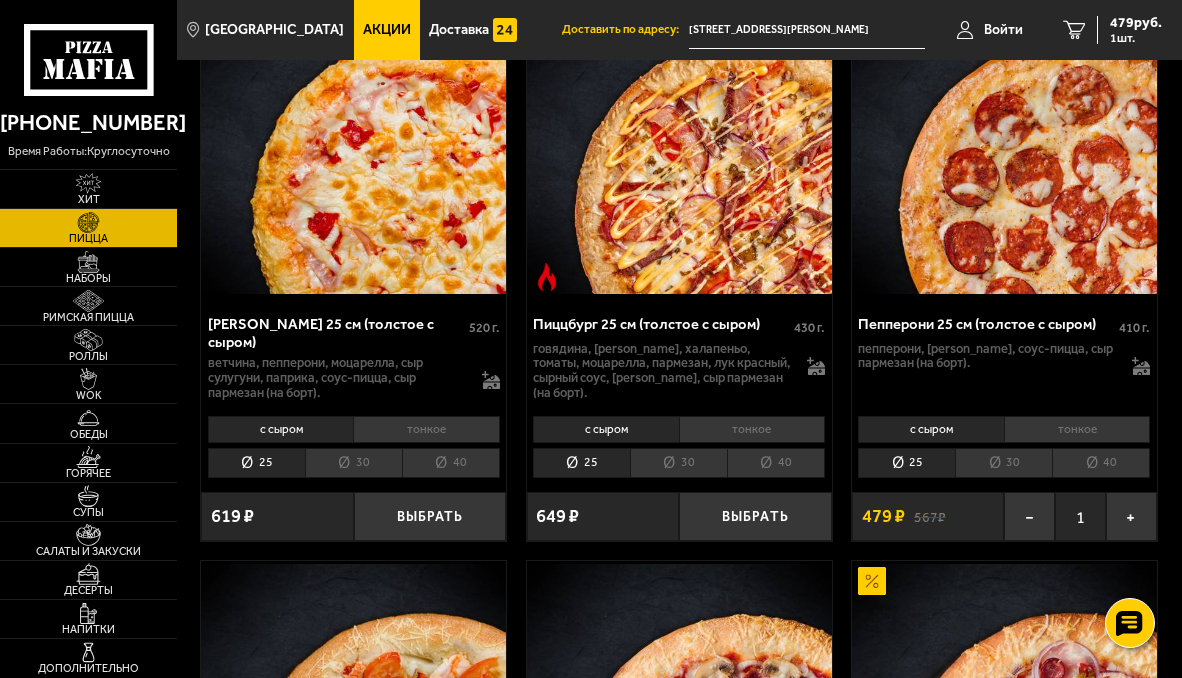 click on "тонкое" at bounding box center [1077, 429] 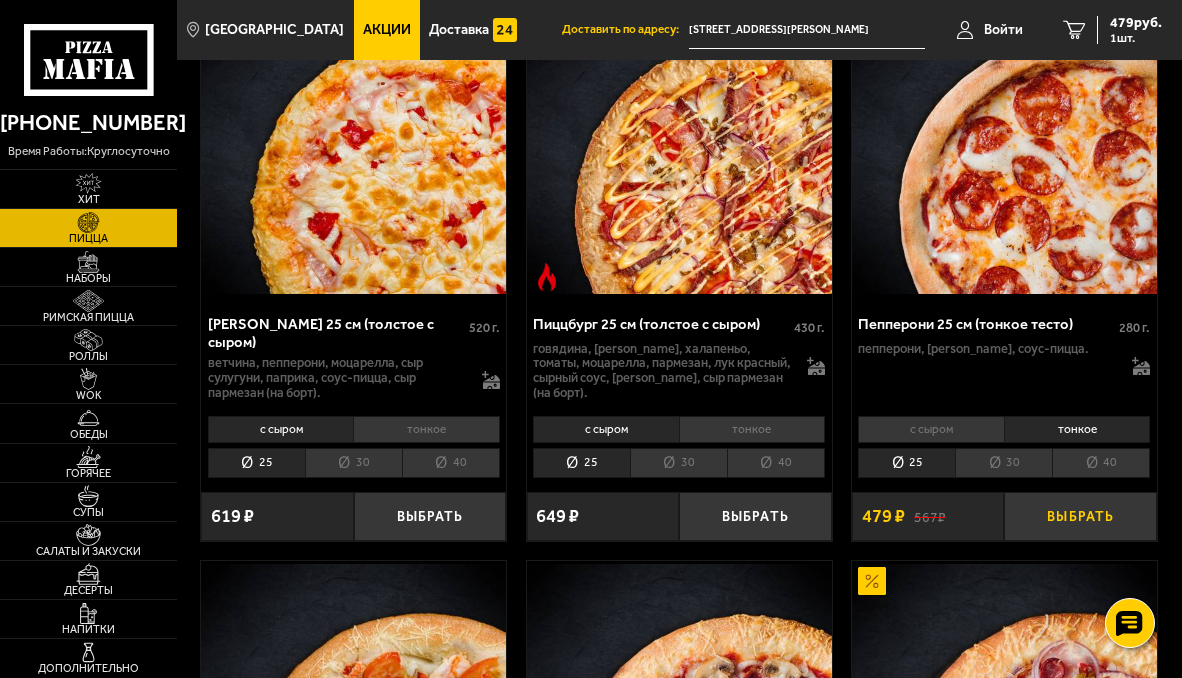 click on "Выбрать" at bounding box center (1080, 516) 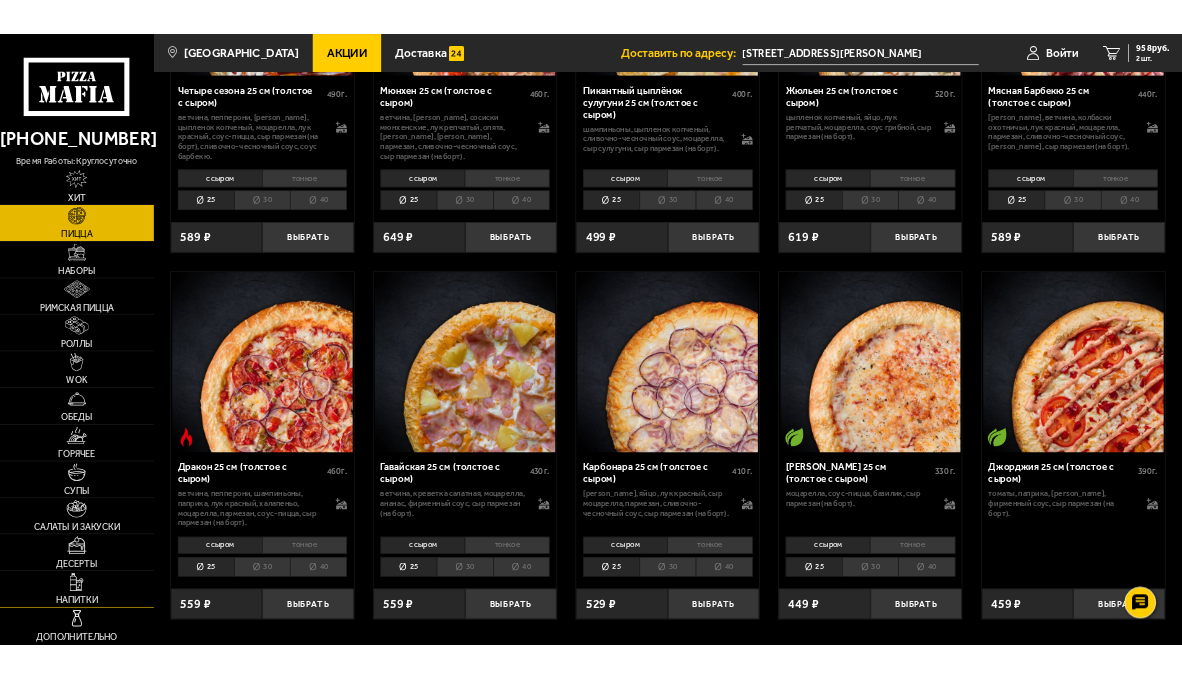 scroll, scrollTop: 2900, scrollLeft: 0, axis: vertical 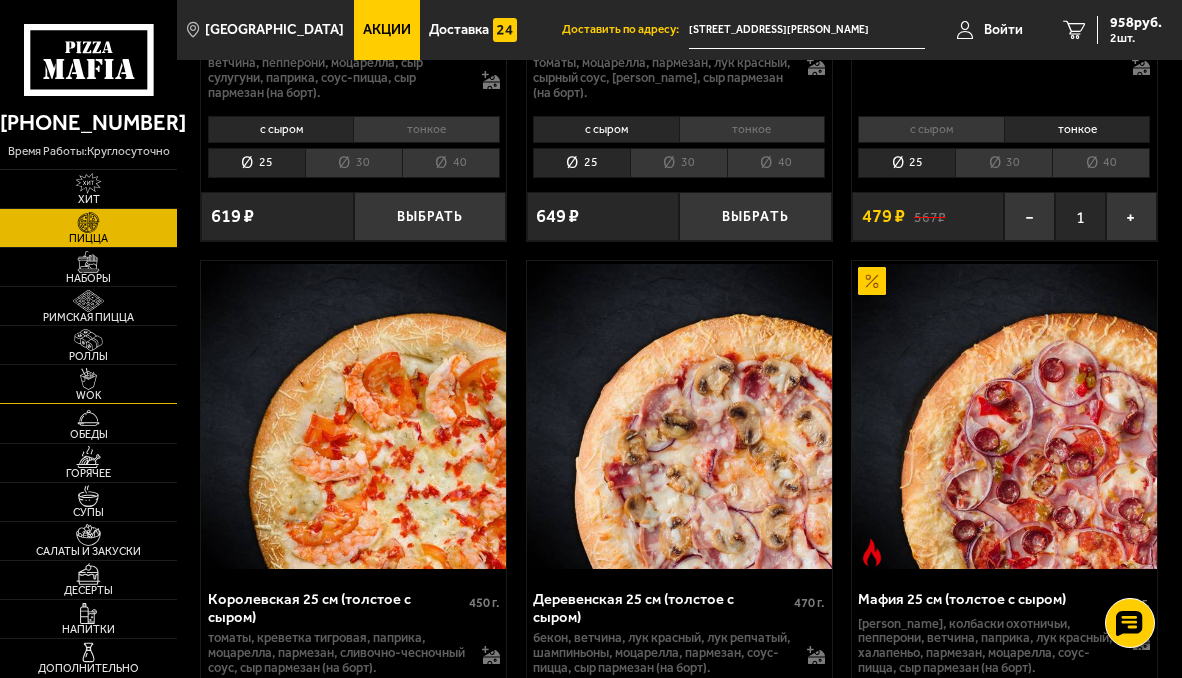 click at bounding box center (88, 379) 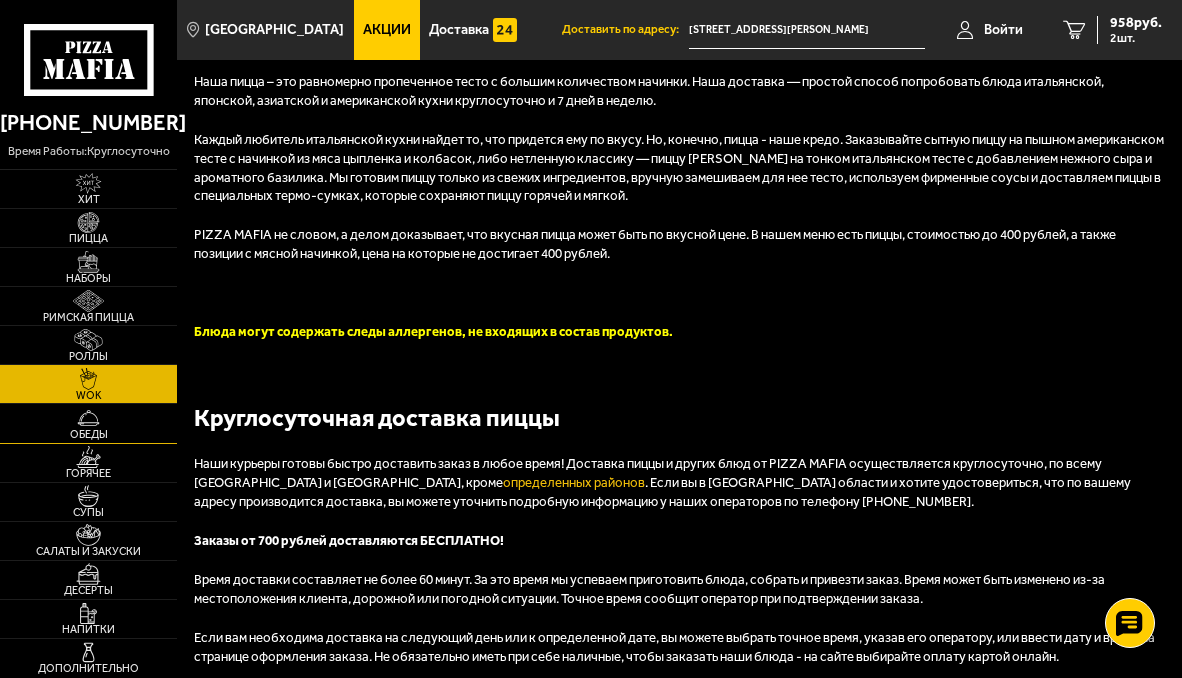 scroll, scrollTop: 0, scrollLeft: 0, axis: both 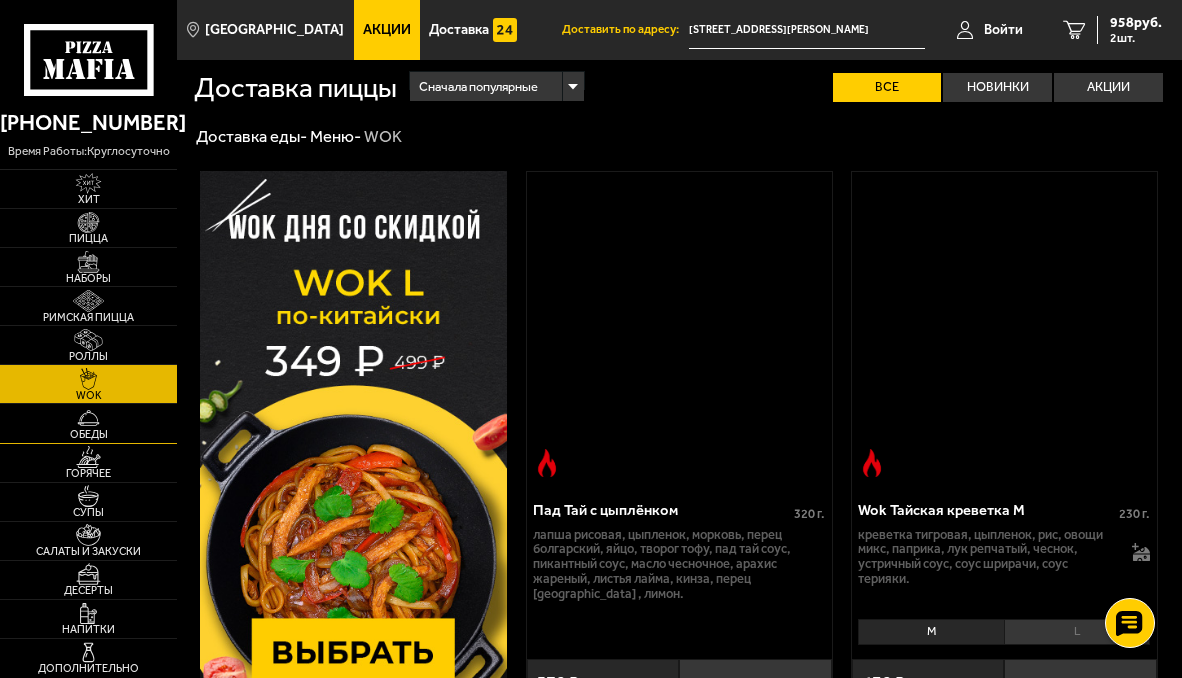 click at bounding box center (88, 418) 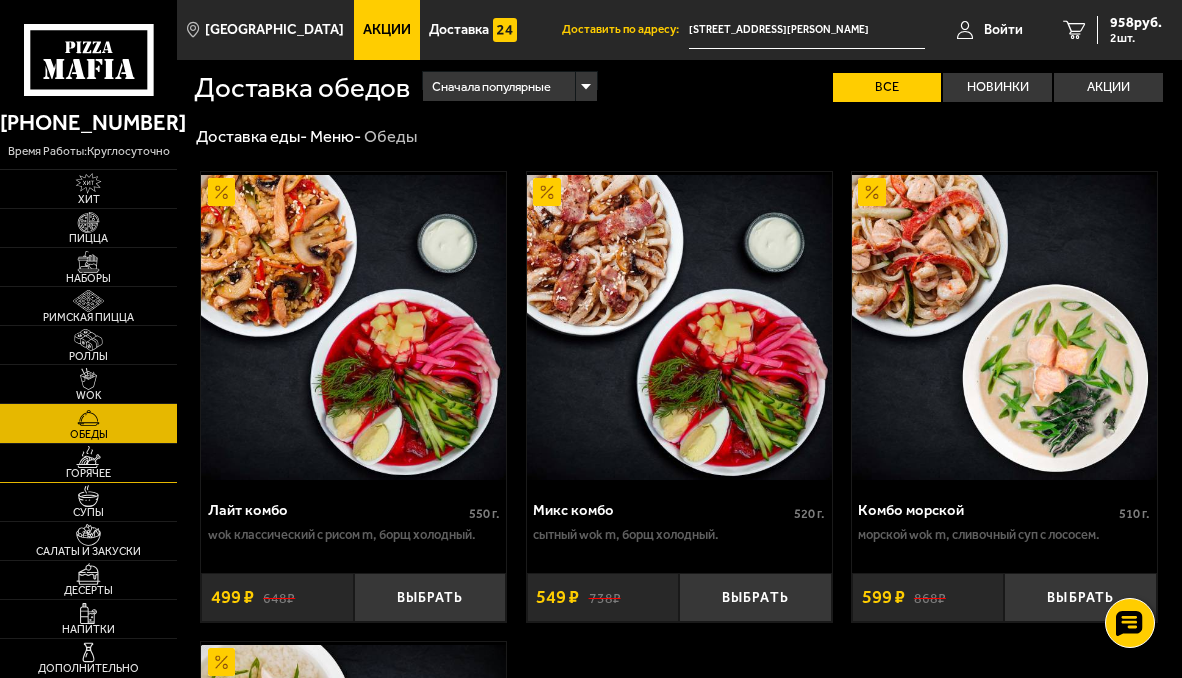 click at bounding box center [88, 457] 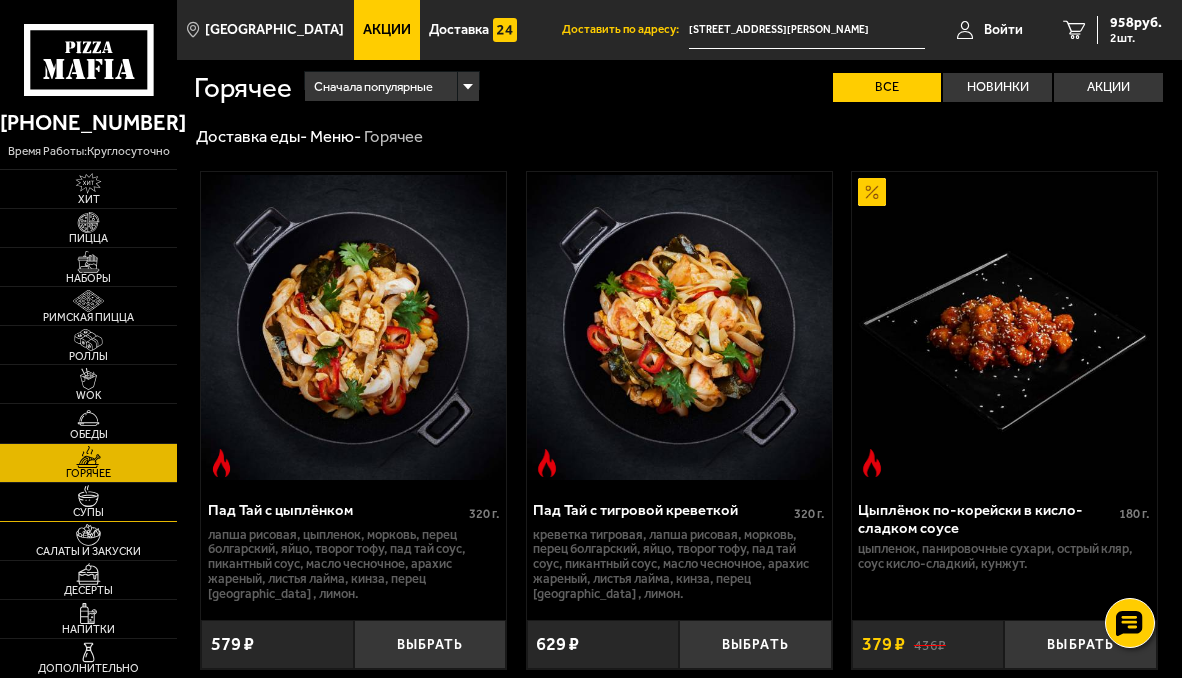 click at bounding box center (88, 496) 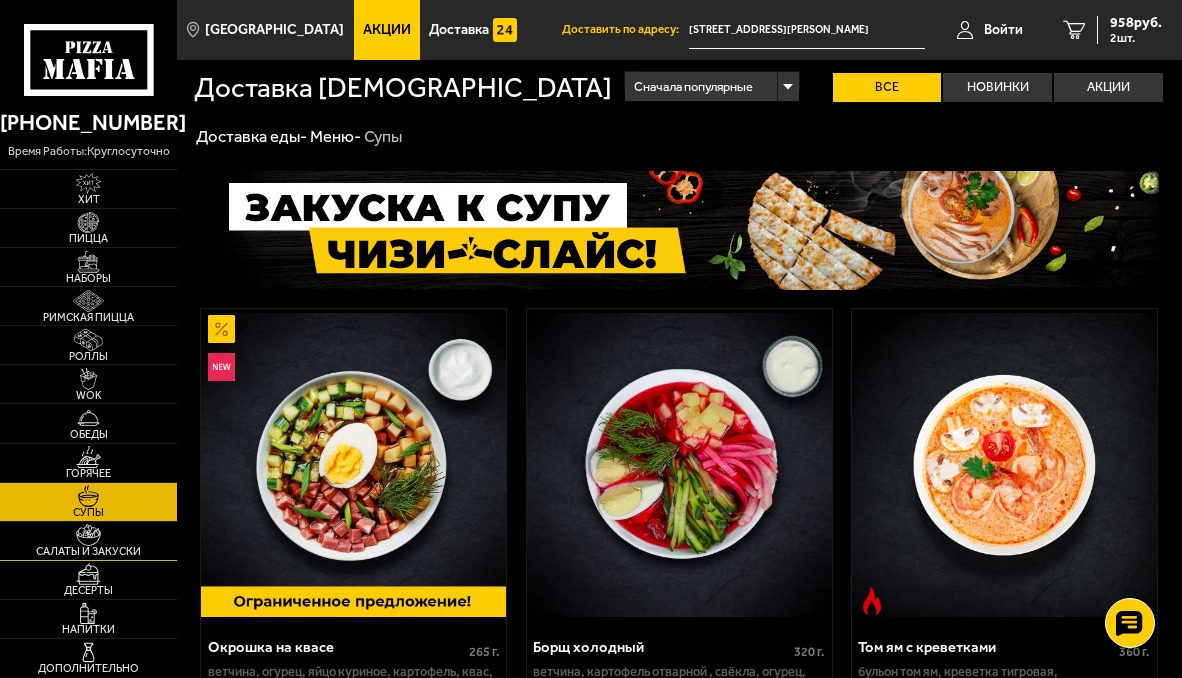 click on "Салаты и закуски" at bounding box center (88, 551) 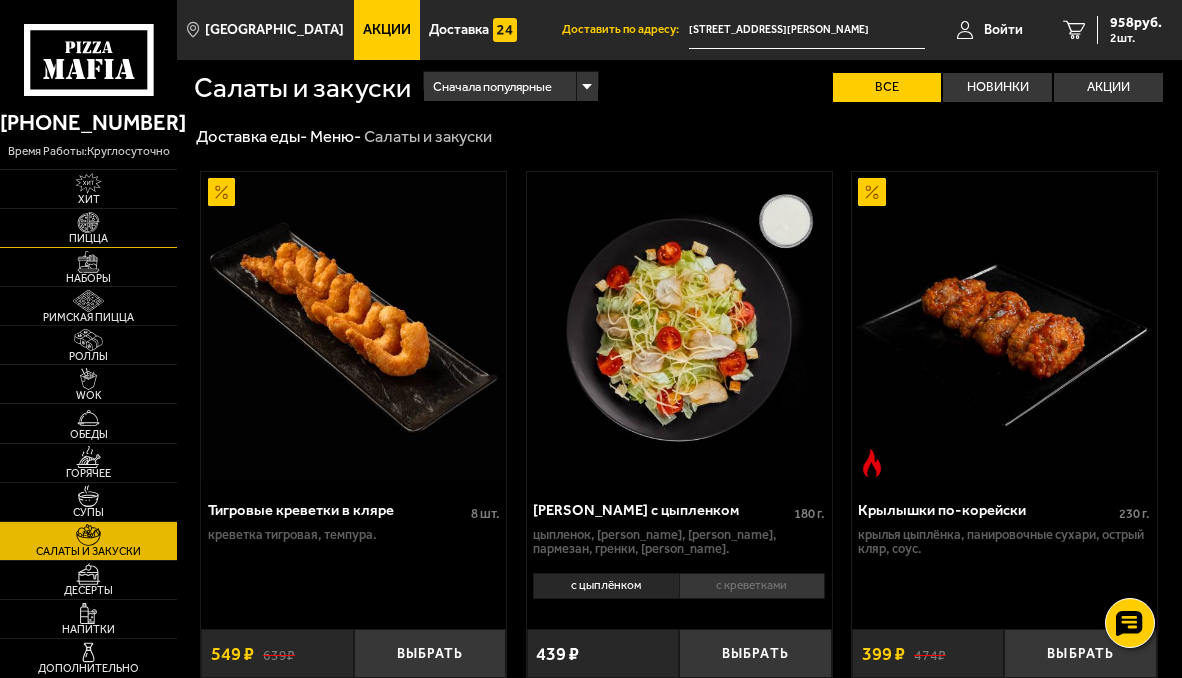 click on "Пицца" at bounding box center (88, 228) 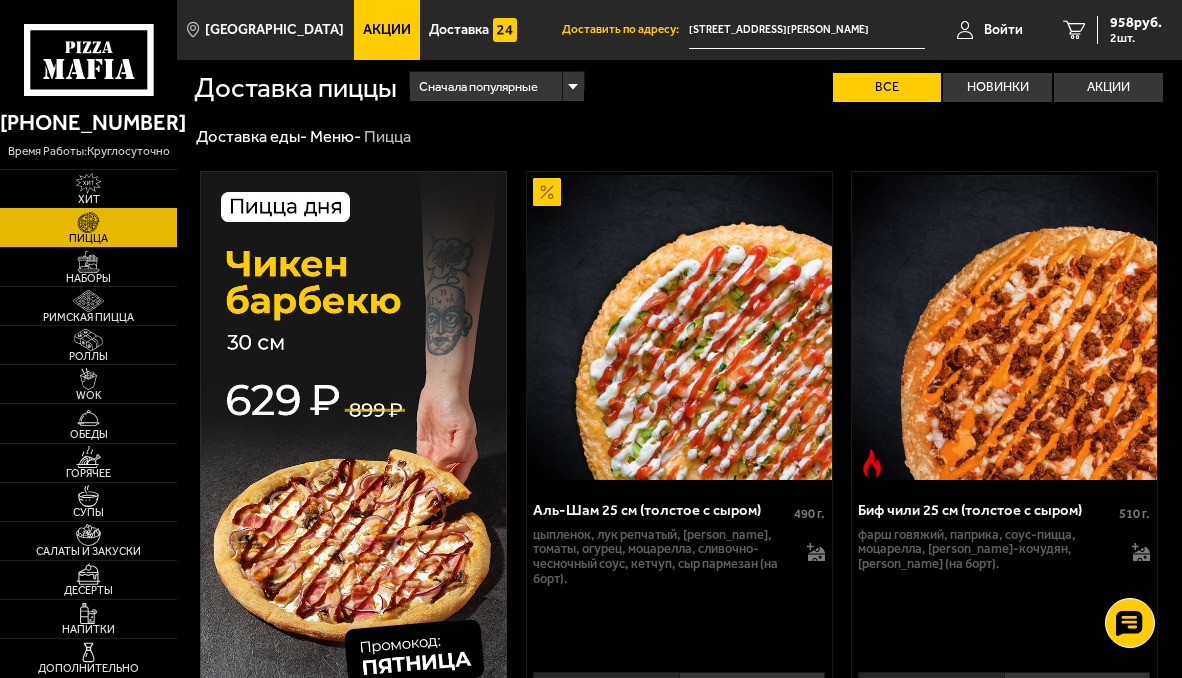 click at bounding box center (88, 184) 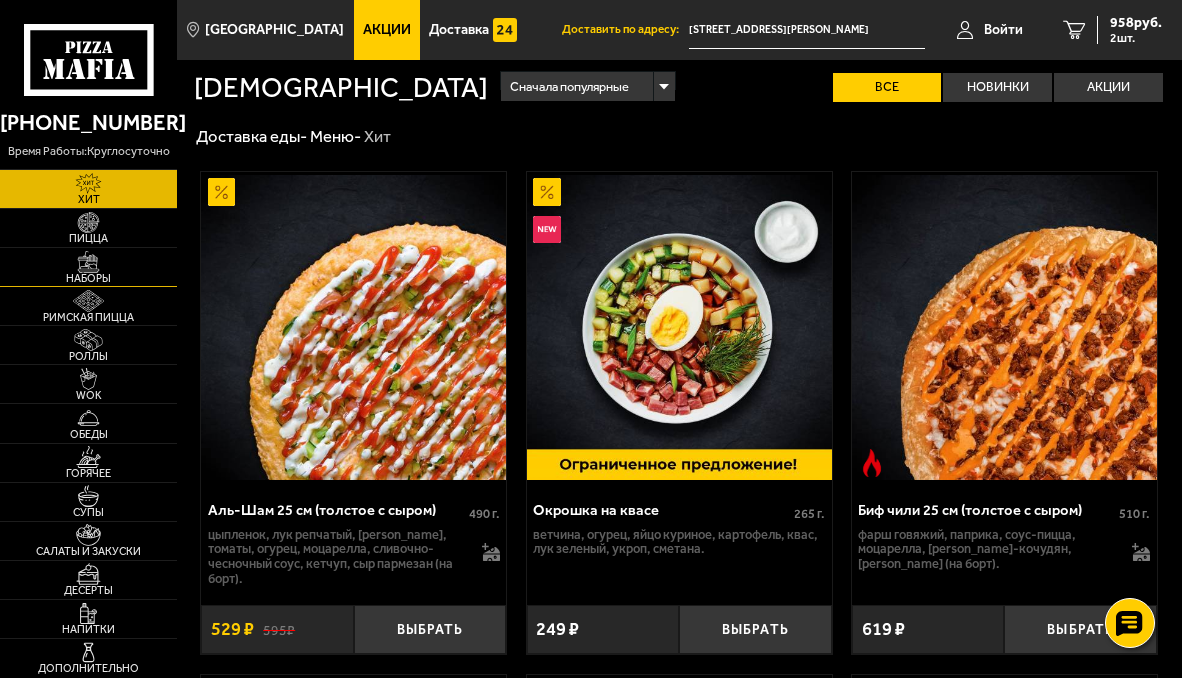 click at bounding box center [88, 262] 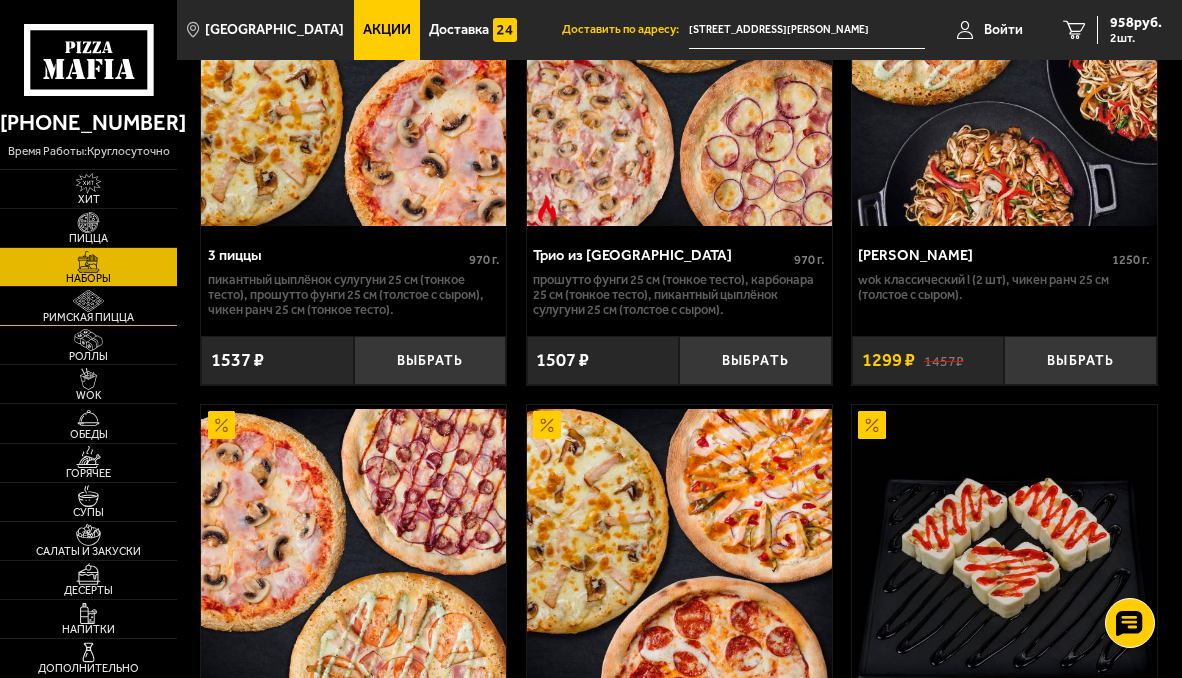 scroll, scrollTop: 1300, scrollLeft: 0, axis: vertical 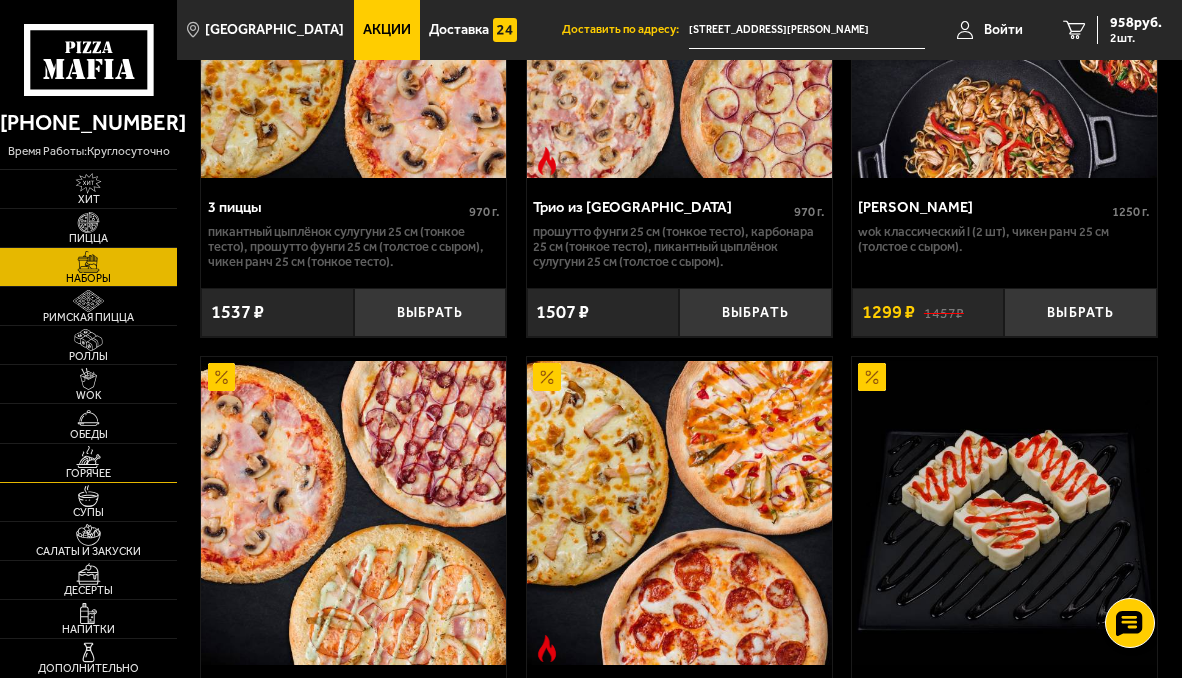 click at bounding box center [88, 457] 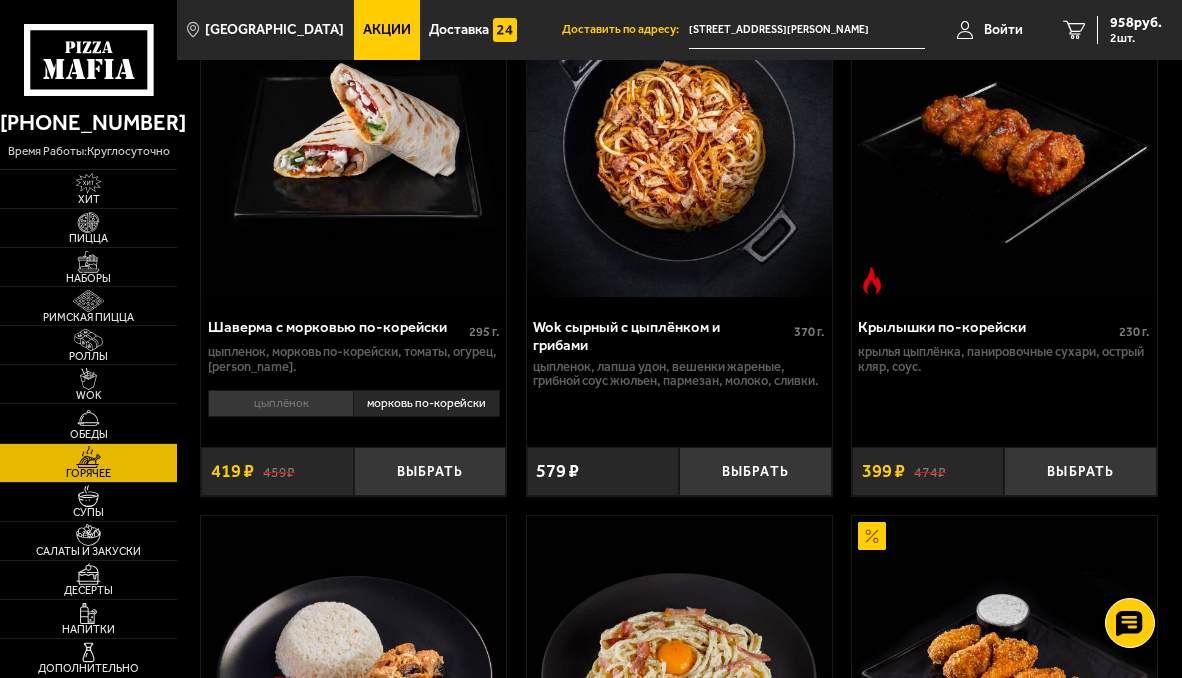 scroll, scrollTop: 800, scrollLeft: 0, axis: vertical 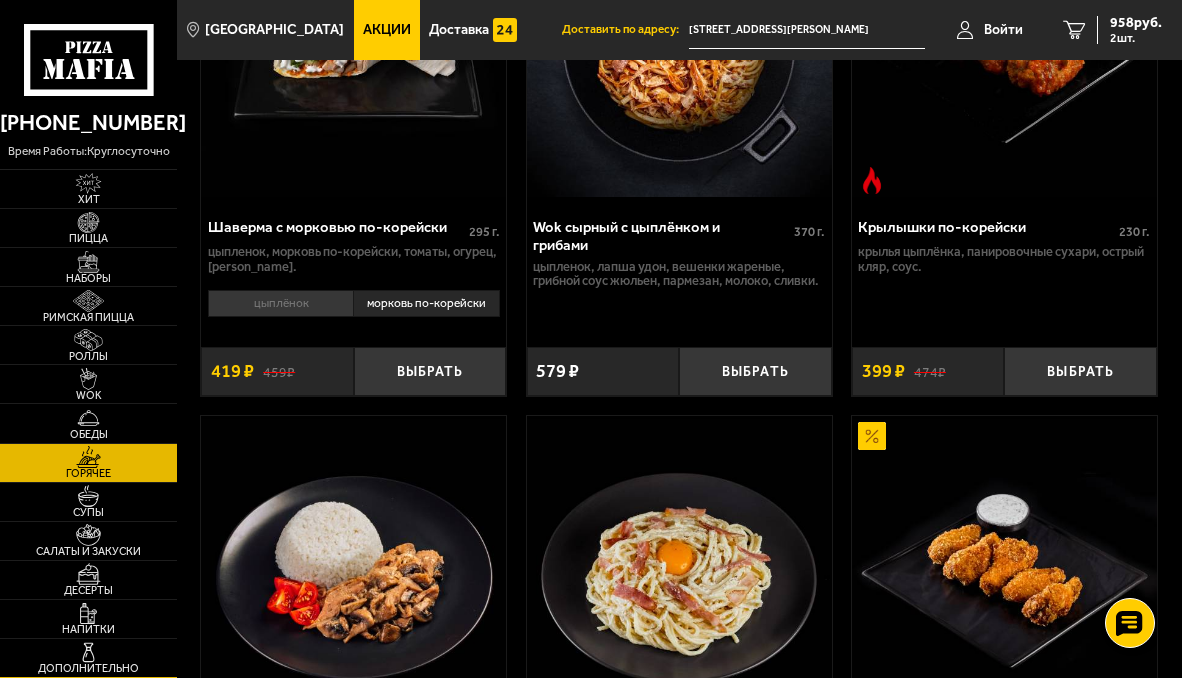 click at bounding box center (88, 653) 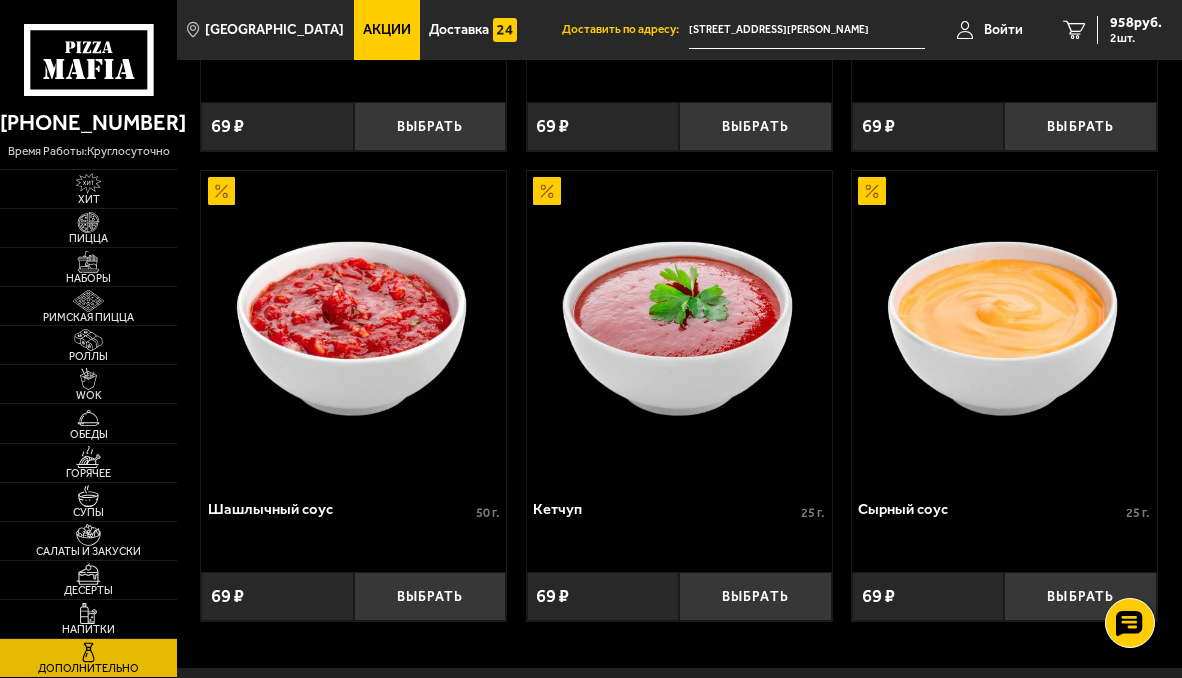 scroll, scrollTop: 2029, scrollLeft: 0, axis: vertical 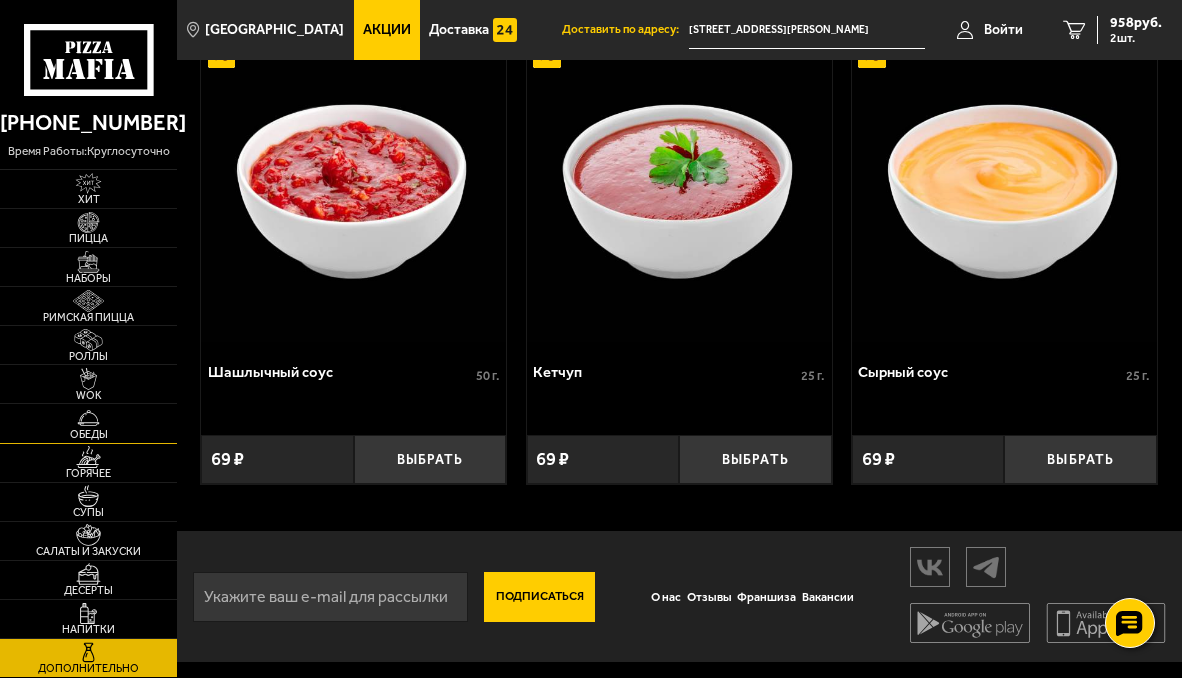 click at bounding box center [88, 418] 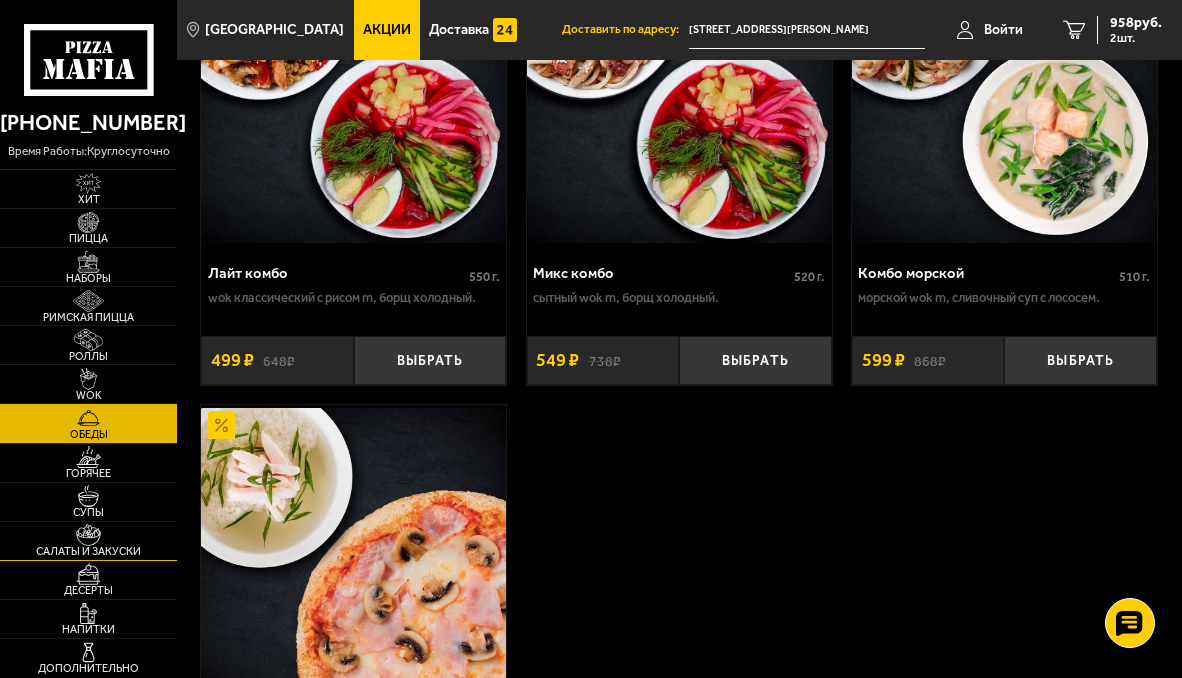 scroll, scrollTop: 300, scrollLeft: 0, axis: vertical 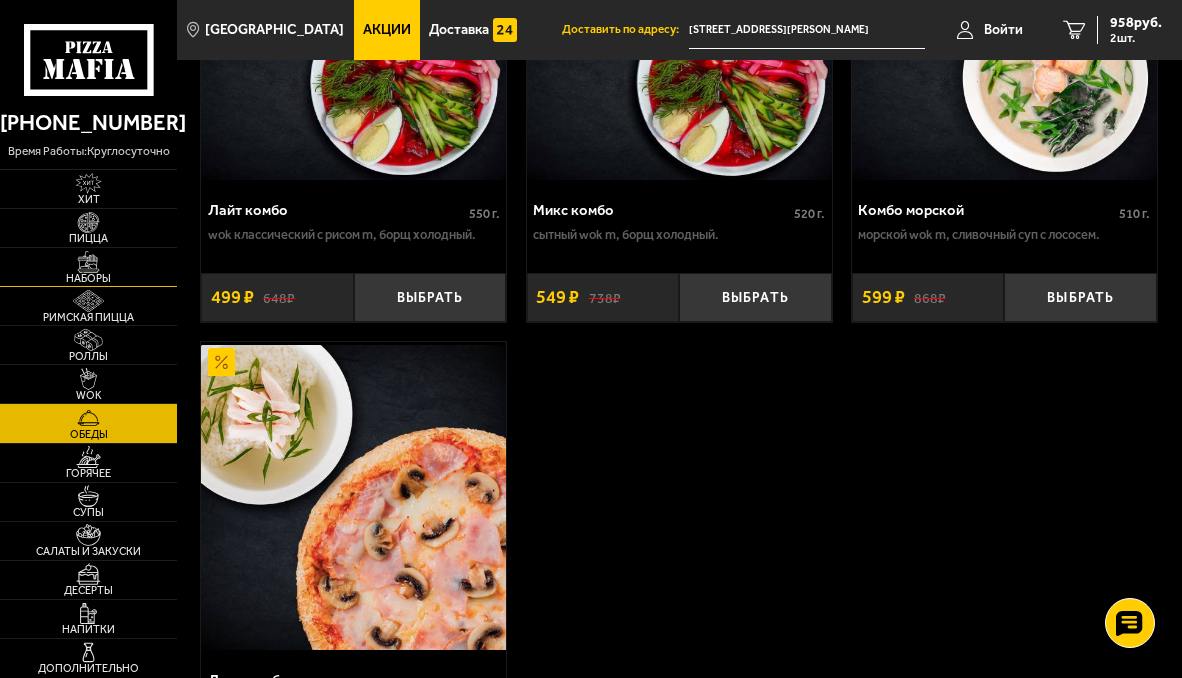 drag, startPoint x: 90, startPoint y: 261, endPoint x: 100, endPoint y: 277, distance: 18.867962 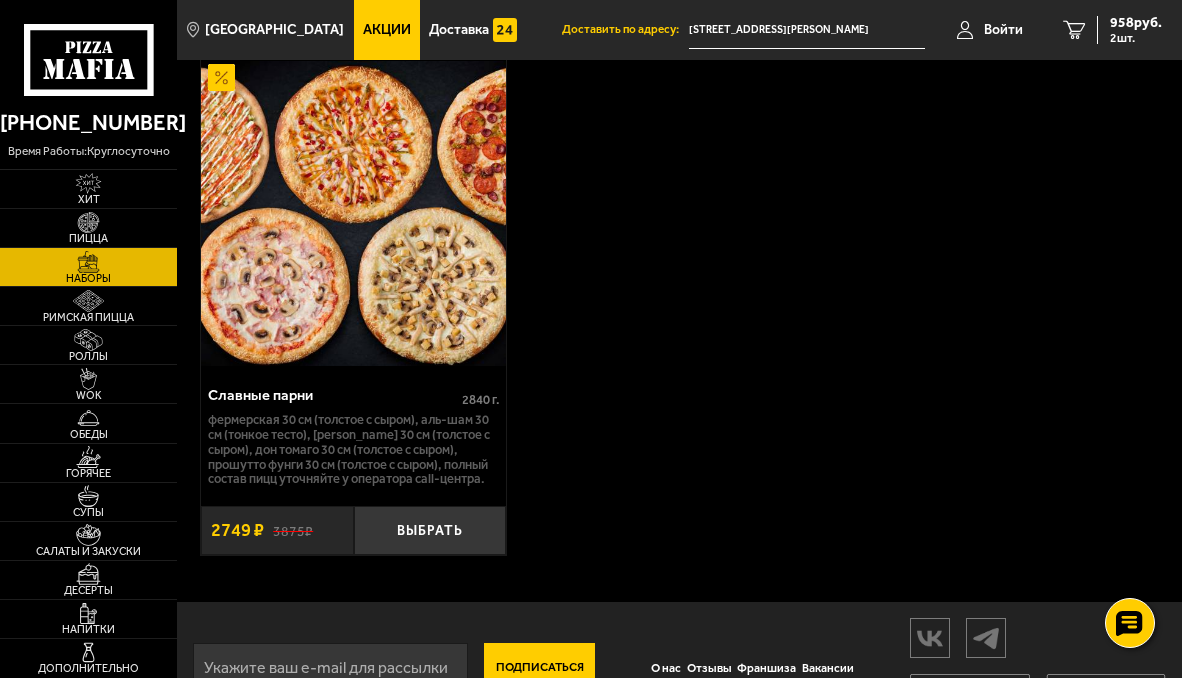 scroll, scrollTop: 5700, scrollLeft: 0, axis: vertical 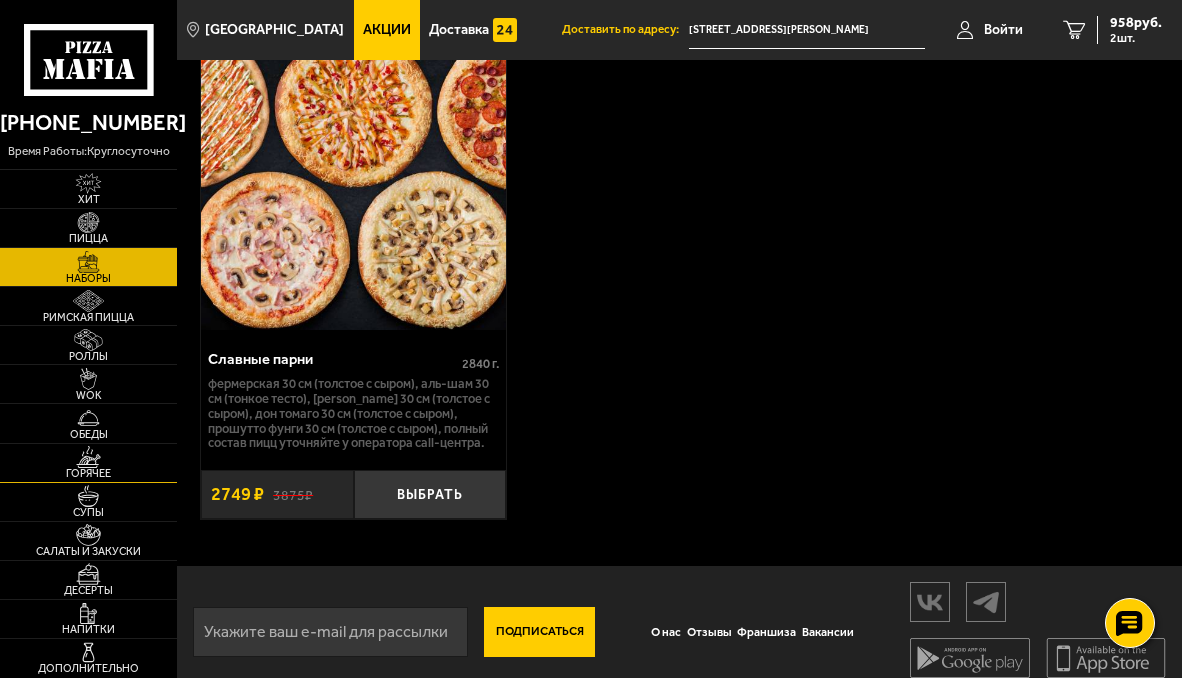click at bounding box center [88, 457] 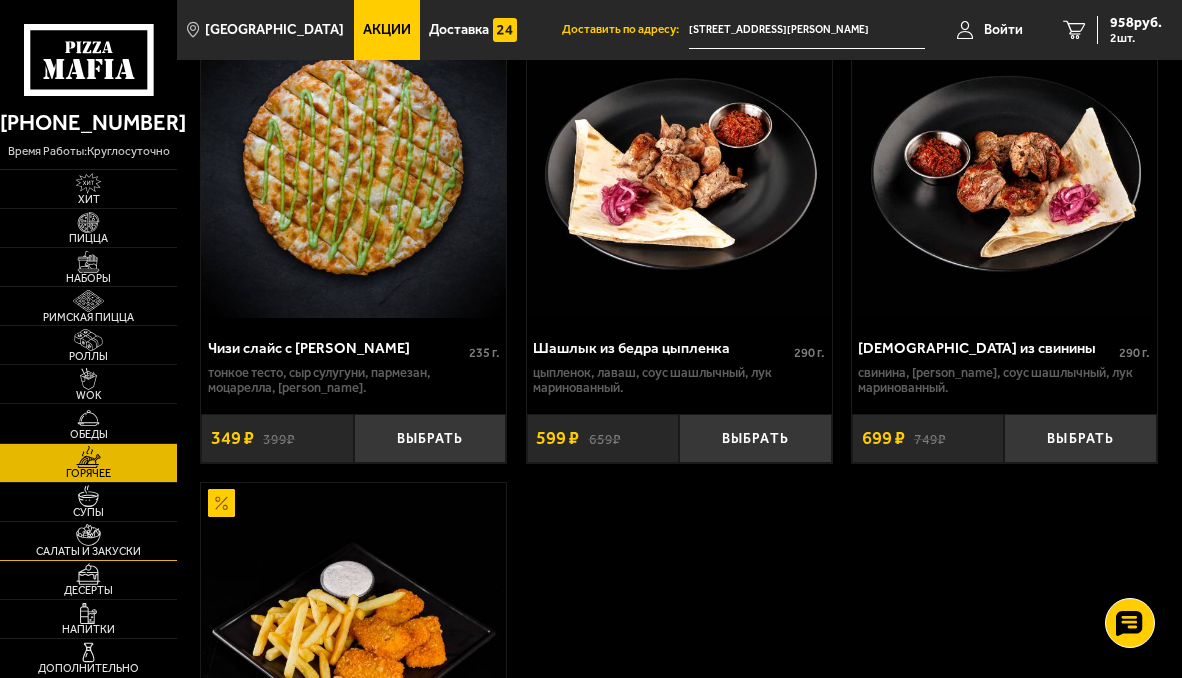 scroll, scrollTop: 2300, scrollLeft: 0, axis: vertical 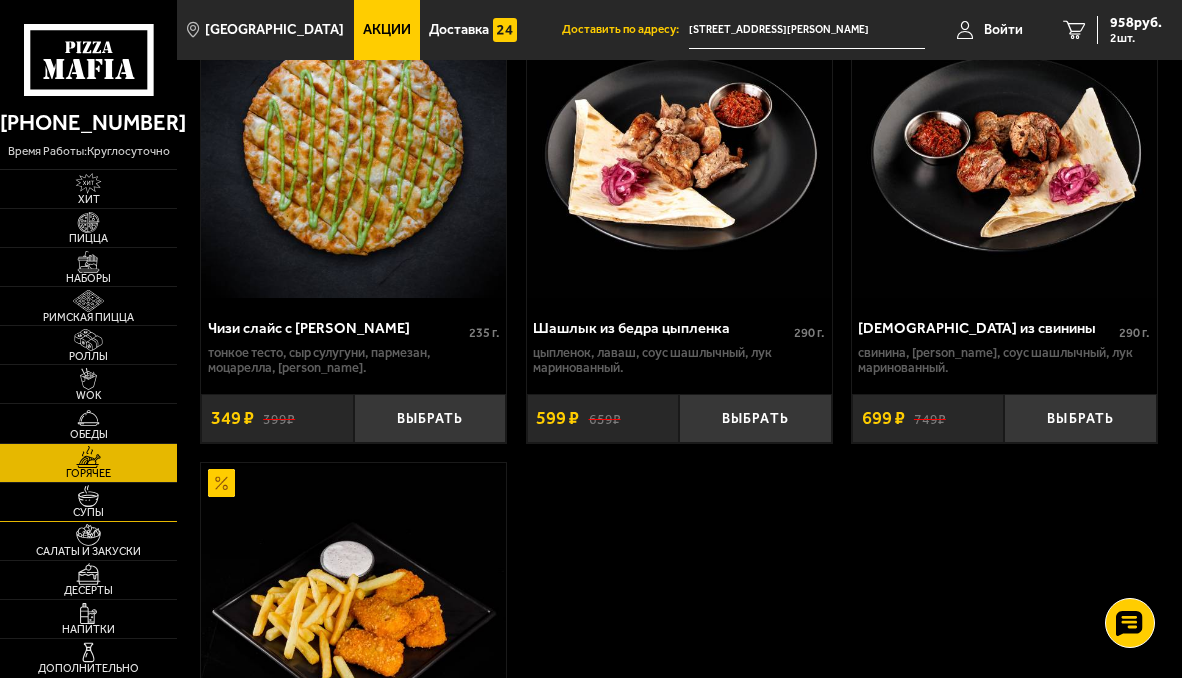 click at bounding box center [88, 496] 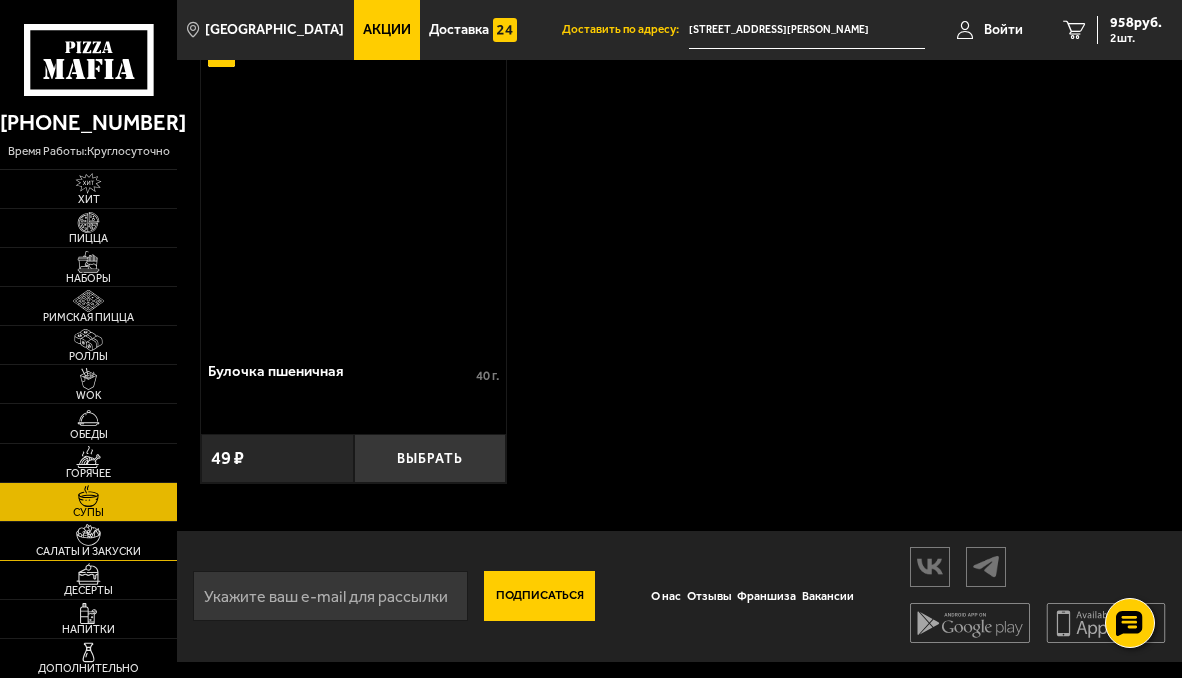 scroll, scrollTop: 0, scrollLeft: 0, axis: both 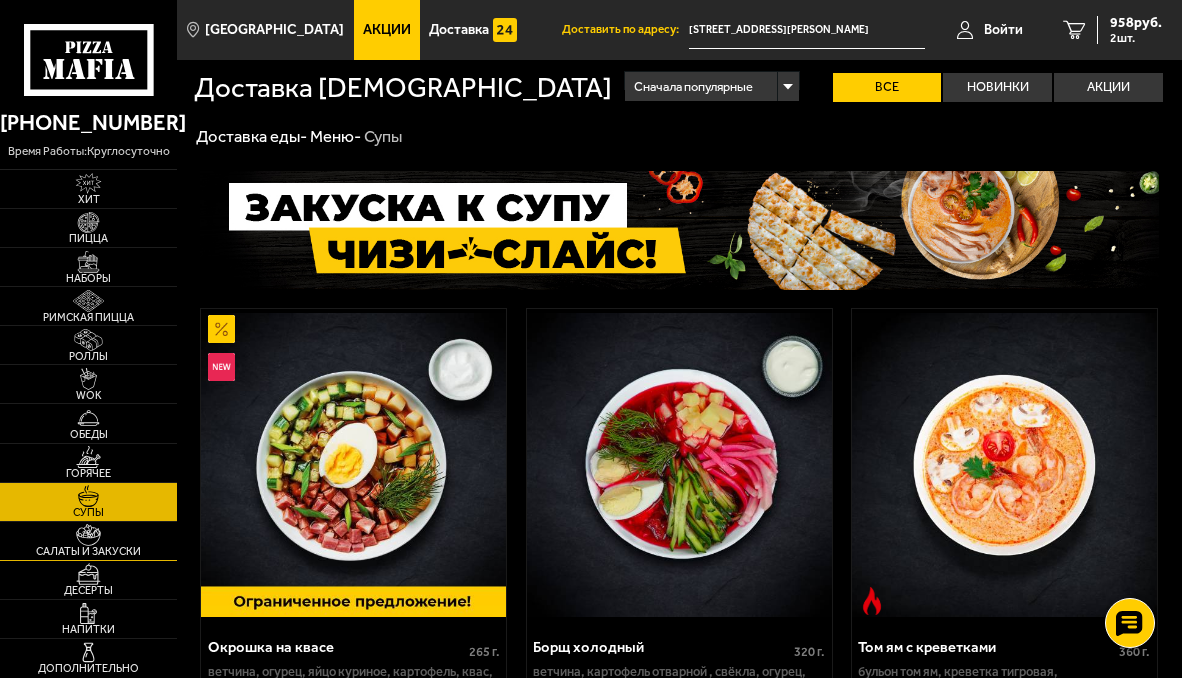 click at bounding box center (88, 535) 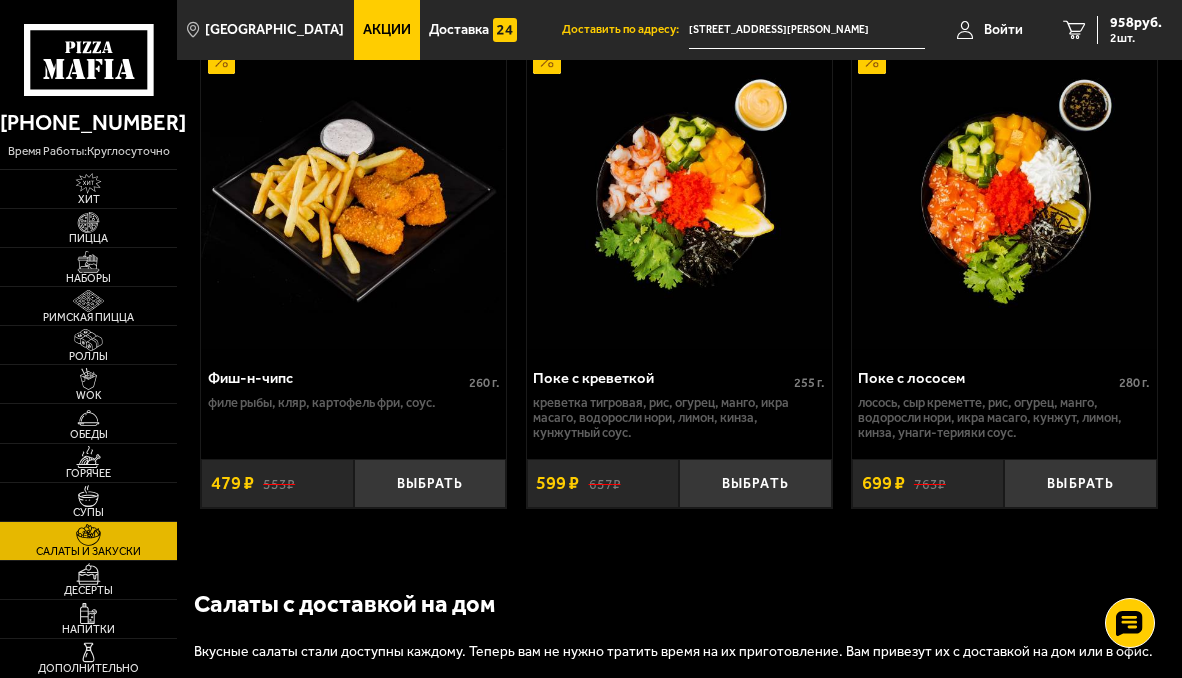 scroll, scrollTop: 2300, scrollLeft: 0, axis: vertical 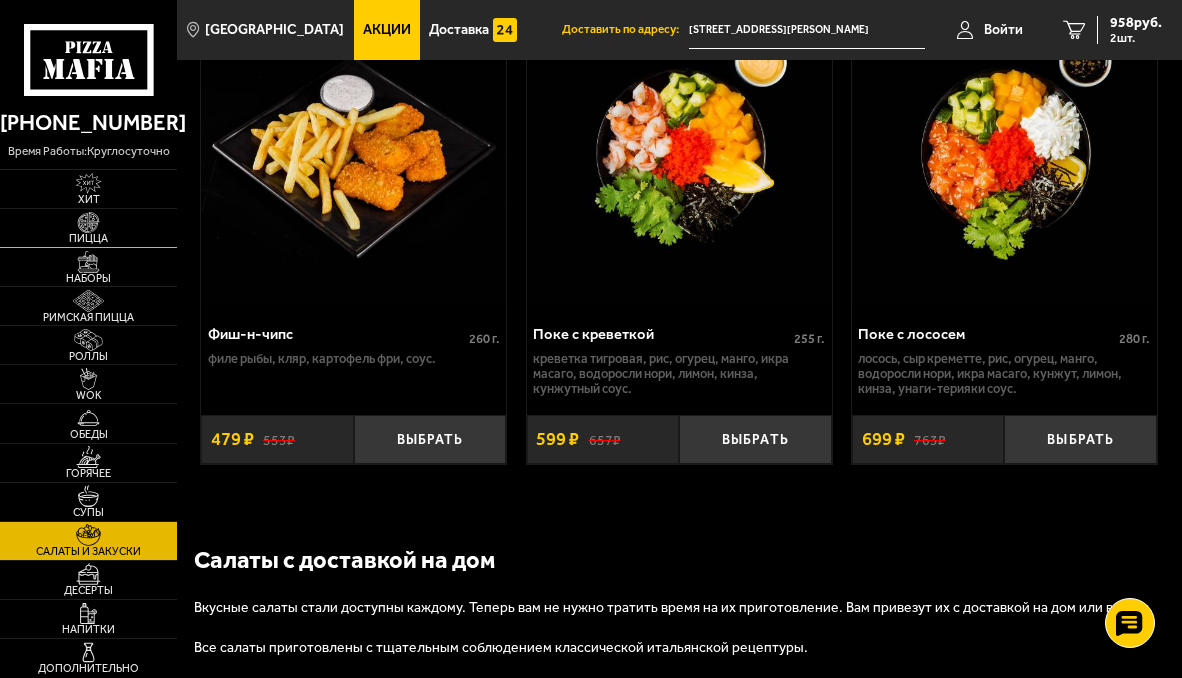 click at bounding box center [88, 223] 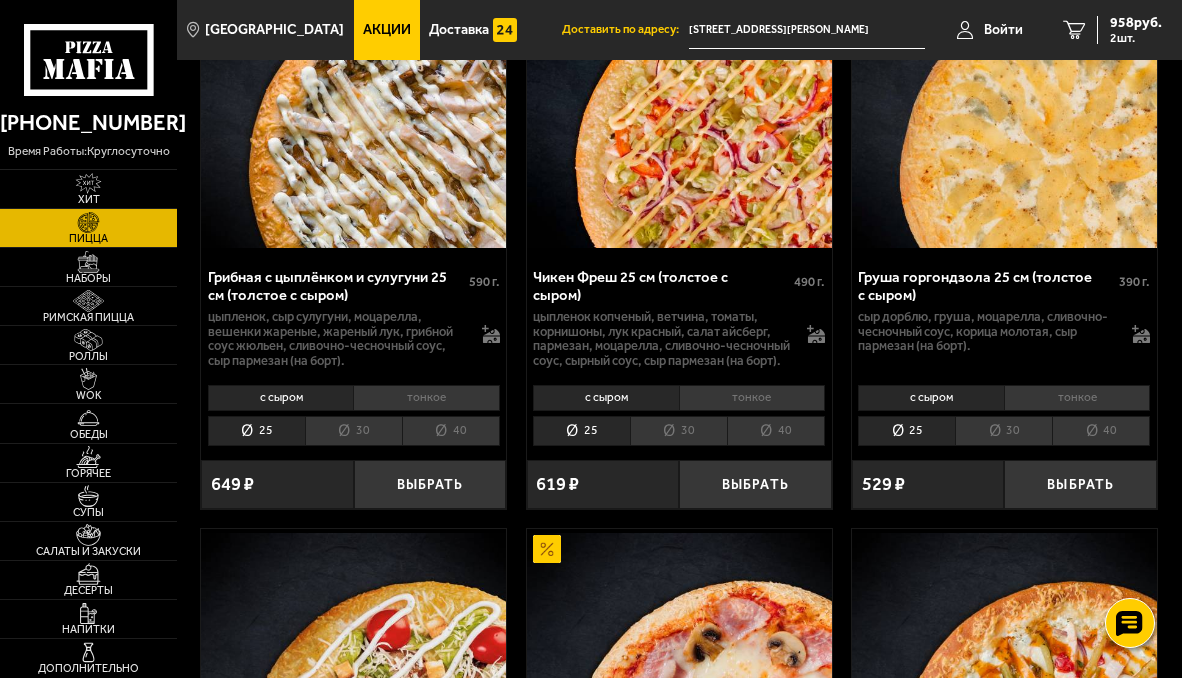 scroll, scrollTop: 1500, scrollLeft: 0, axis: vertical 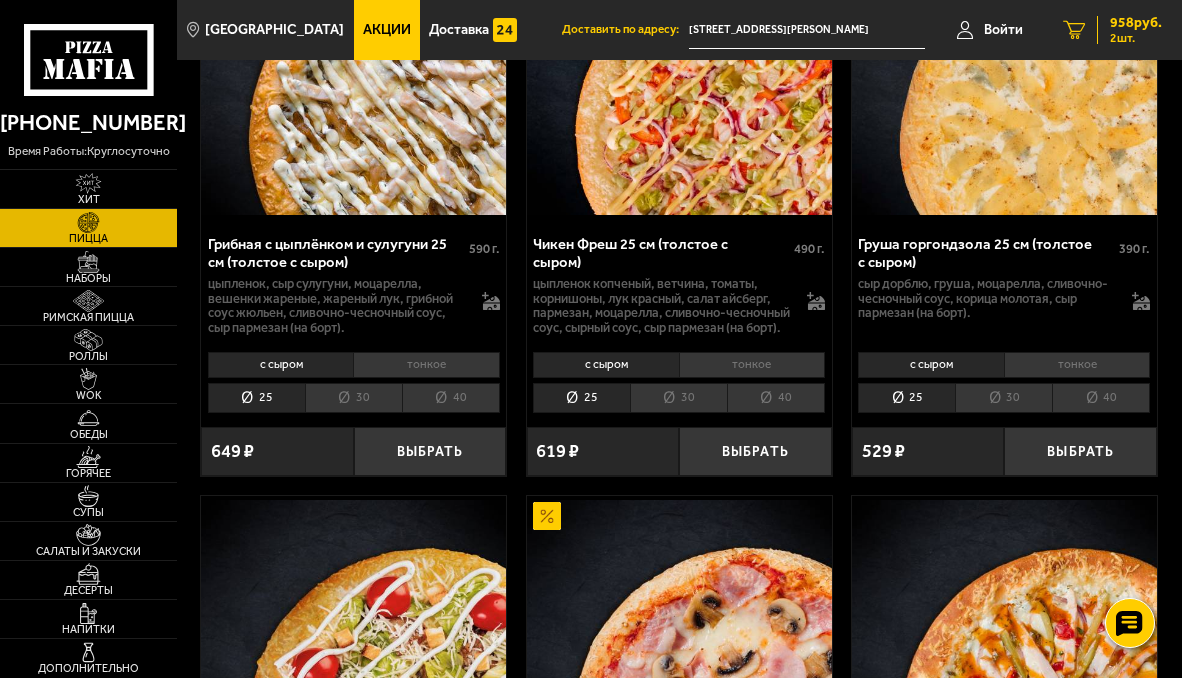 click on "958  руб." at bounding box center [1136, 23] 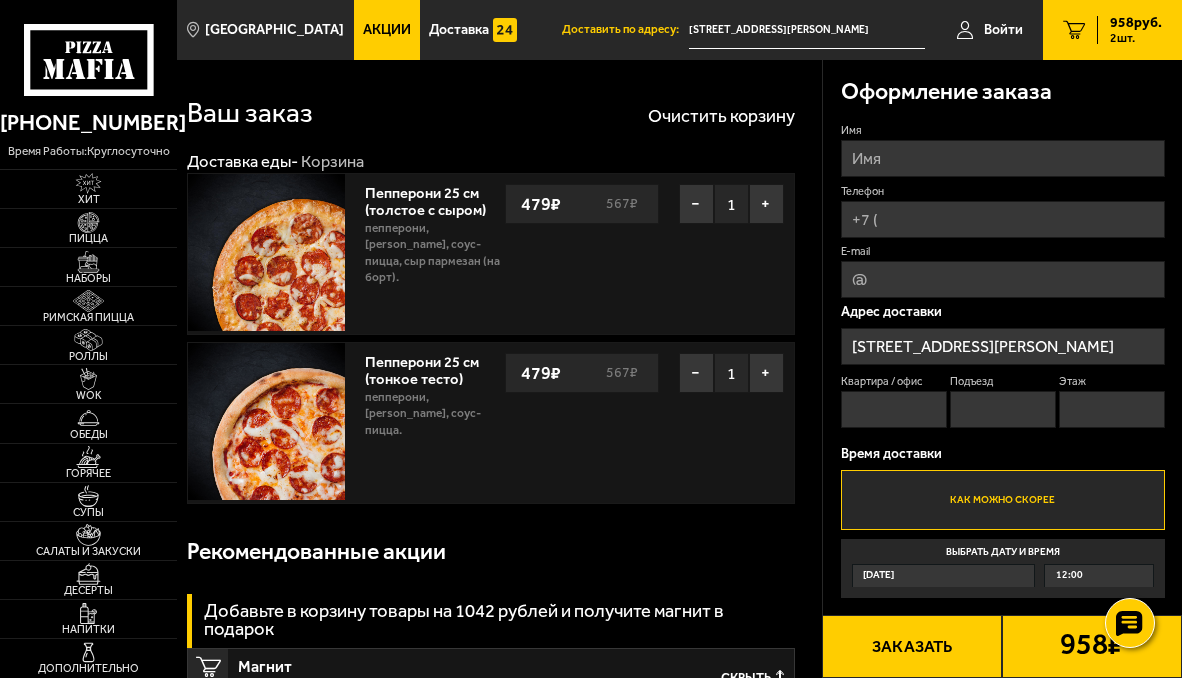 click on "567 ₽" at bounding box center [625, 204] 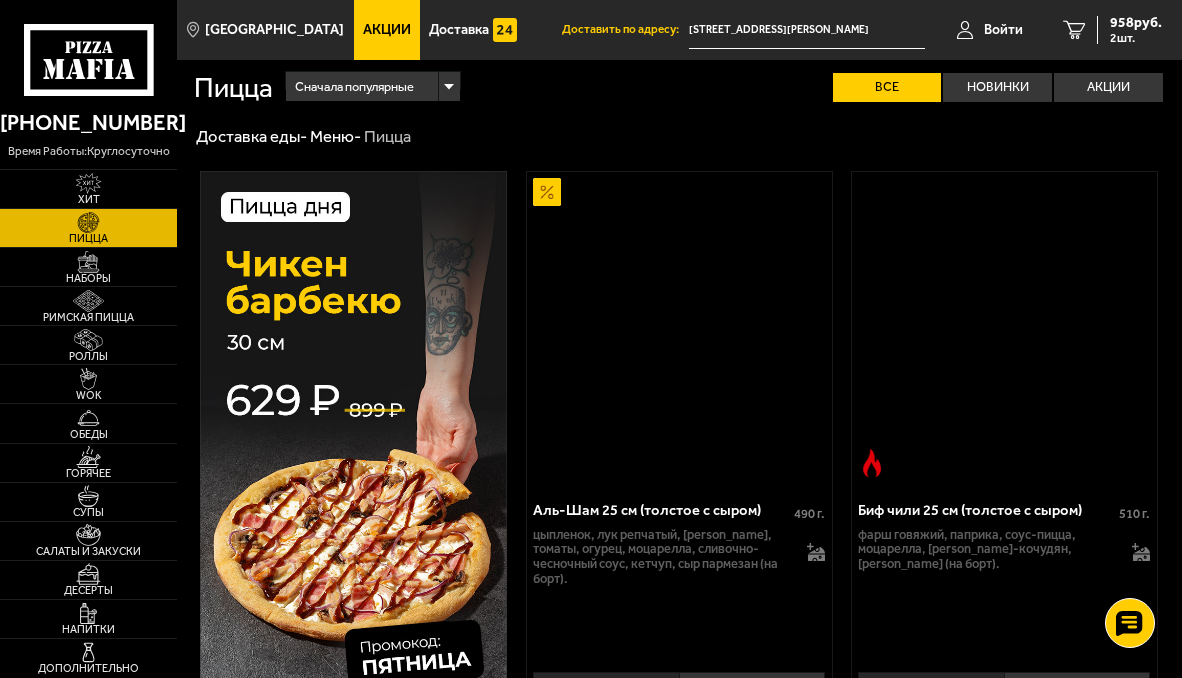 scroll, scrollTop: 1500, scrollLeft: 0, axis: vertical 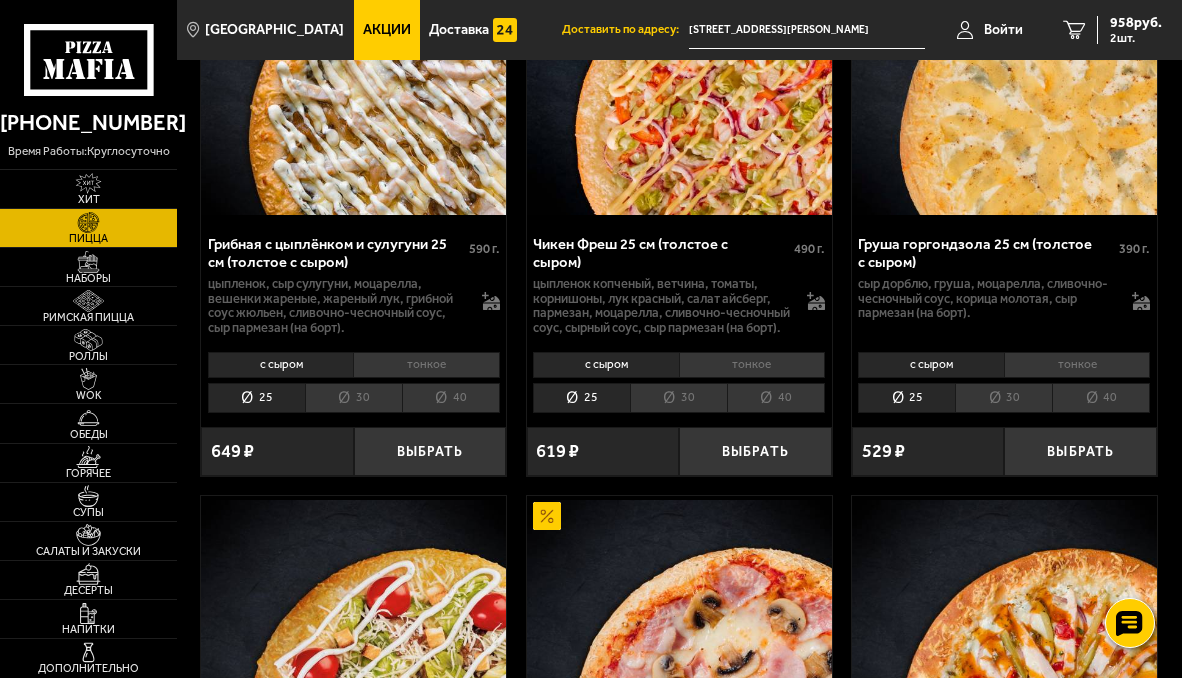 click on "649   ₽" at bounding box center (232, 451) 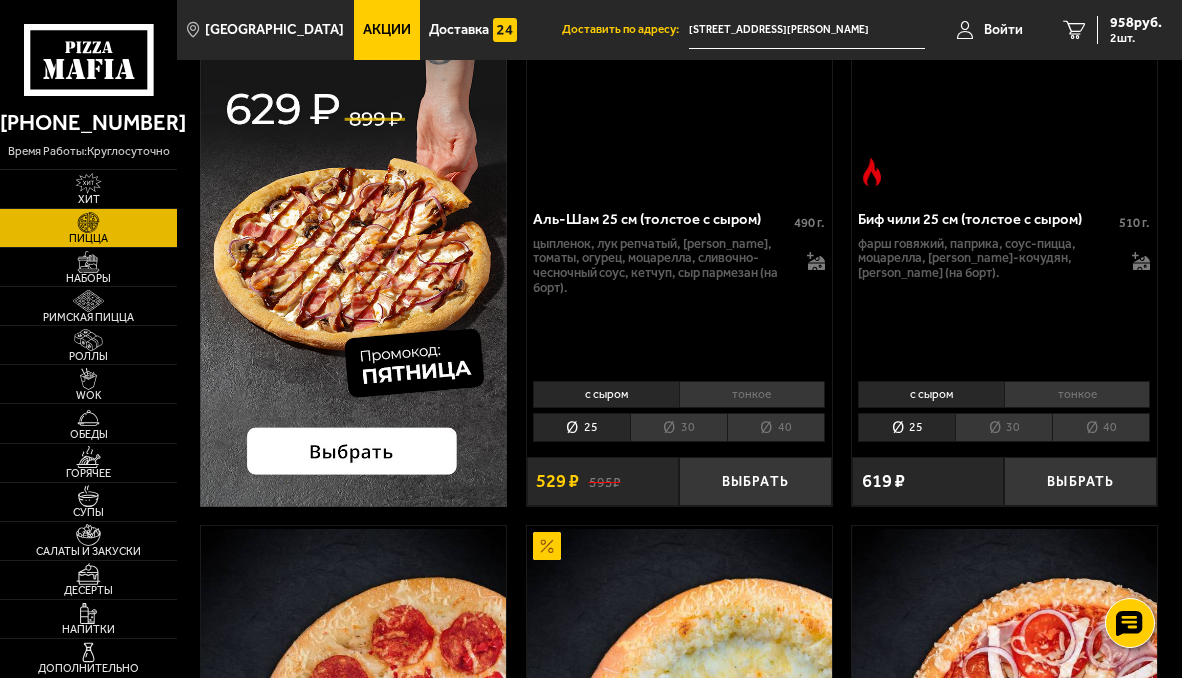 scroll, scrollTop: 0, scrollLeft: 0, axis: both 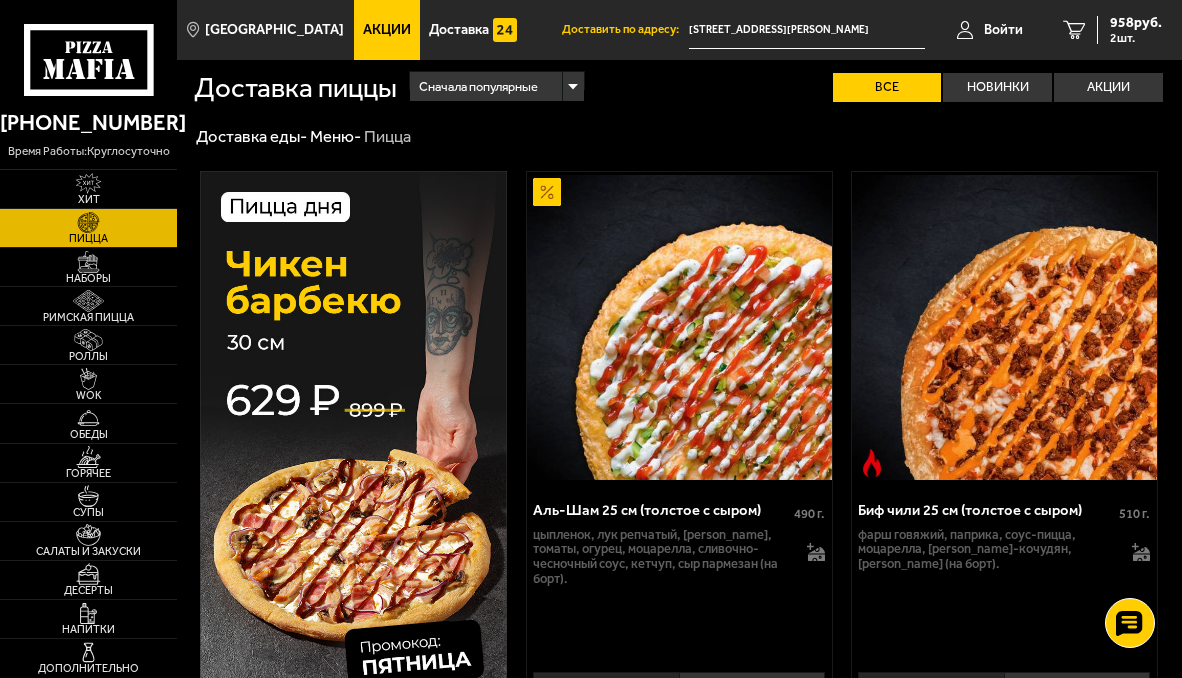 click on "Сначала популярные" at bounding box center [478, 86] 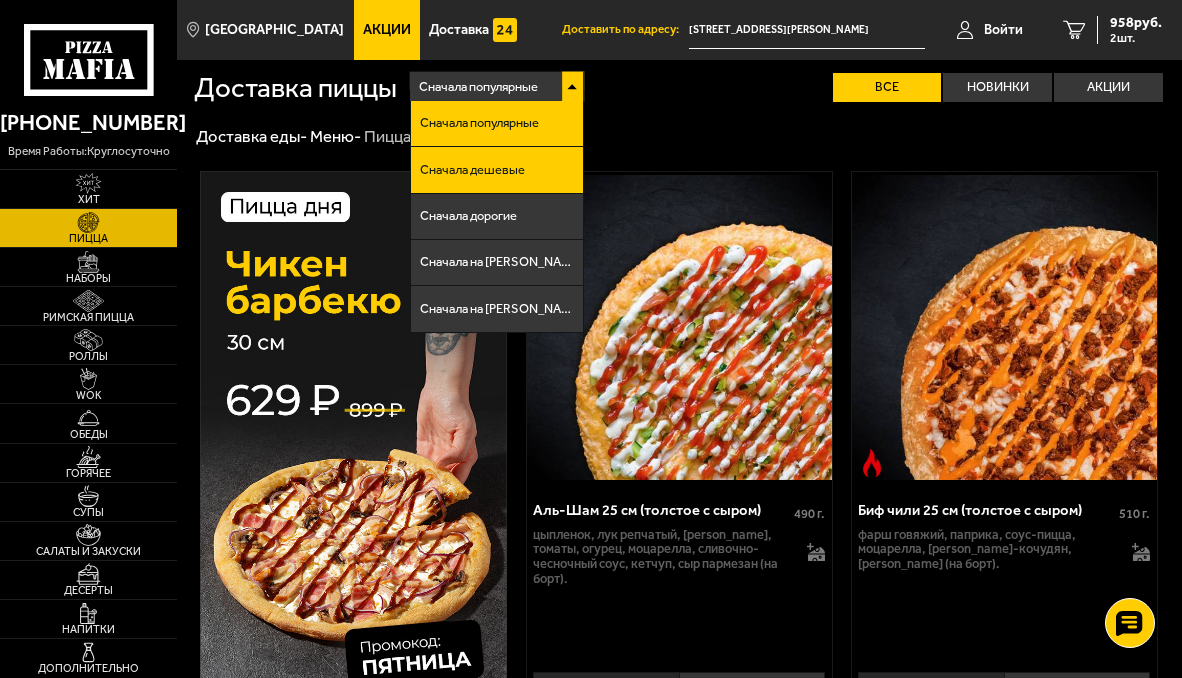 click on "Сначала дешевые" at bounding box center (472, 170) 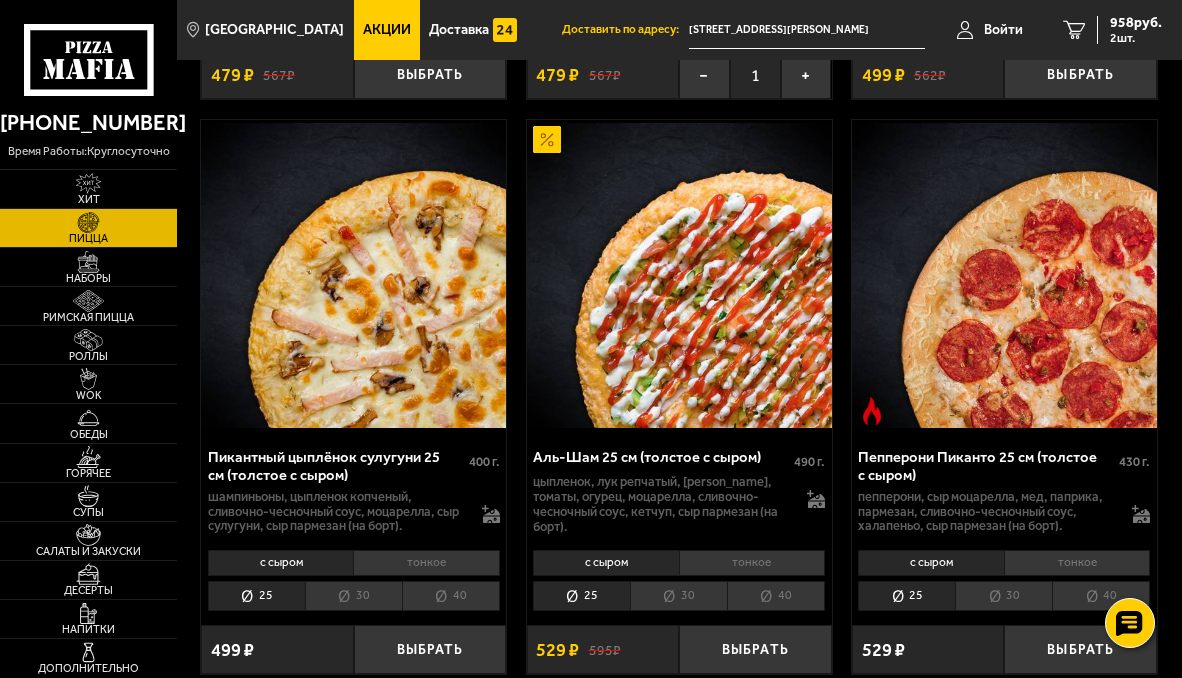 scroll, scrollTop: 1300, scrollLeft: 0, axis: vertical 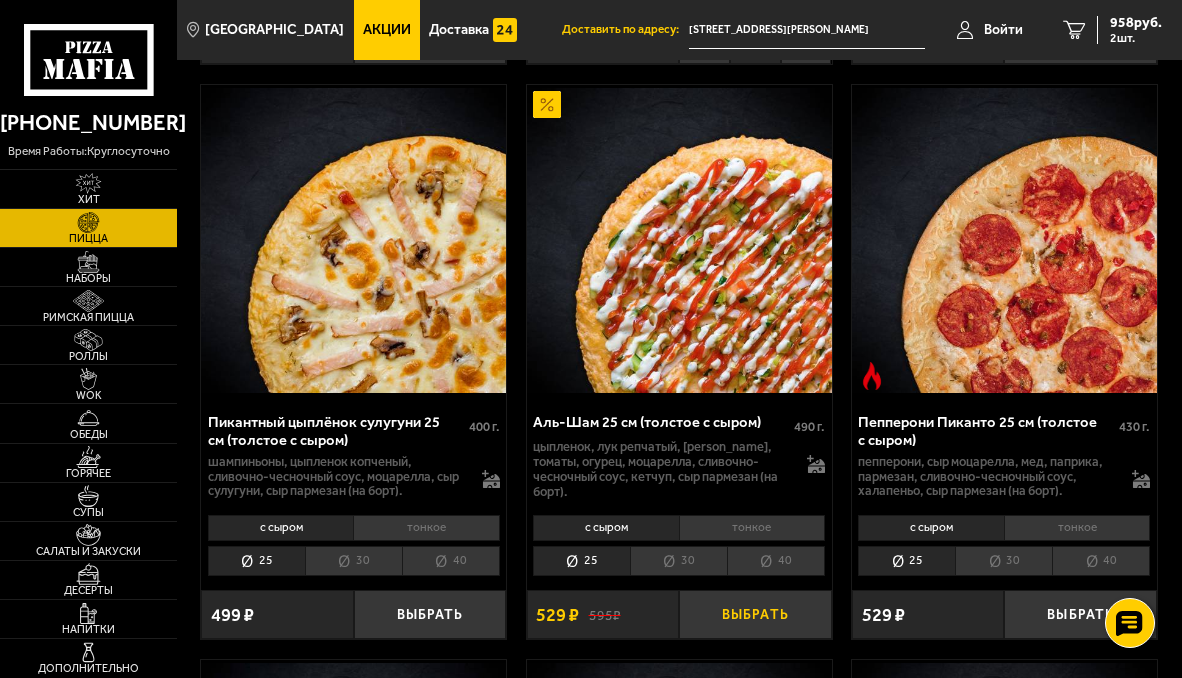 click on "Выбрать" at bounding box center (755, 614) 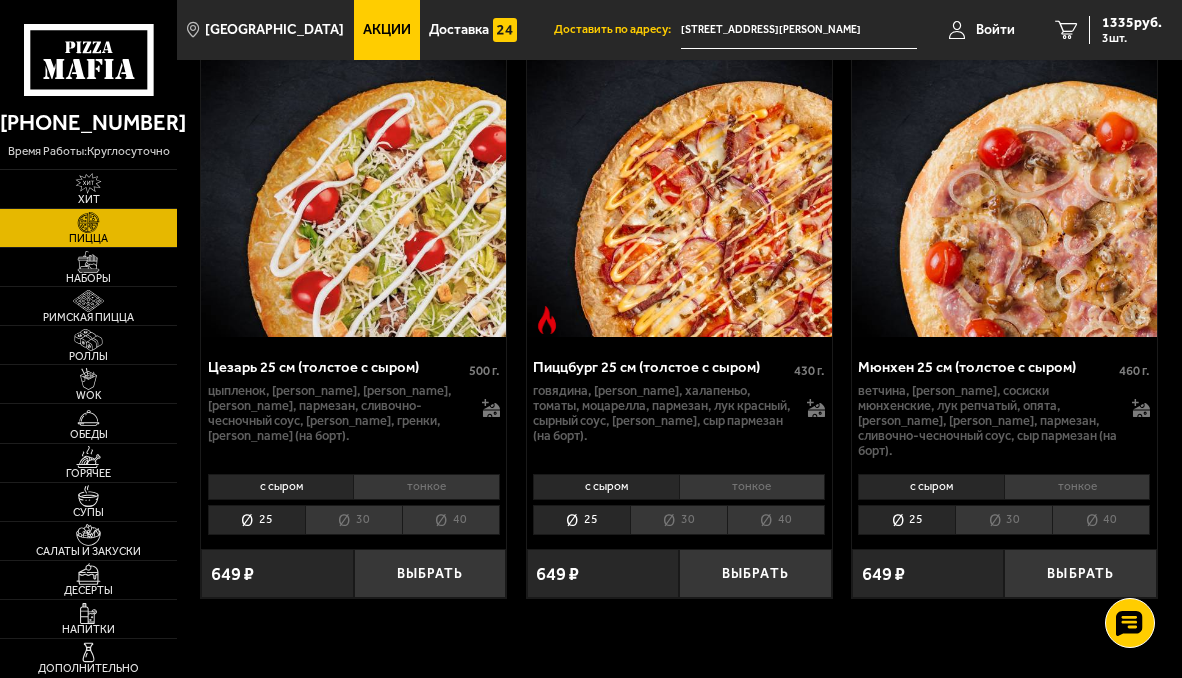 scroll, scrollTop: 5512, scrollLeft: 0, axis: vertical 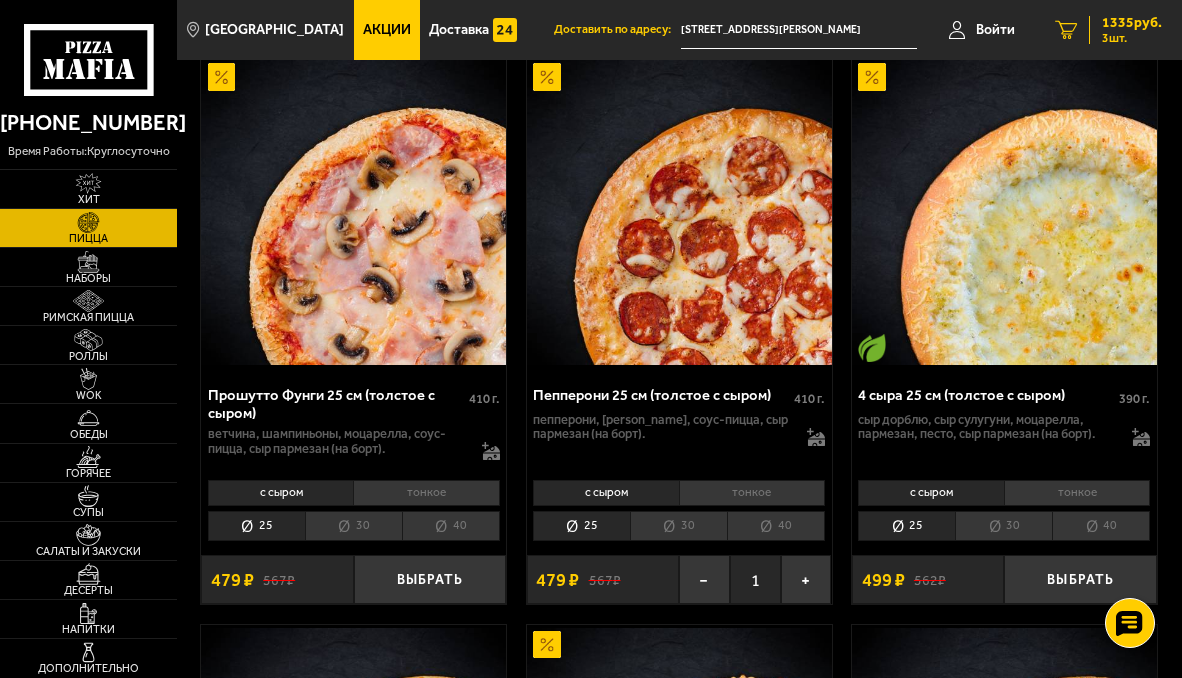 click on "1335  руб." at bounding box center [1132, 23] 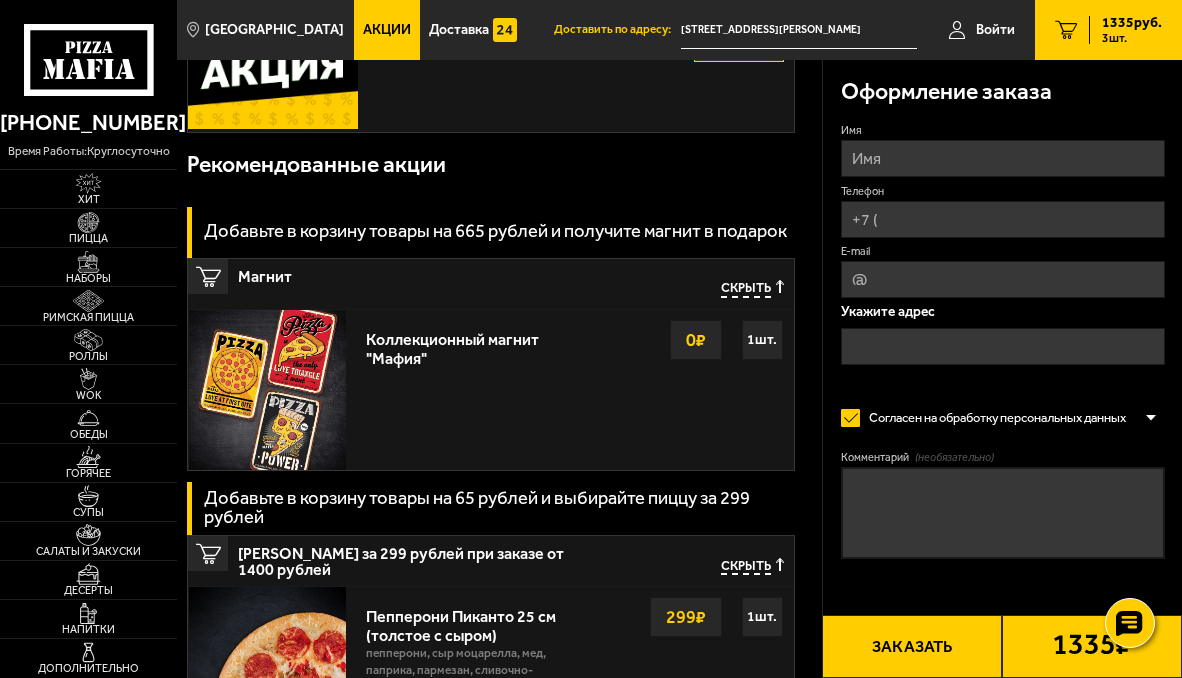 scroll, scrollTop: 0, scrollLeft: 0, axis: both 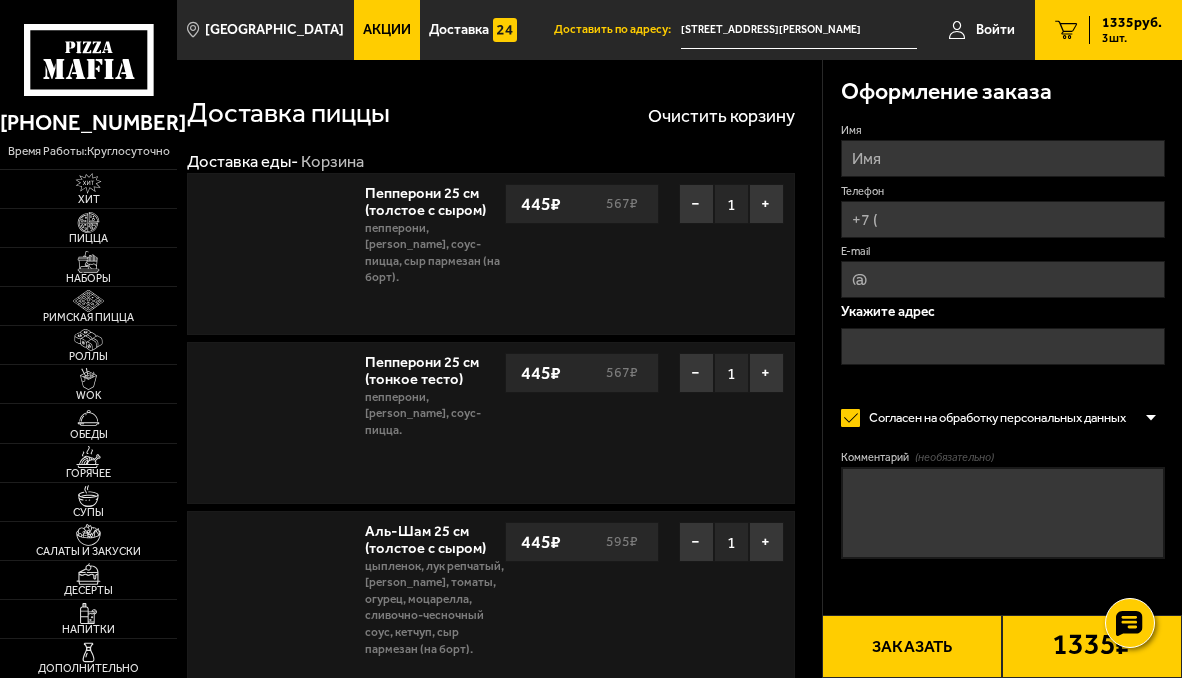 type on "[STREET_ADDRESS][PERSON_NAME]" 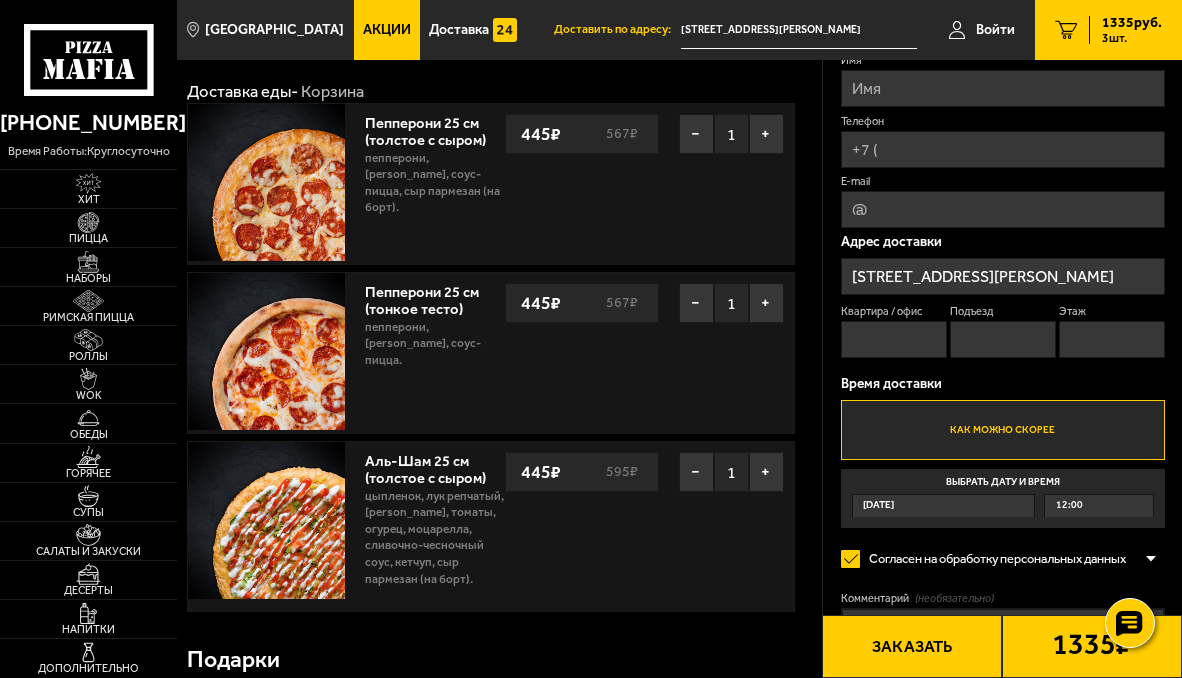 scroll, scrollTop: 100, scrollLeft: 0, axis: vertical 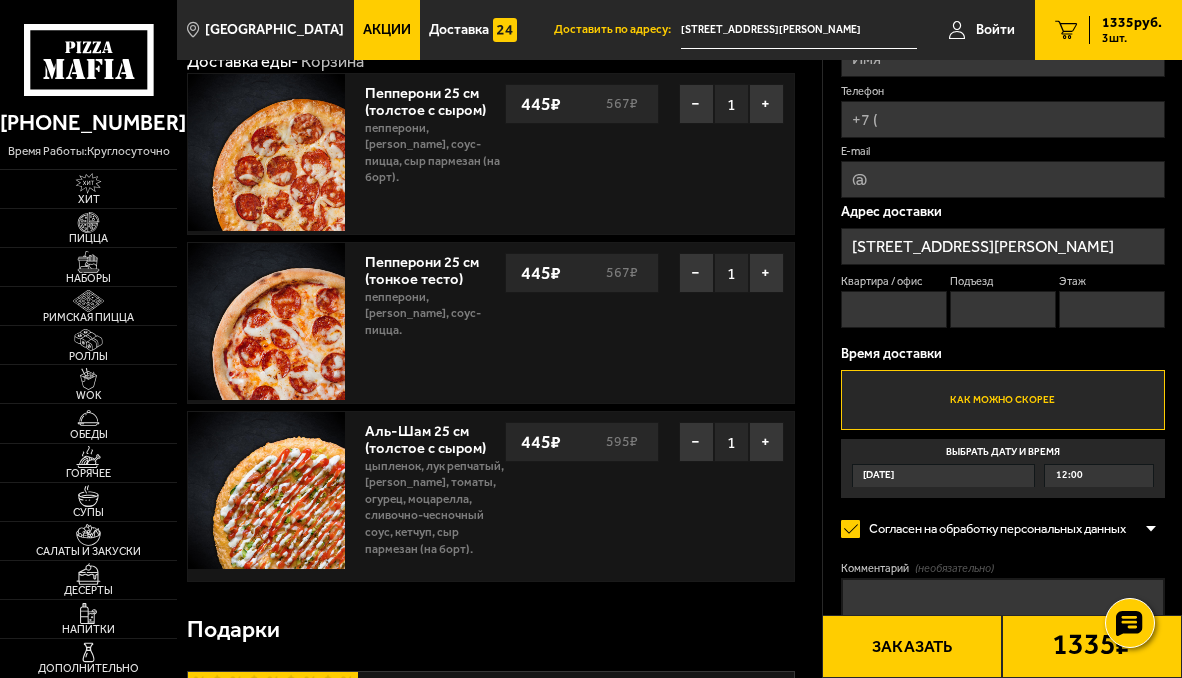 click on "Пепперони 25 см (тонкое тесто)" at bounding box center [423, 267] 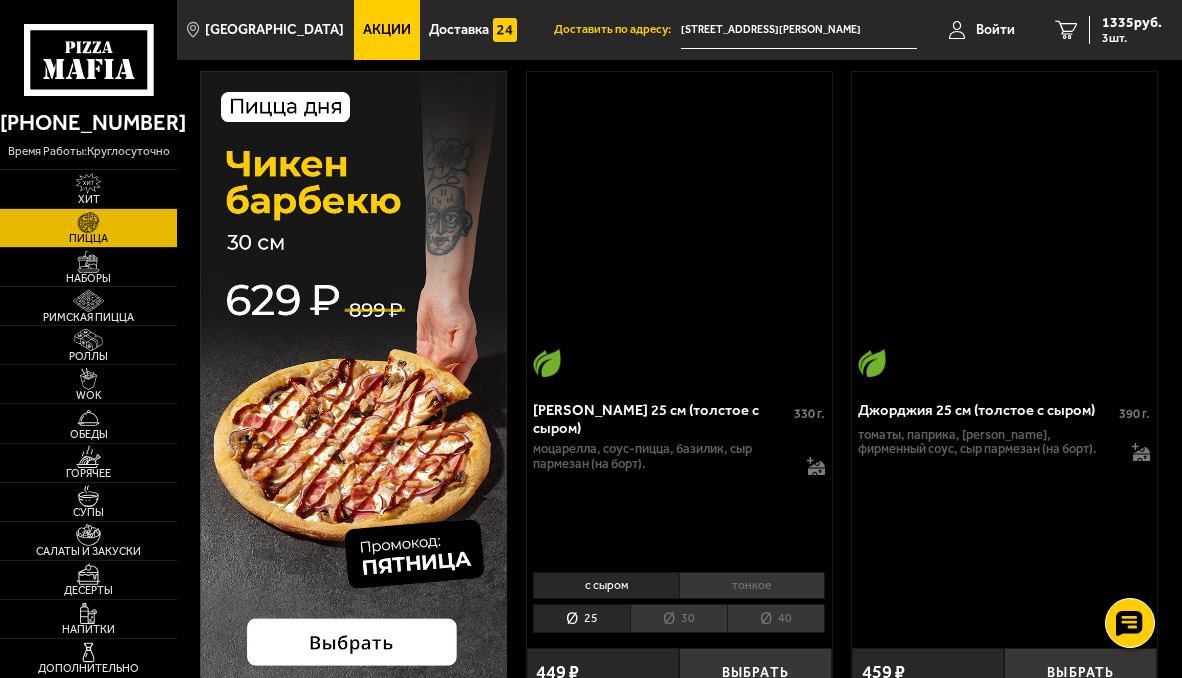 scroll, scrollTop: 760, scrollLeft: 0, axis: vertical 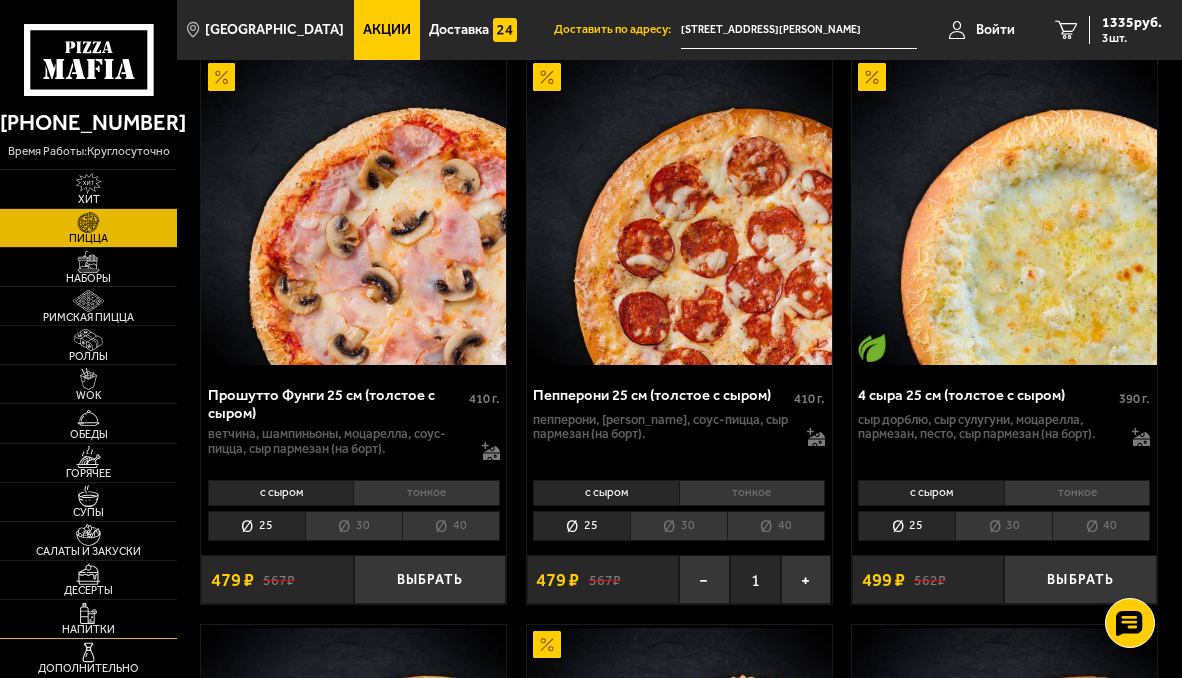 click at bounding box center (88, 614) 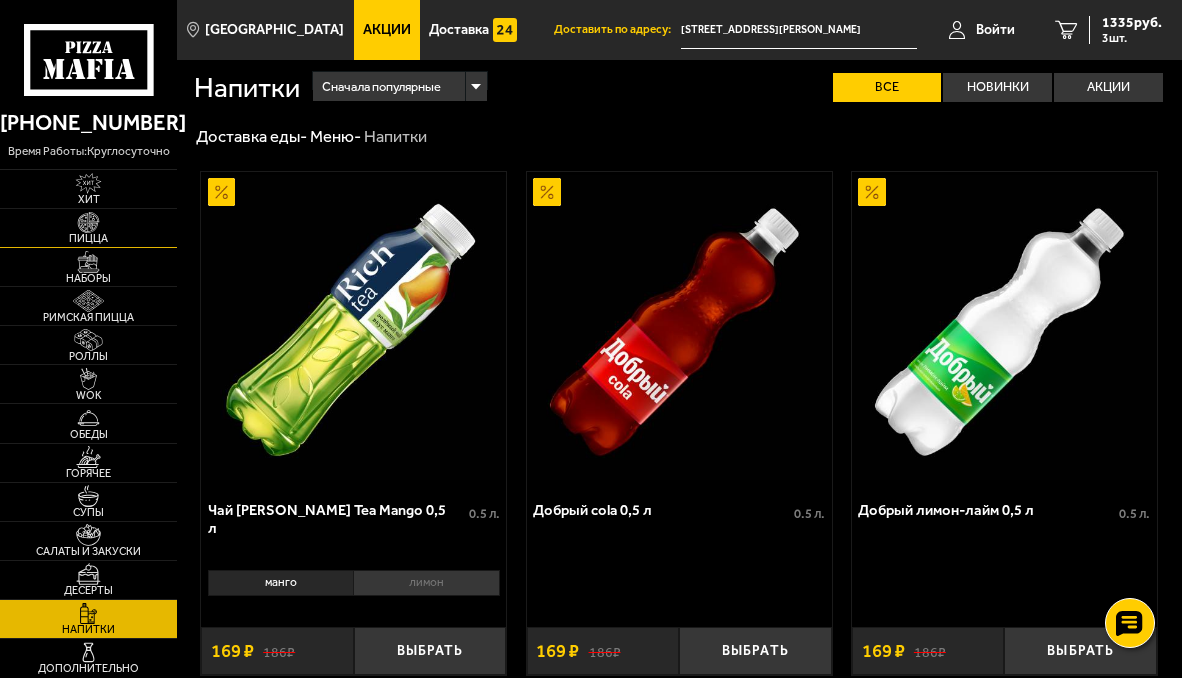 click at bounding box center (88, 223) 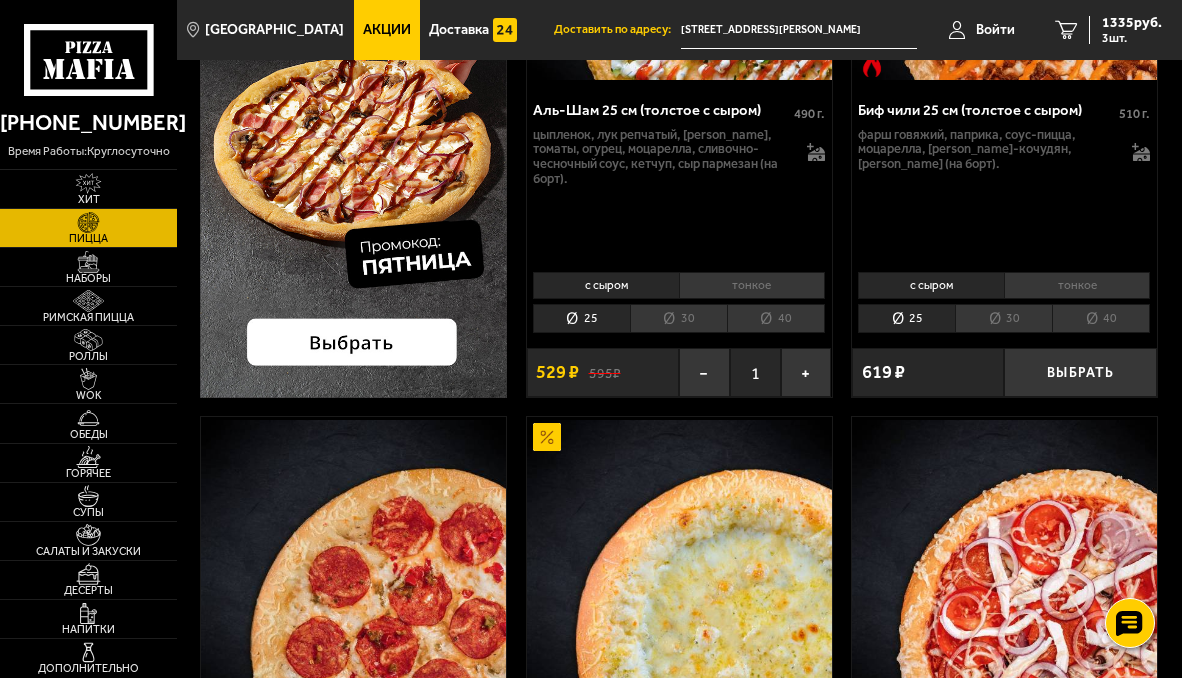 scroll, scrollTop: 0, scrollLeft: 0, axis: both 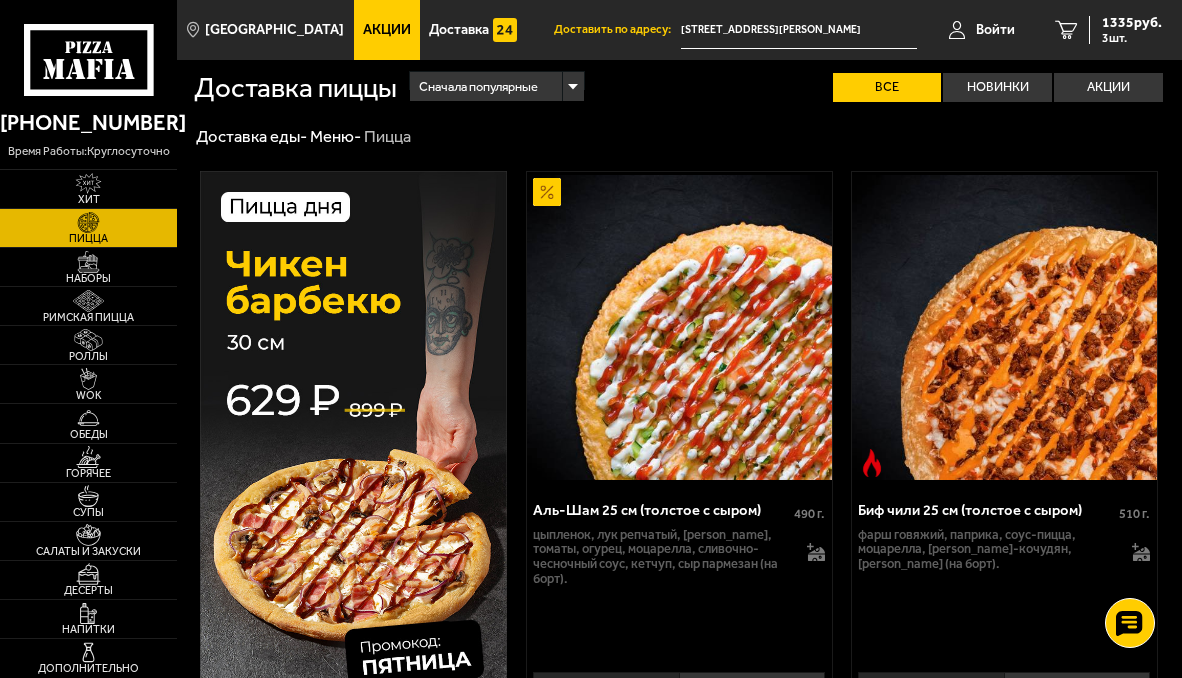 click on "Сначала популярные" at bounding box center (496, 87) 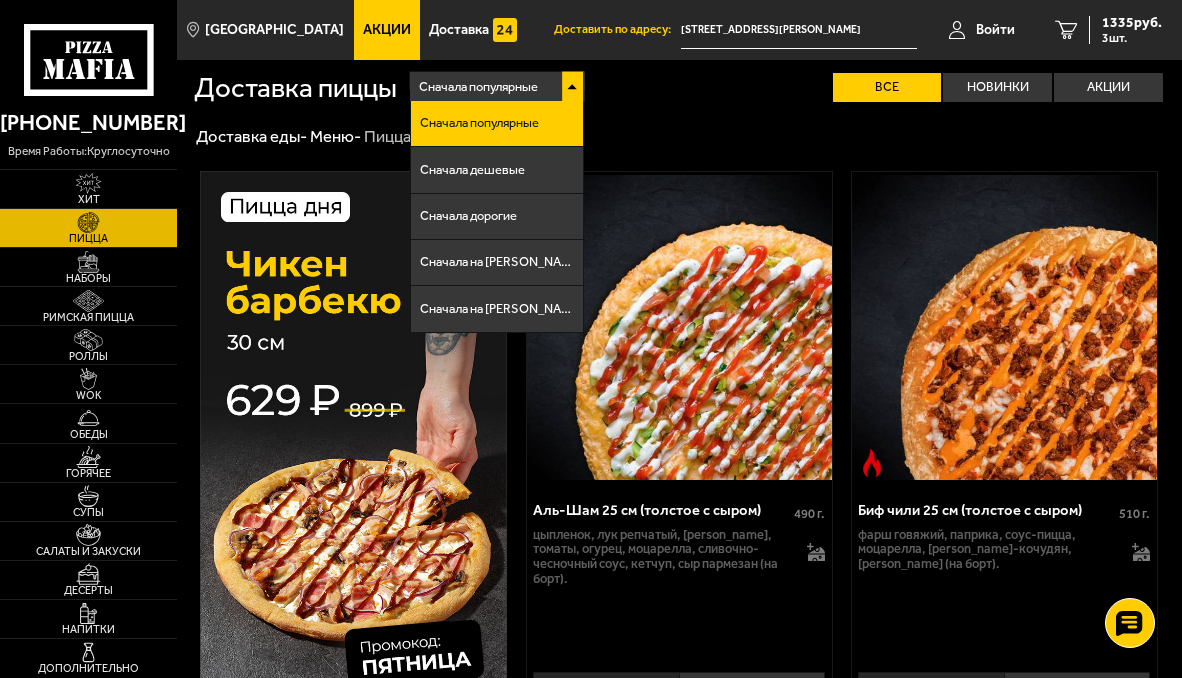 click on "Сначала популярные" at bounding box center (496, 124) 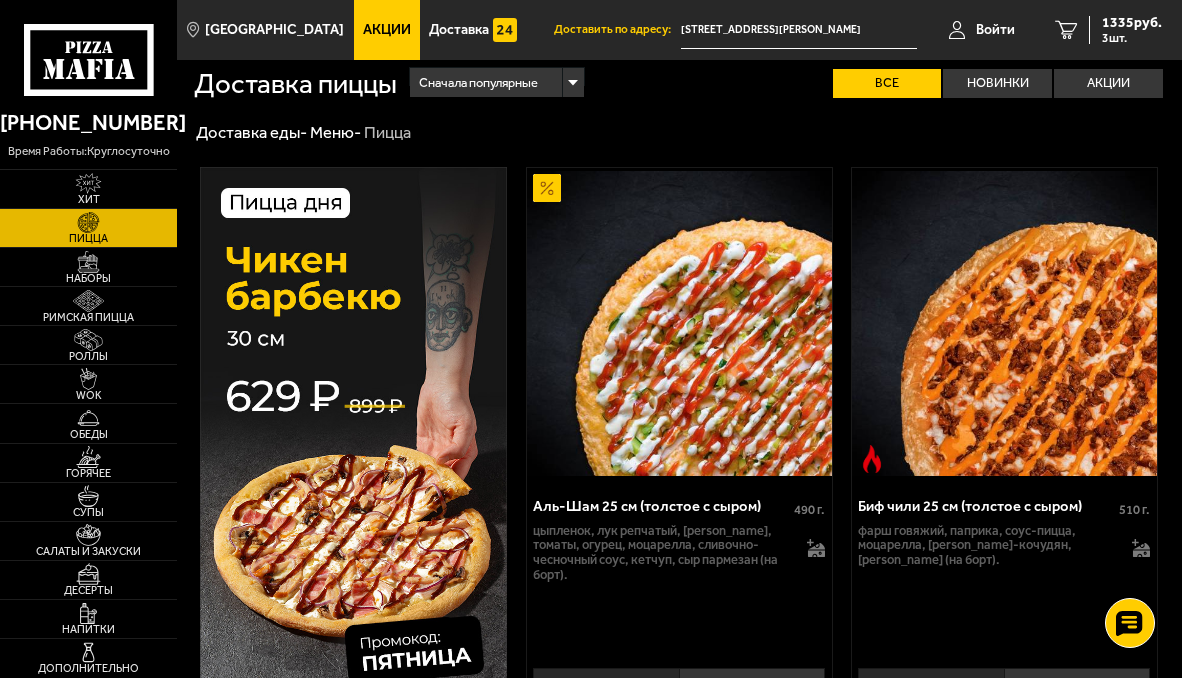 scroll, scrollTop: 0, scrollLeft: 0, axis: both 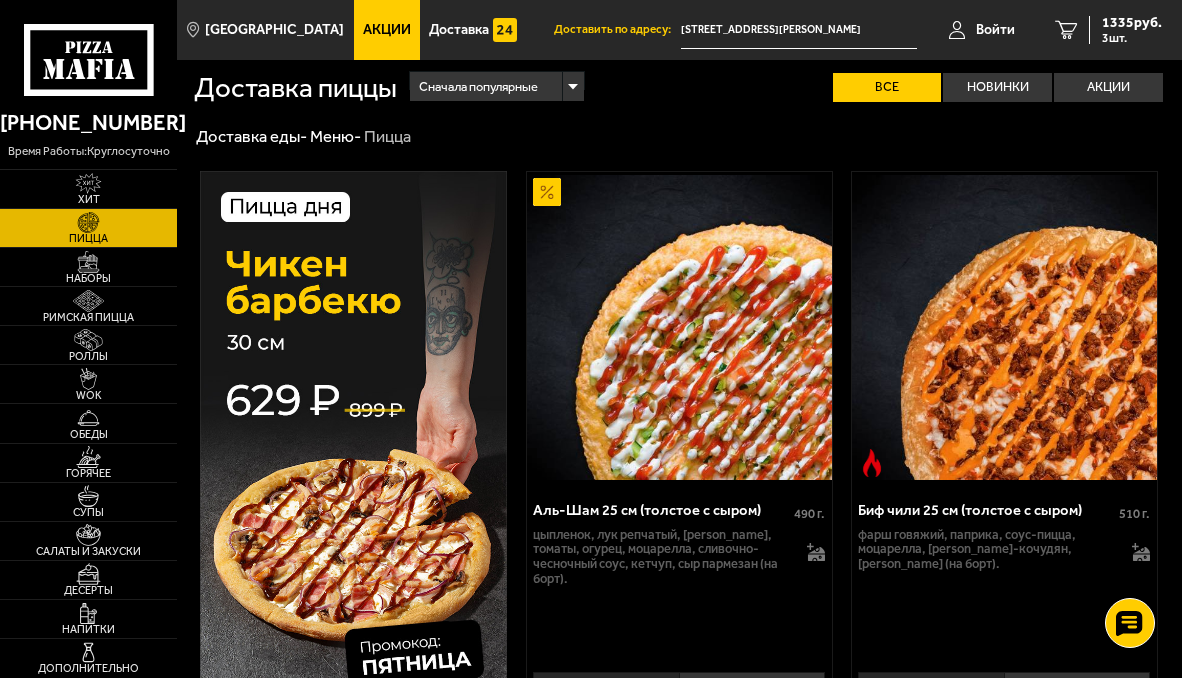 click on "Сначала популярные" at bounding box center [478, 86] 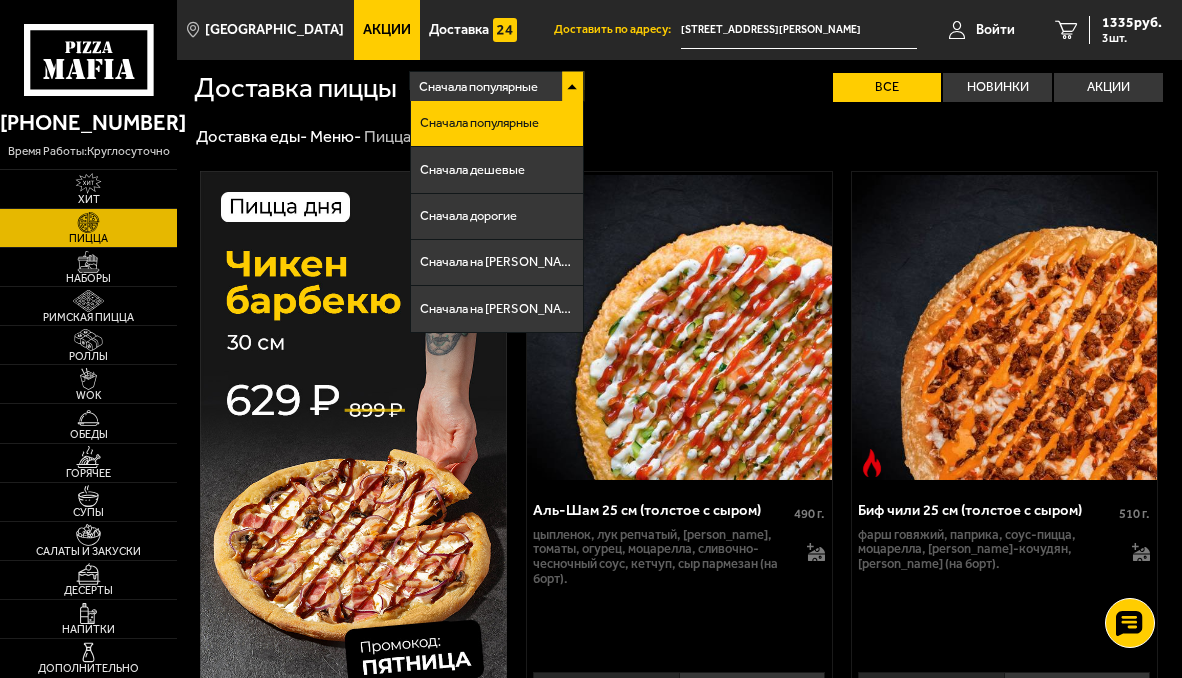 click on "Сначала популярные" at bounding box center [496, 124] 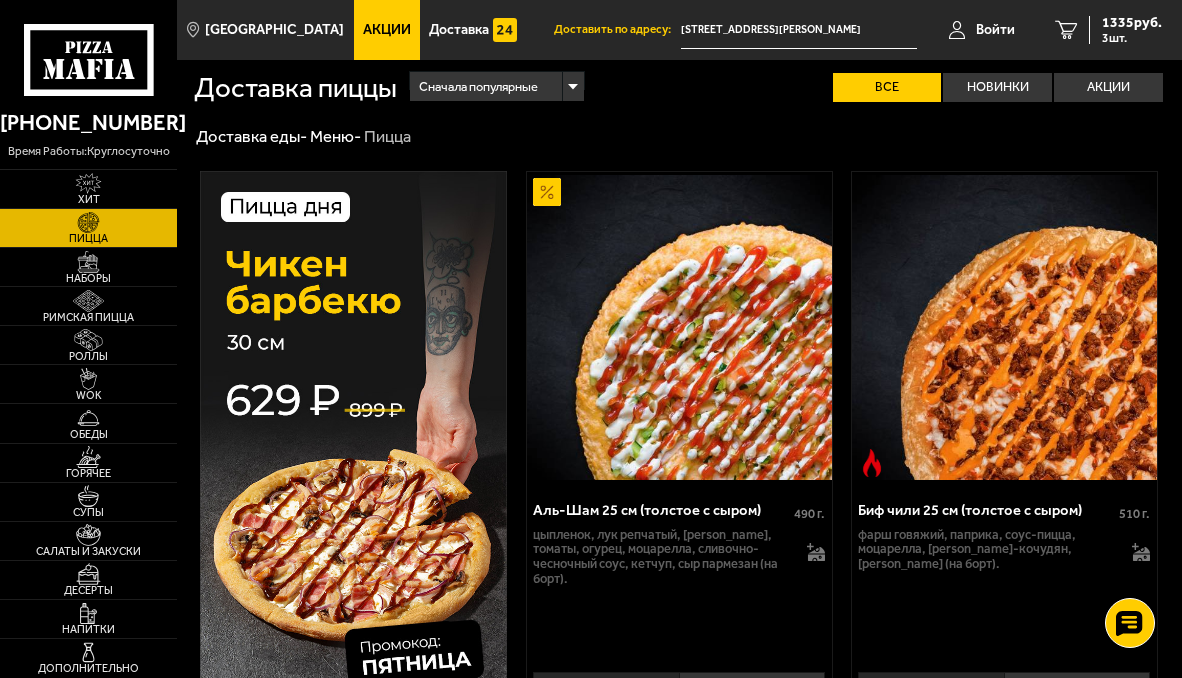 click on "Сначала популярные" at bounding box center (478, 86) 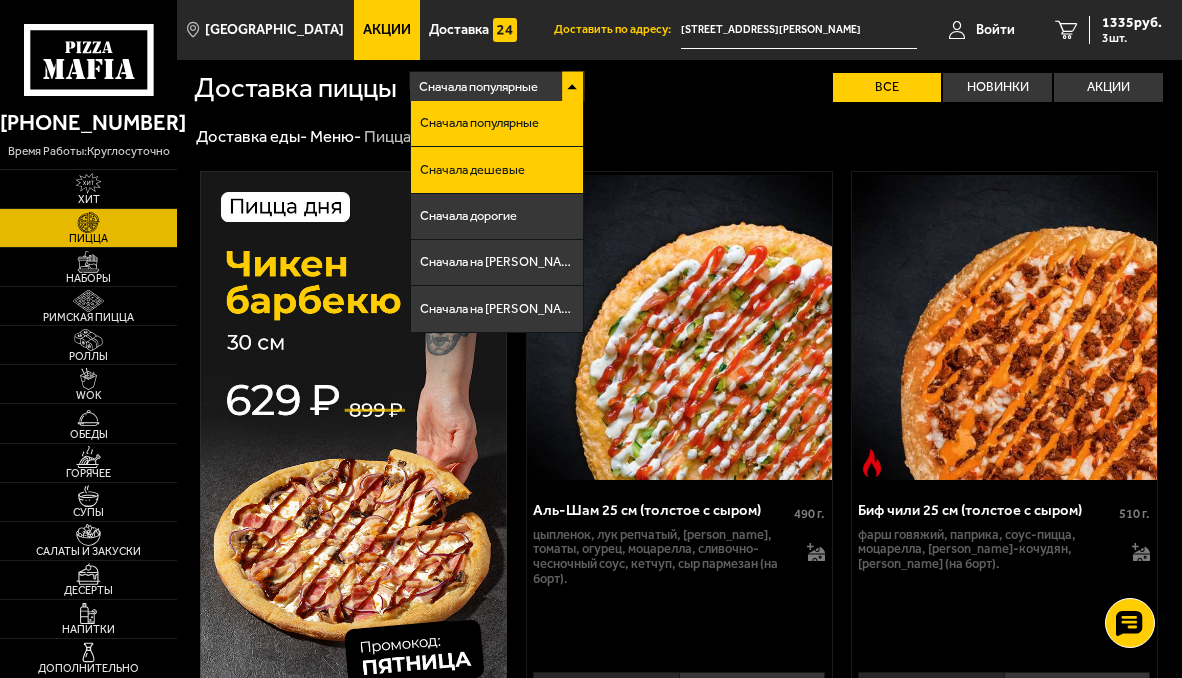 click on "Сначала дешевые" at bounding box center (496, 170) 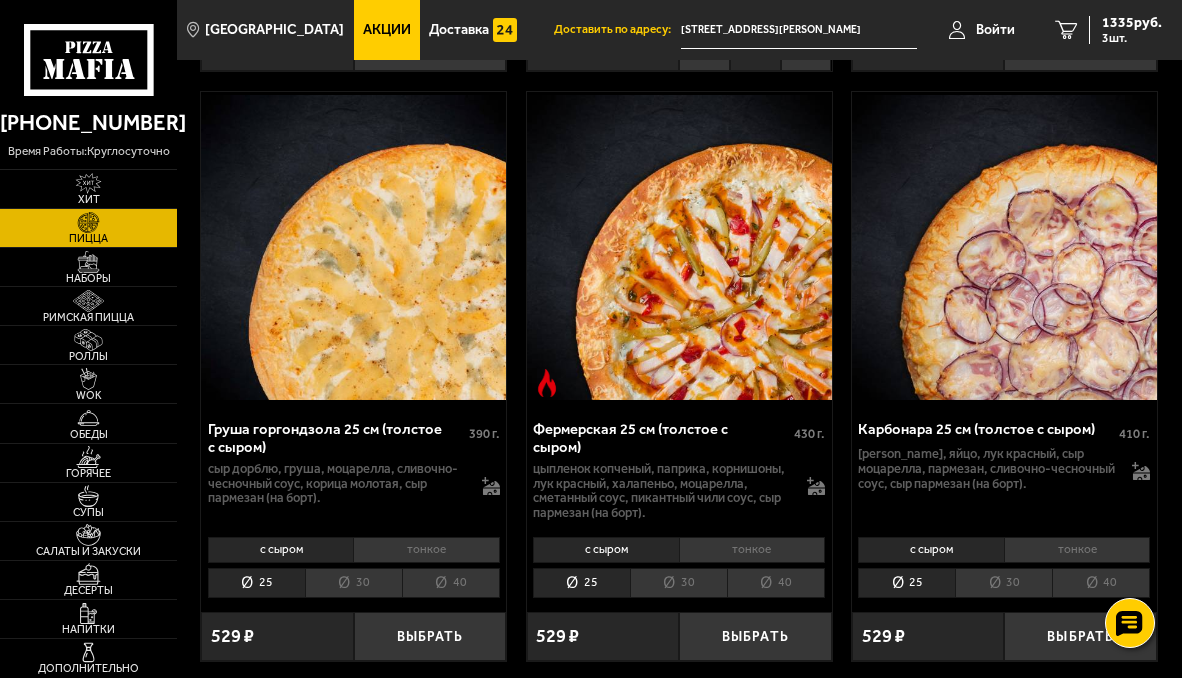 scroll, scrollTop: 1900, scrollLeft: 0, axis: vertical 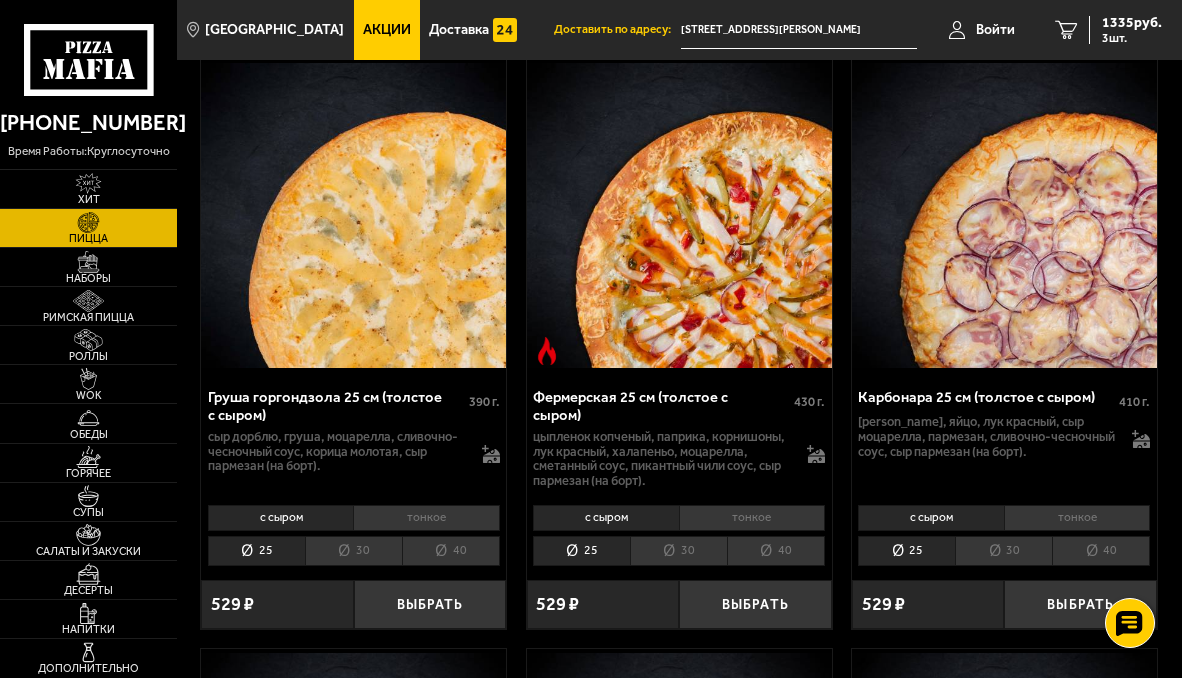 click on "тонкое" at bounding box center [752, 518] 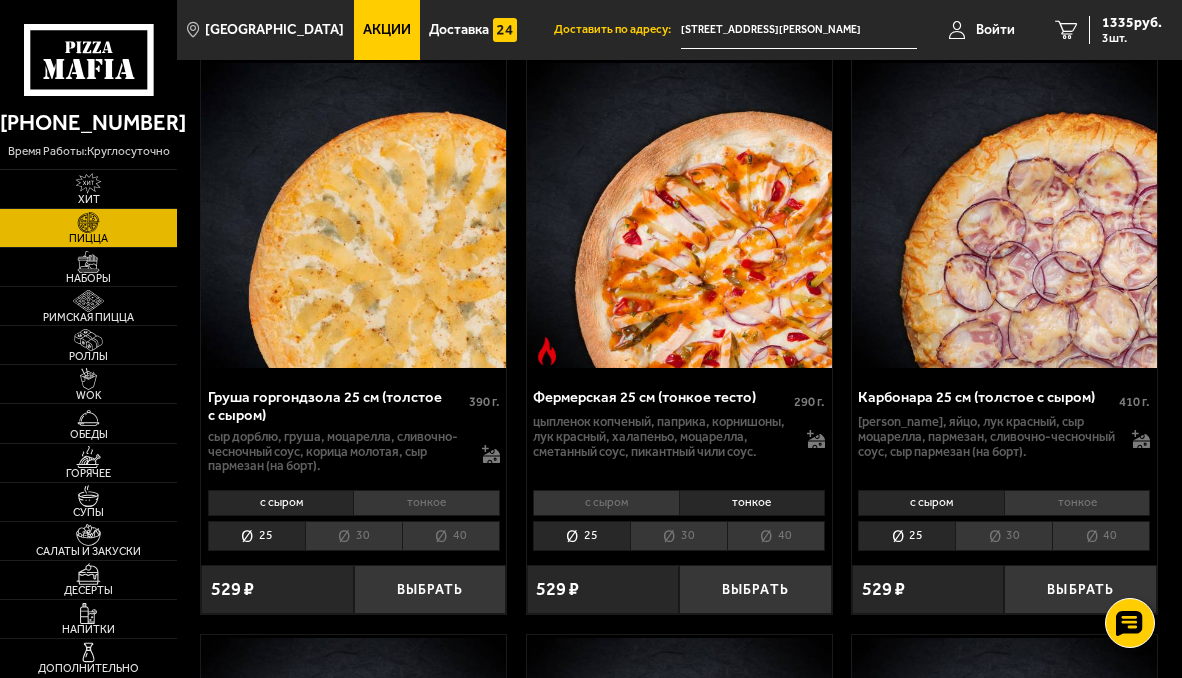click on "с сыром" at bounding box center [605, 503] 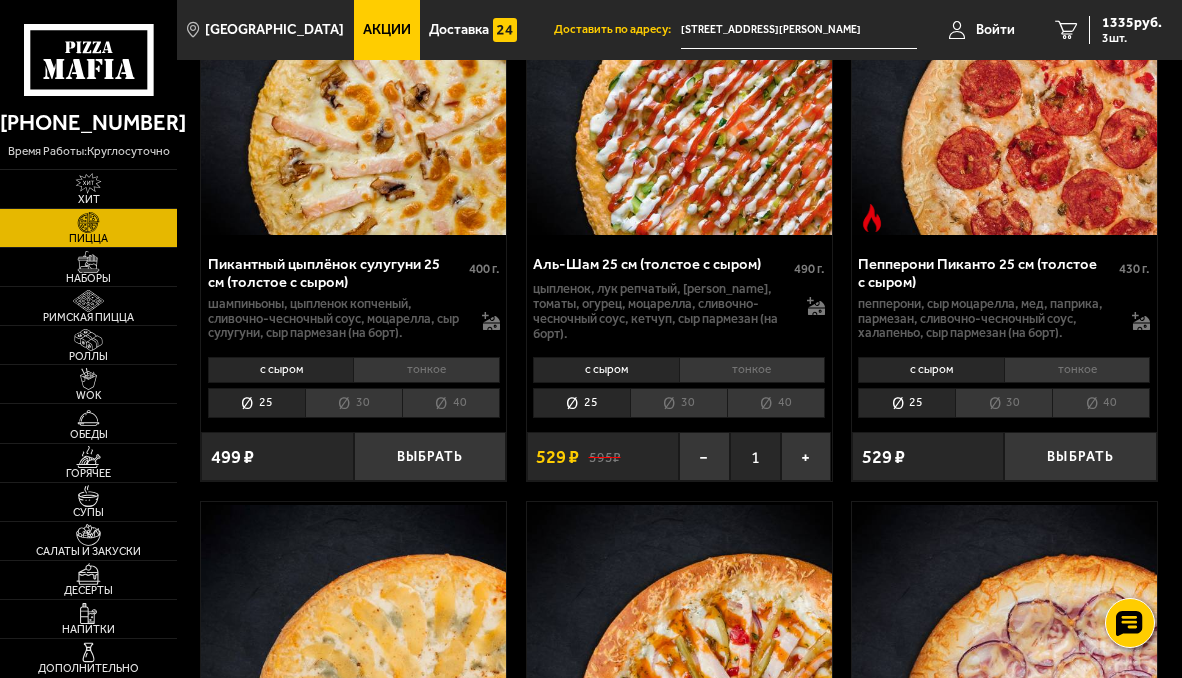 scroll, scrollTop: 1300, scrollLeft: 0, axis: vertical 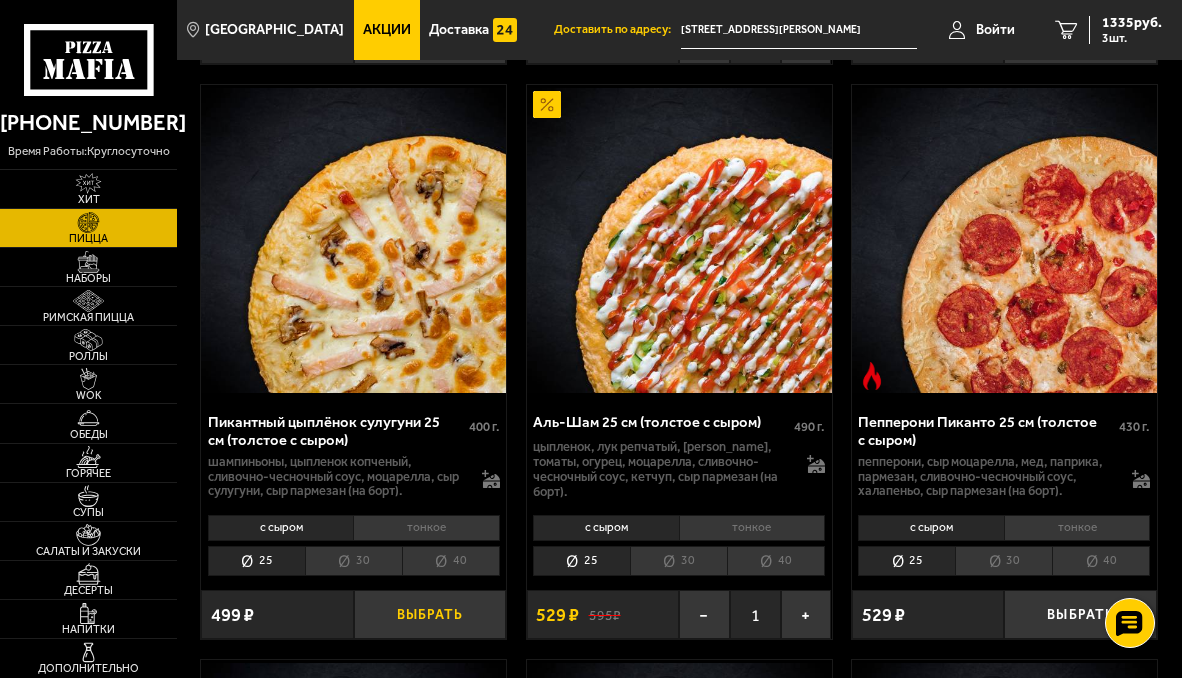 click on "Выбрать" at bounding box center [430, 614] 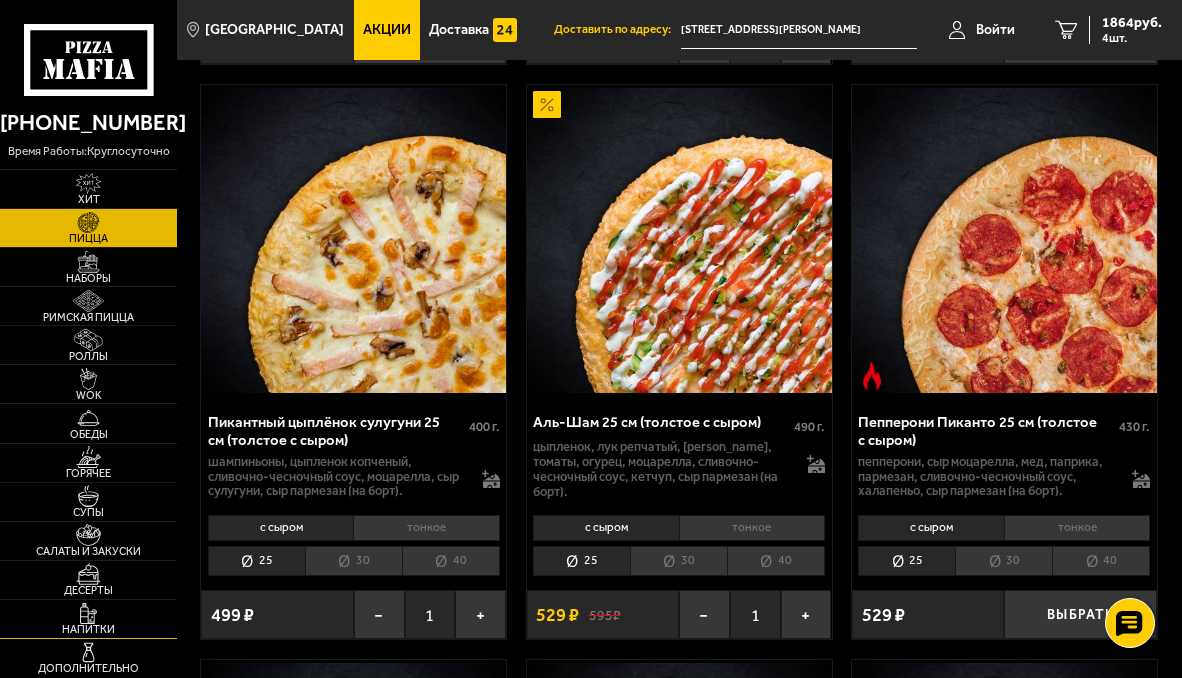 click at bounding box center [88, 614] 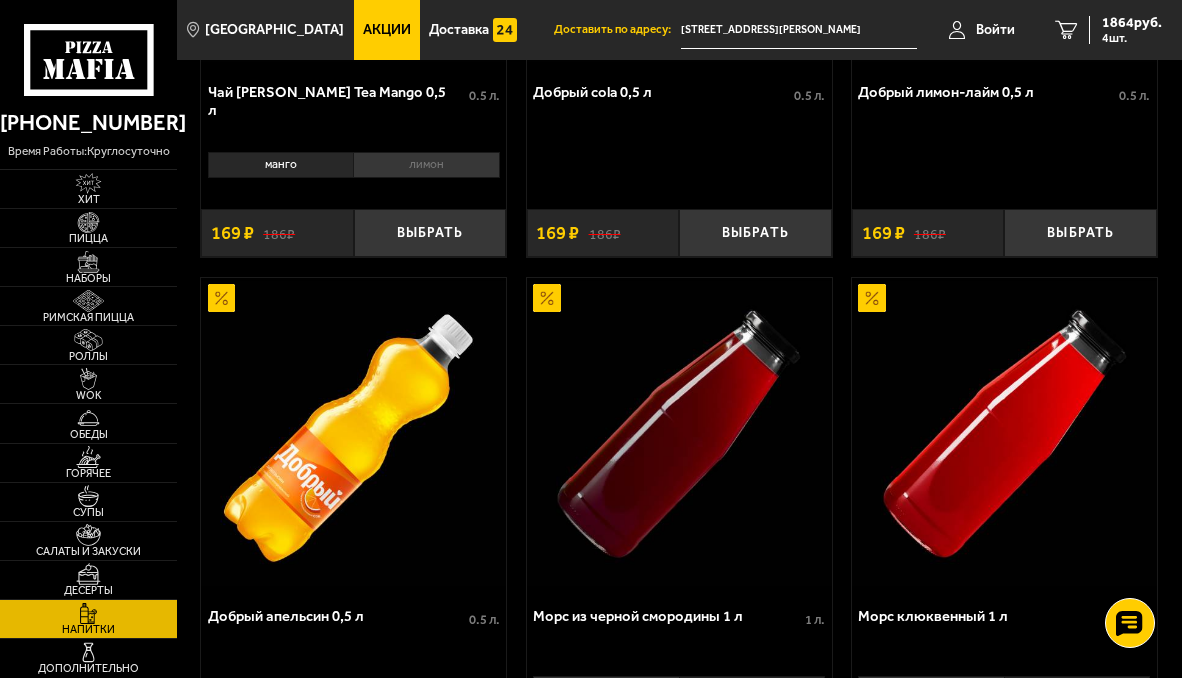 scroll, scrollTop: 321, scrollLeft: 0, axis: vertical 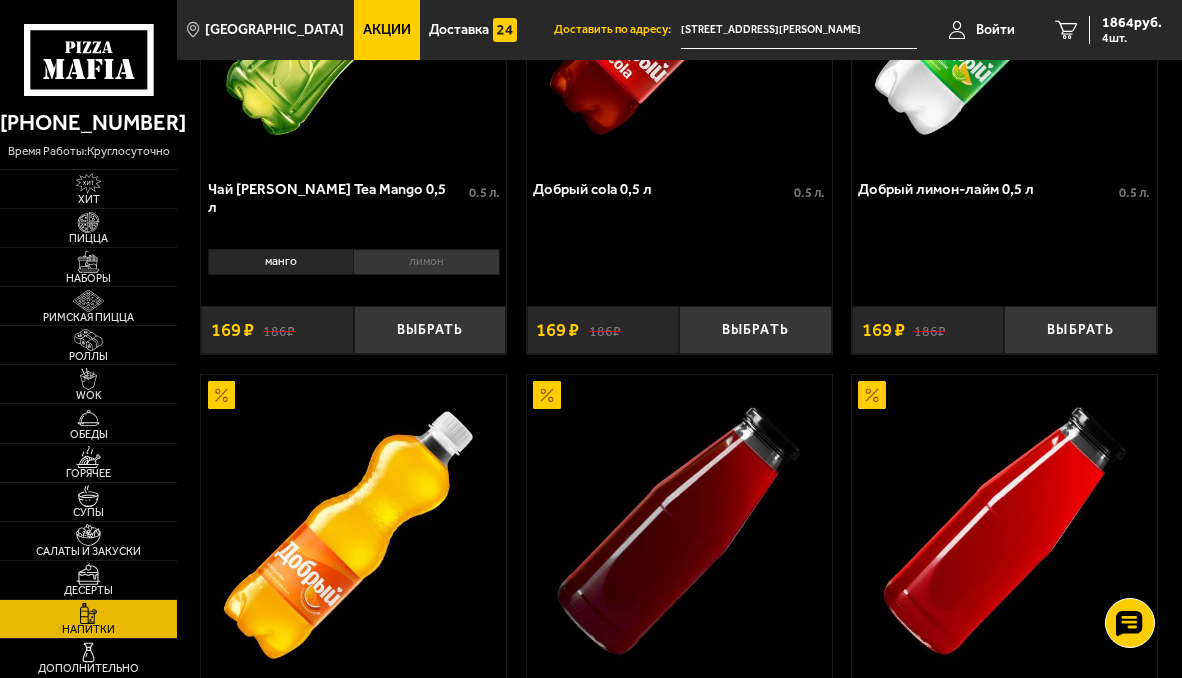 drag, startPoint x: 253, startPoint y: 672, endPoint x: 367, endPoint y: 523, distance: 187.60864 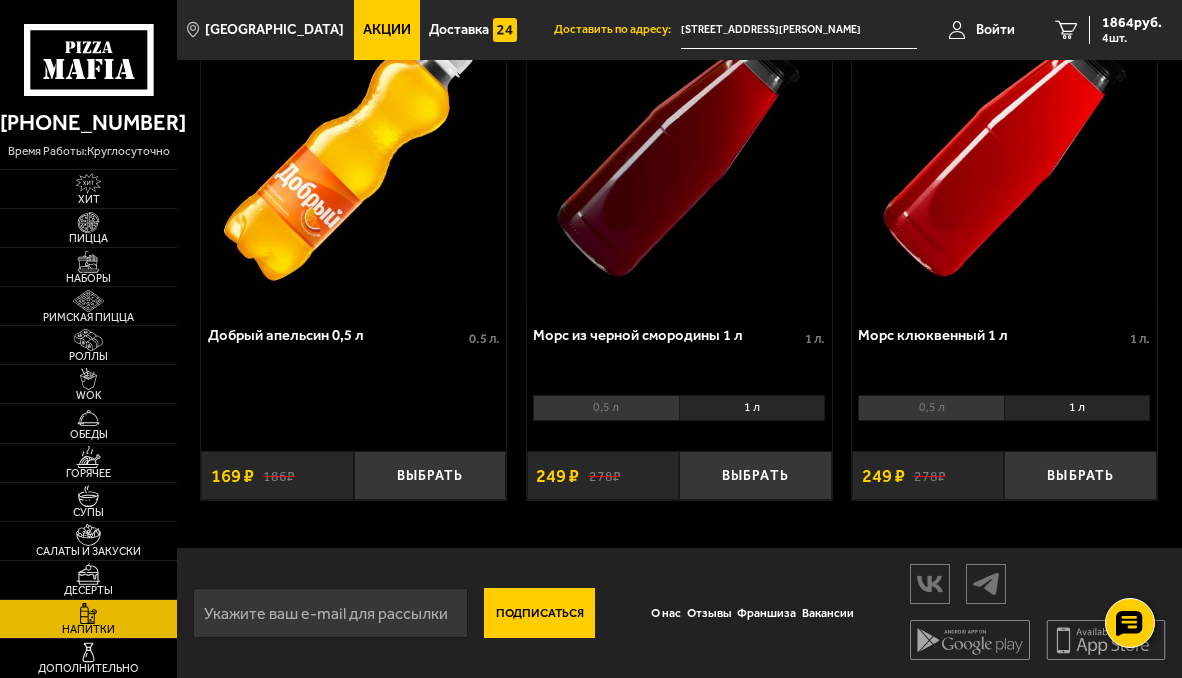 scroll, scrollTop: 700, scrollLeft: 0, axis: vertical 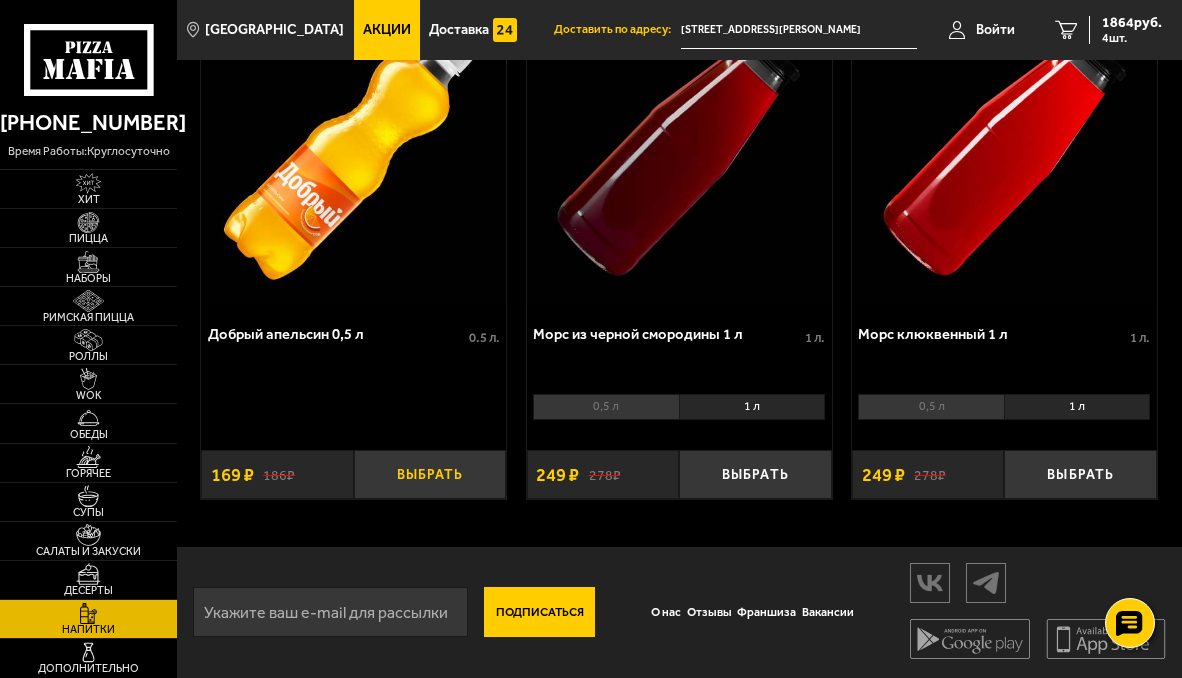 click on "Выбрать" at bounding box center (430, 474) 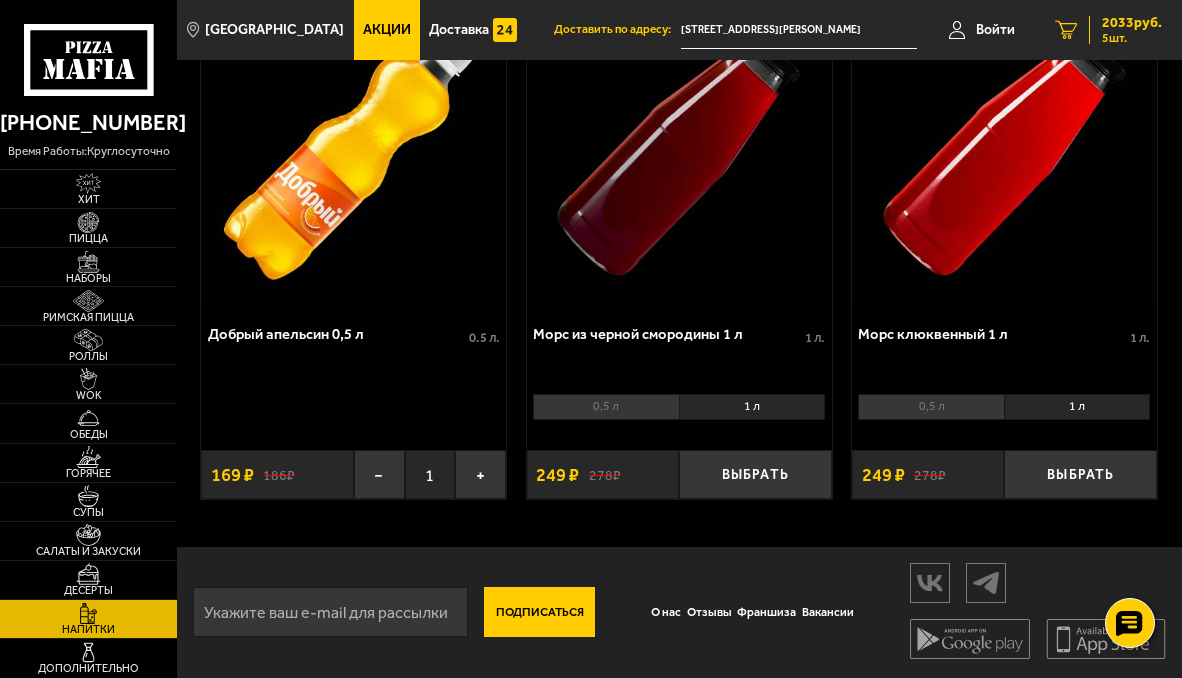 click on "2033  руб." at bounding box center [1132, 23] 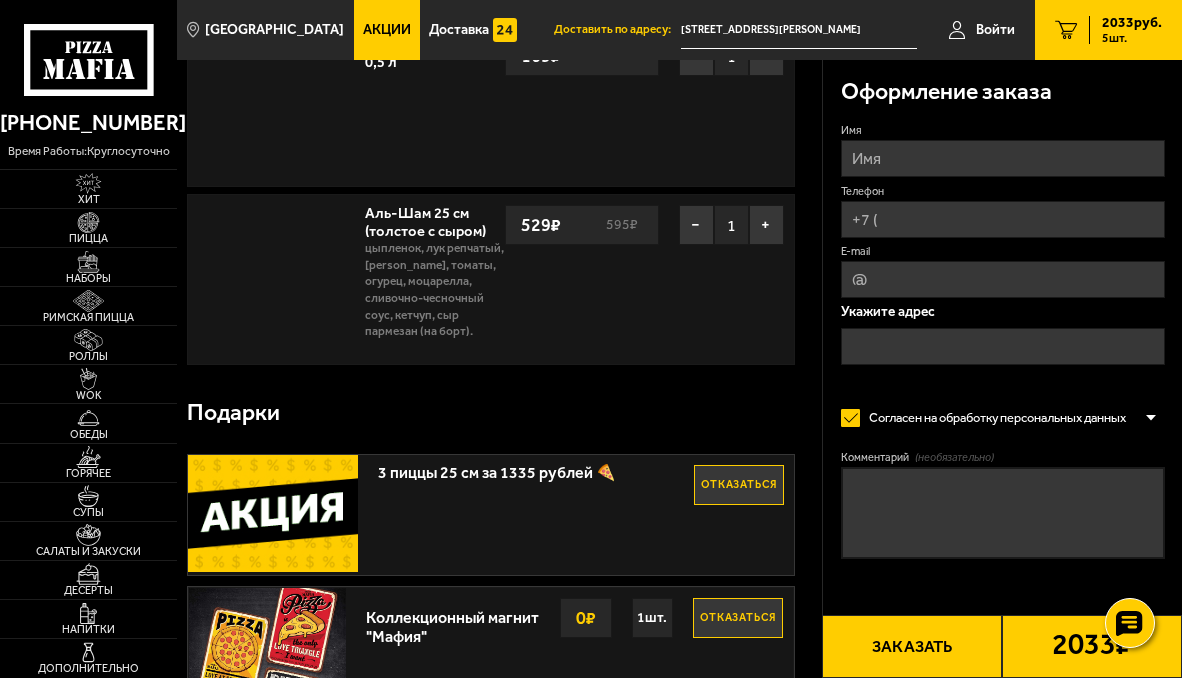 scroll, scrollTop: 0, scrollLeft: 0, axis: both 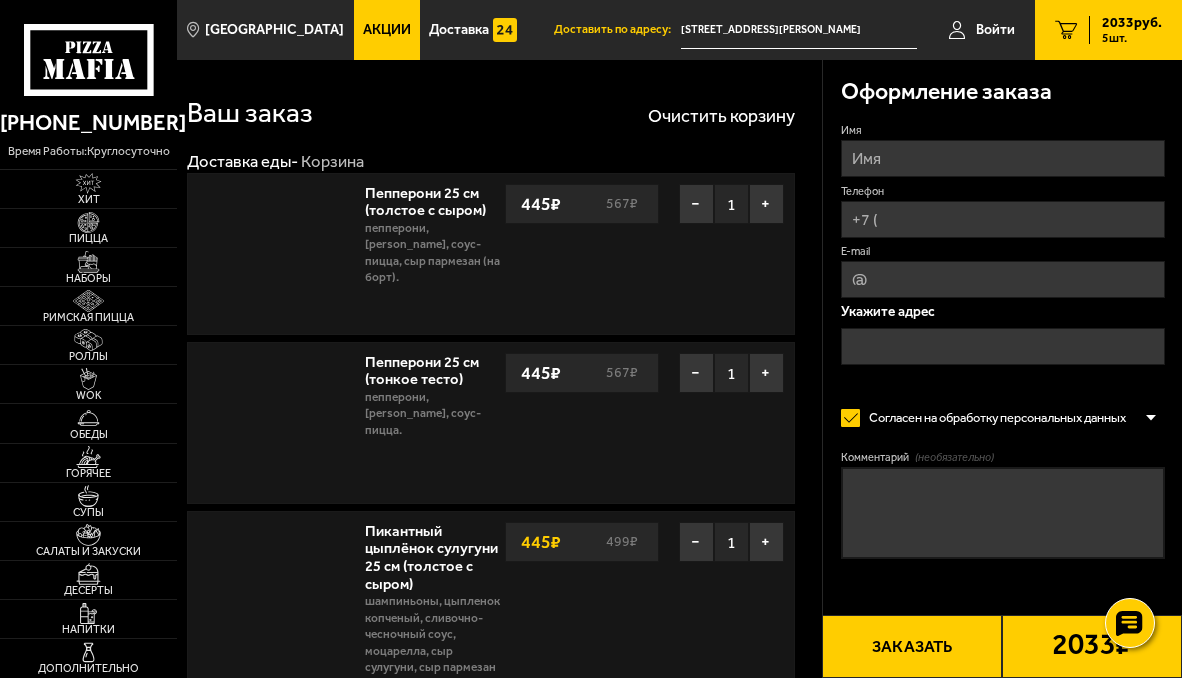 type on "[STREET_ADDRESS][PERSON_NAME]" 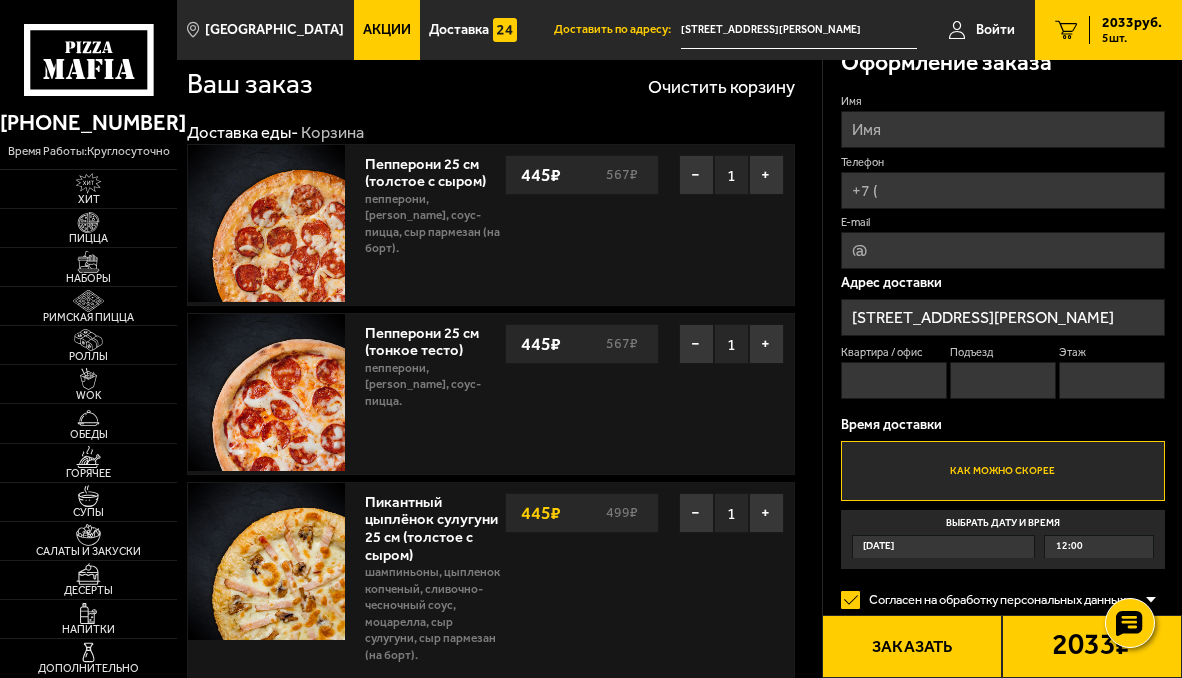 scroll, scrollTop: 0, scrollLeft: 0, axis: both 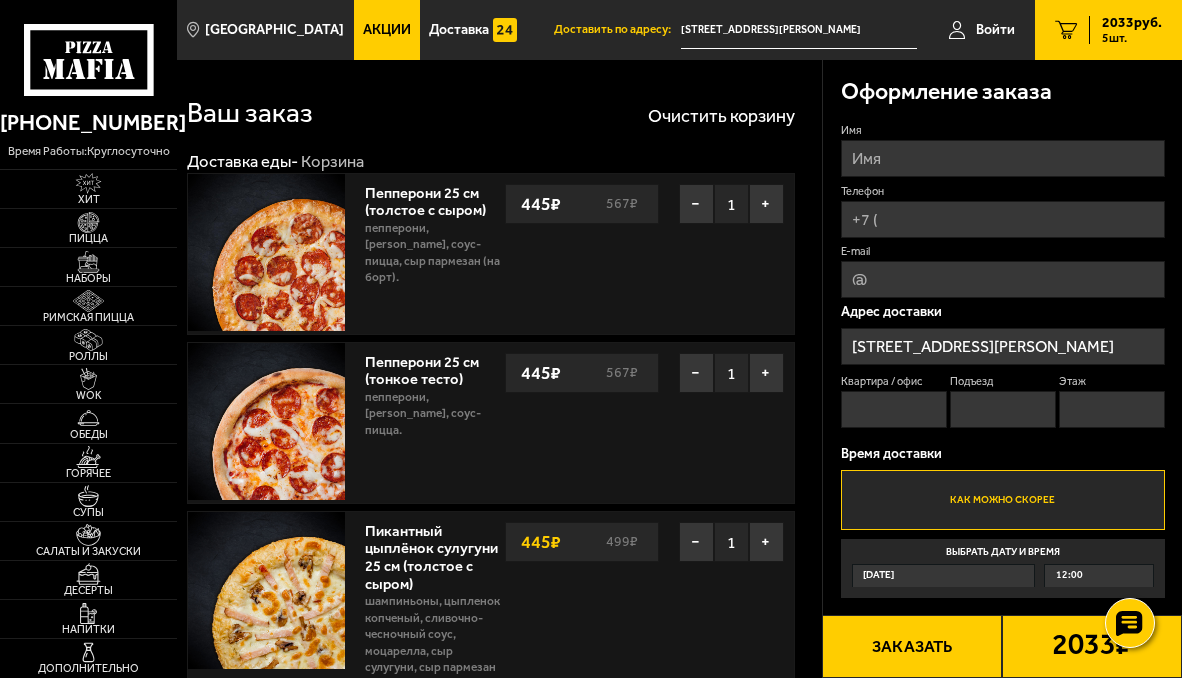 click on "Как можно скорее" at bounding box center (1002, 499) 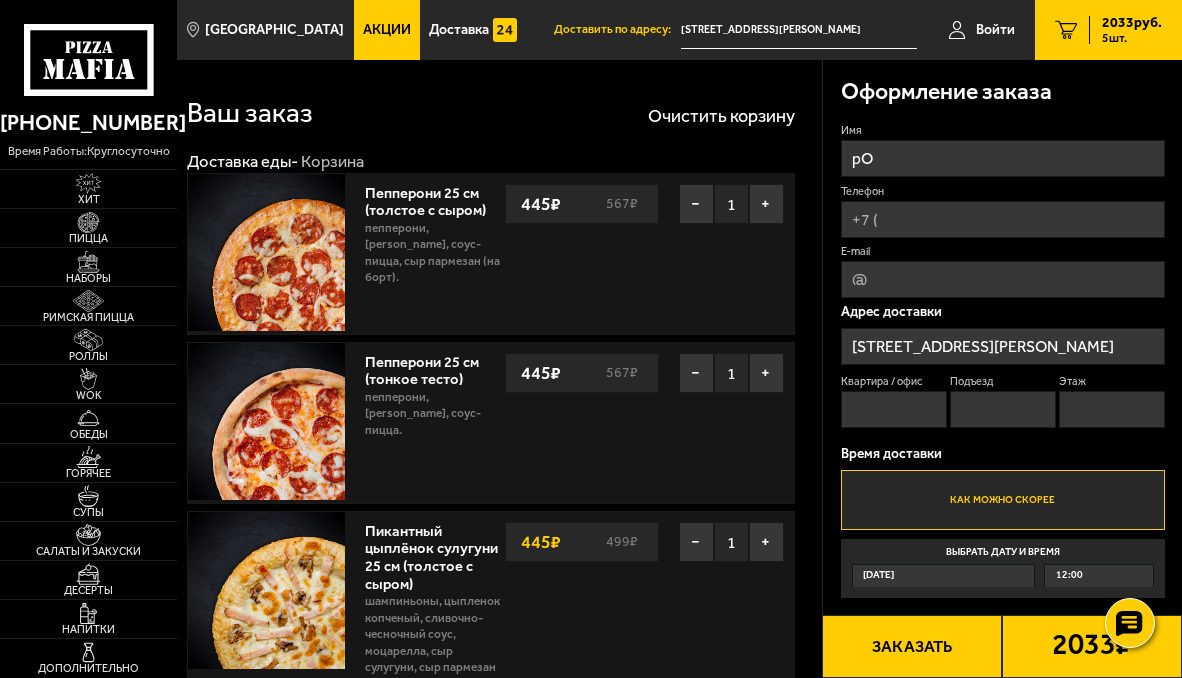 type on "р" 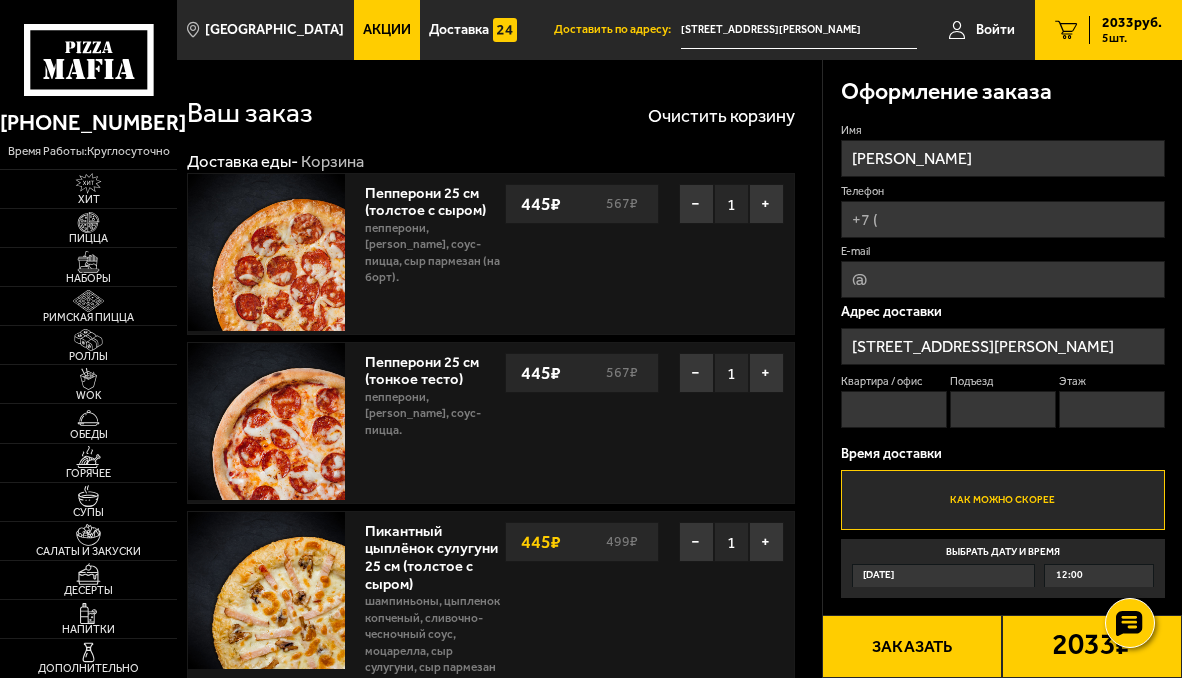 type on "[PERSON_NAME]" 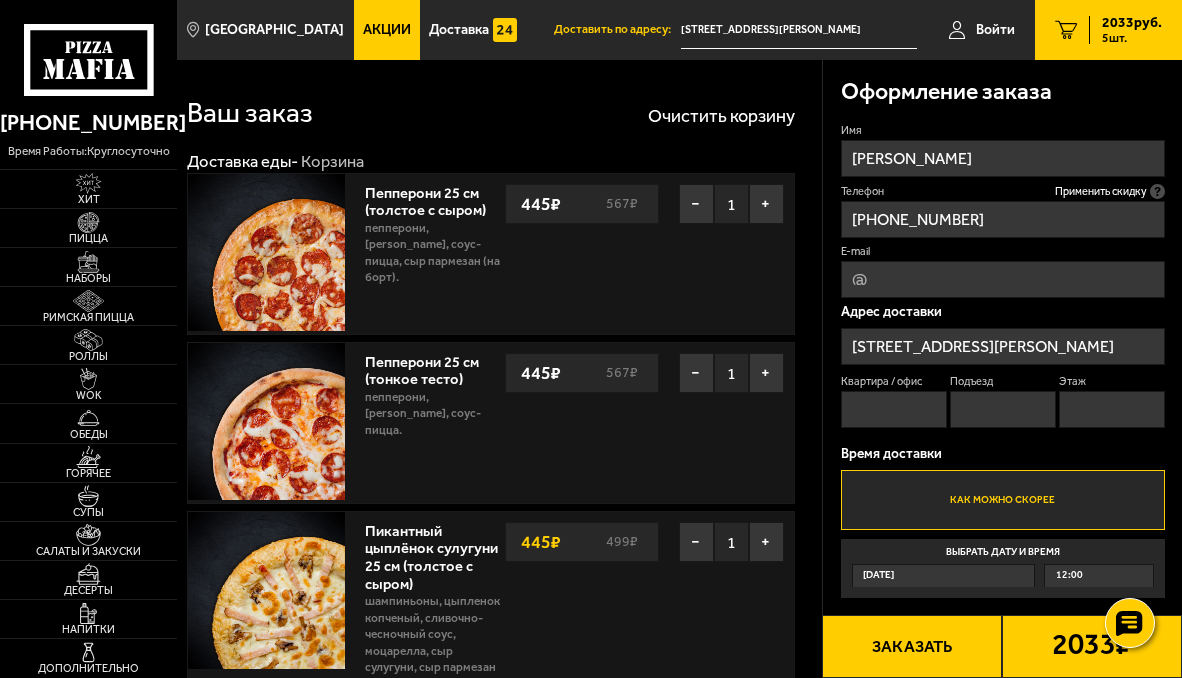 type on "[PHONE_NUMBER]" 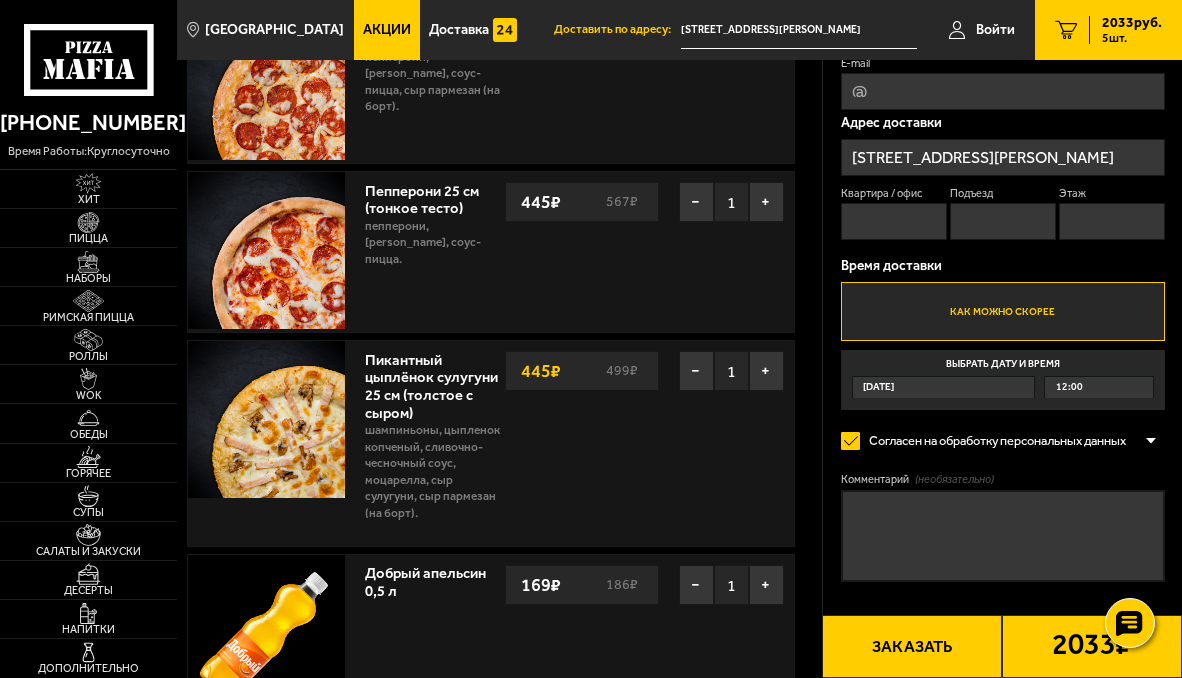 scroll, scrollTop: 200, scrollLeft: 0, axis: vertical 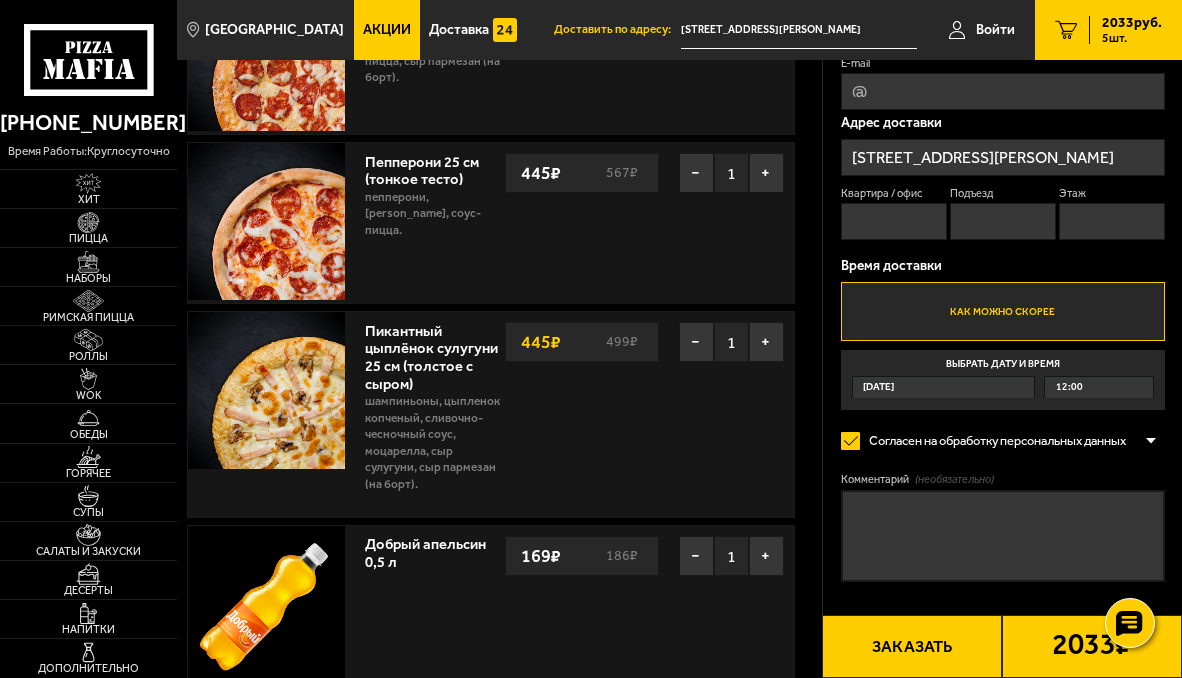 click on "Комментарий   (необязательно)" at bounding box center (1002, 536) 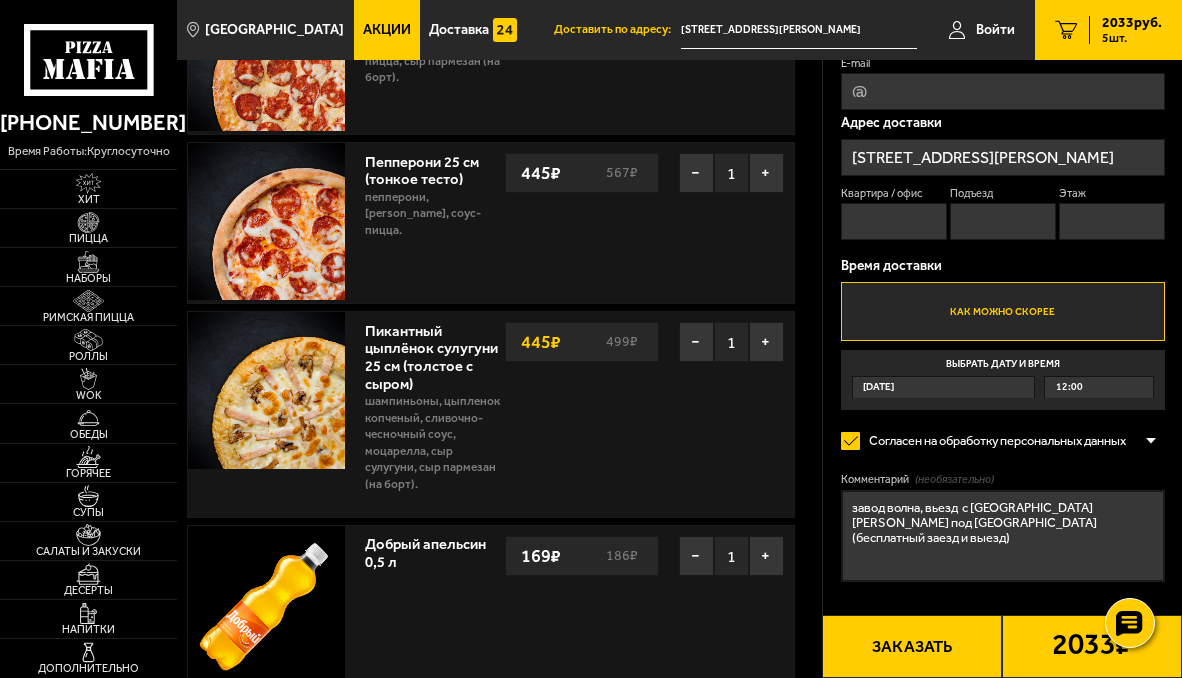 click on "завод волна, вьезд  с [GEOGRAPHIC_DATA][PERSON_NAME] под [GEOGRAPHIC_DATA] (бесплатный заезд и выезд)" at bounding box center [1002, 536] 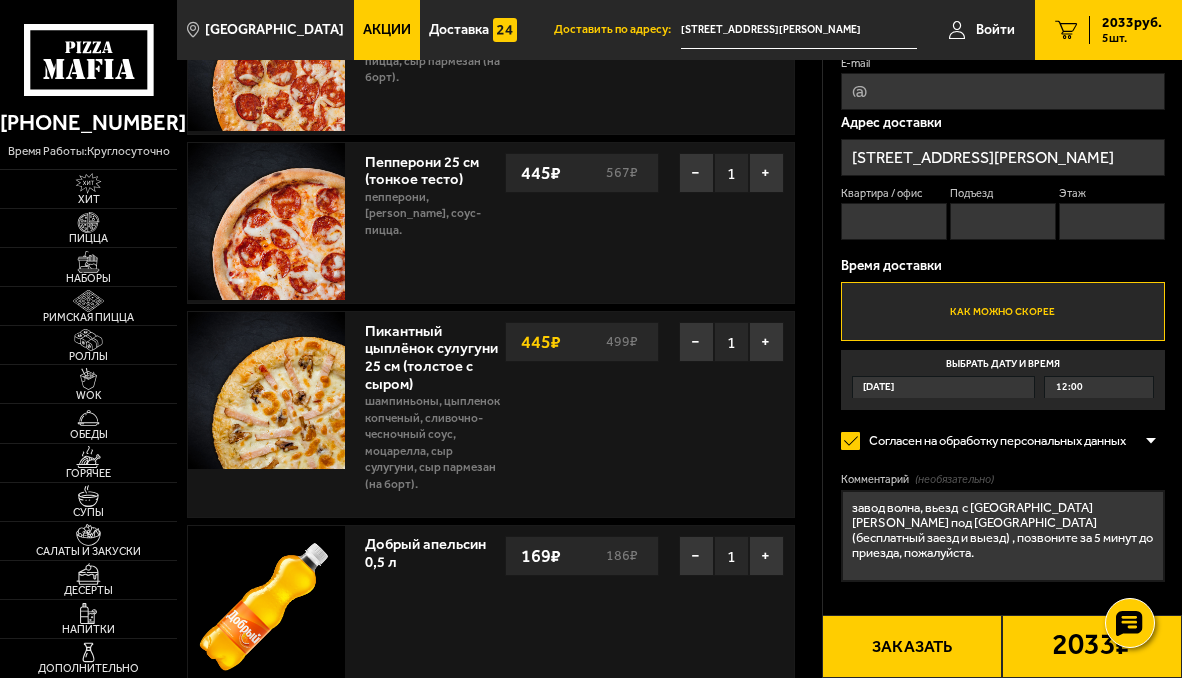 type on "завод волна, вьезд  с [GEOGRAPHIC_DATA][PERSON_NAME] под [GEOGRAPHIC_DATA] (бесплатный заезд и выезд) , позвоните за 5 минут до приезда, пожалуйста." 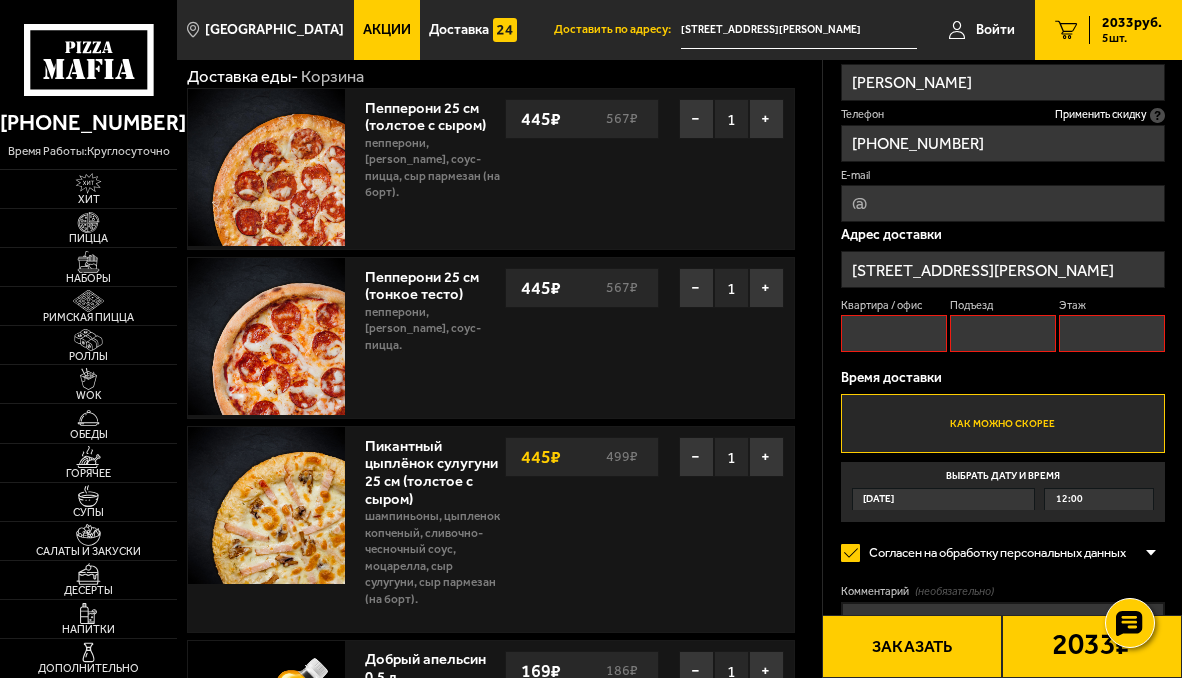 scroll, scrollTop: 0, scrollLeft: 0, axis: both 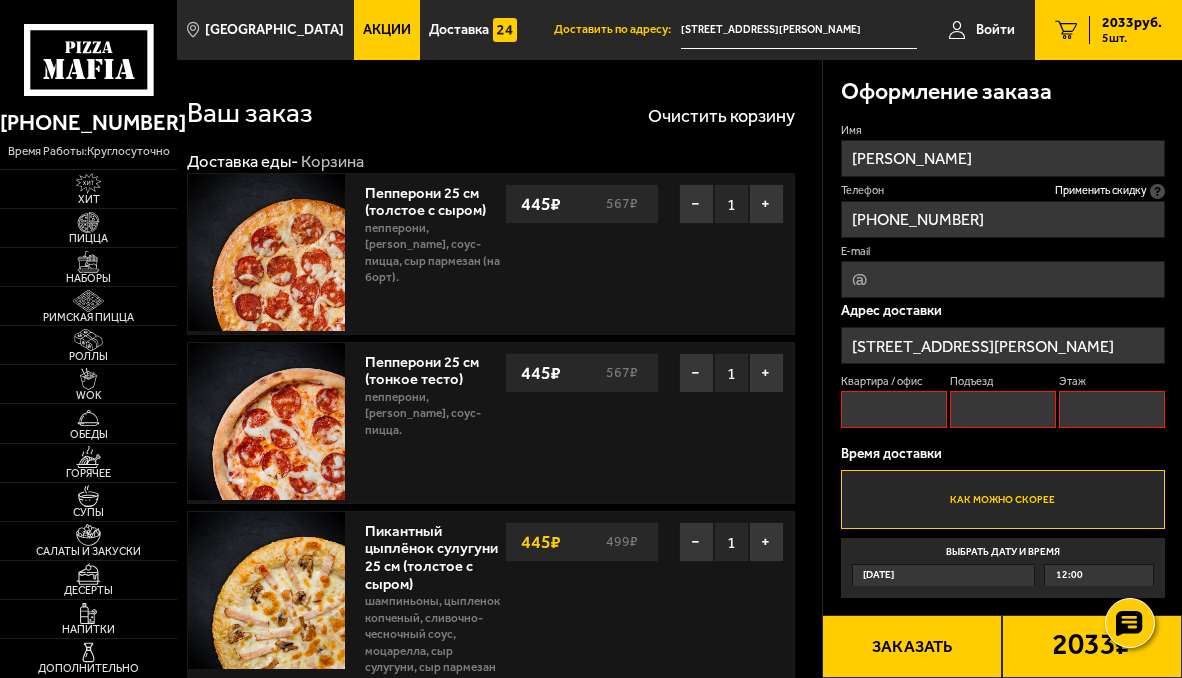click on "Квартира / офис" at bounding box center [894, 409] 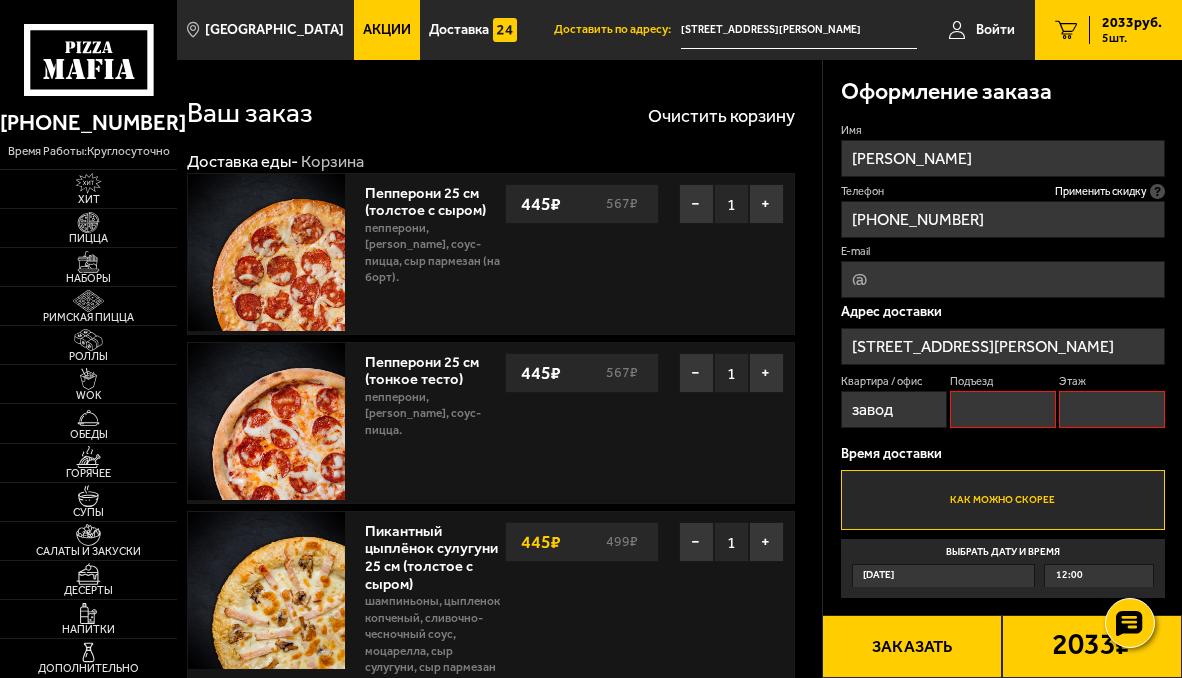 type on "завод" 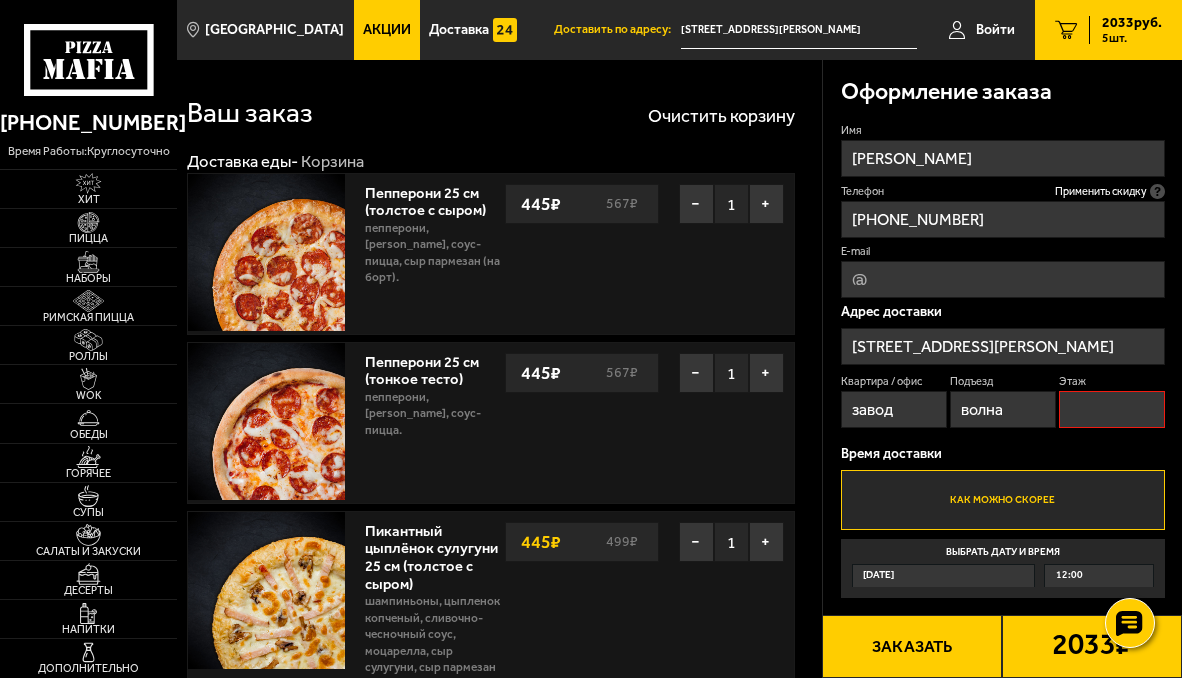 type on "волна" 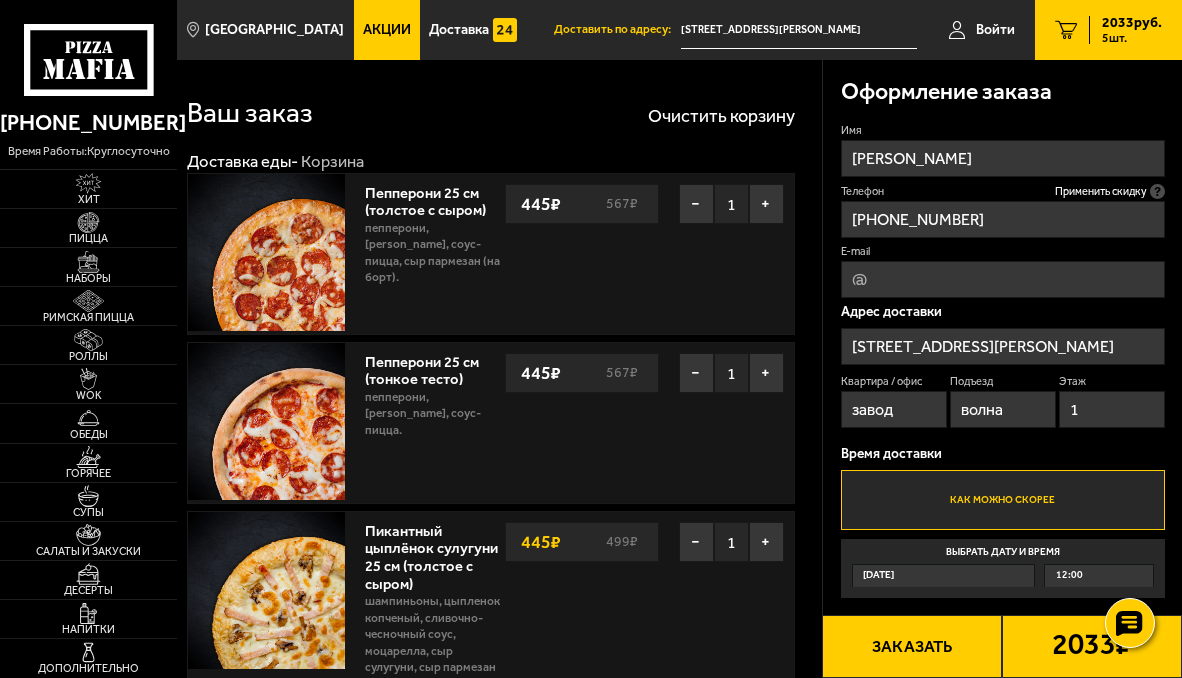 drag, startPoint x: 1087, startPoint y: 415, endPoint x: 1069, endPoint y: 421, distance: 18.973665 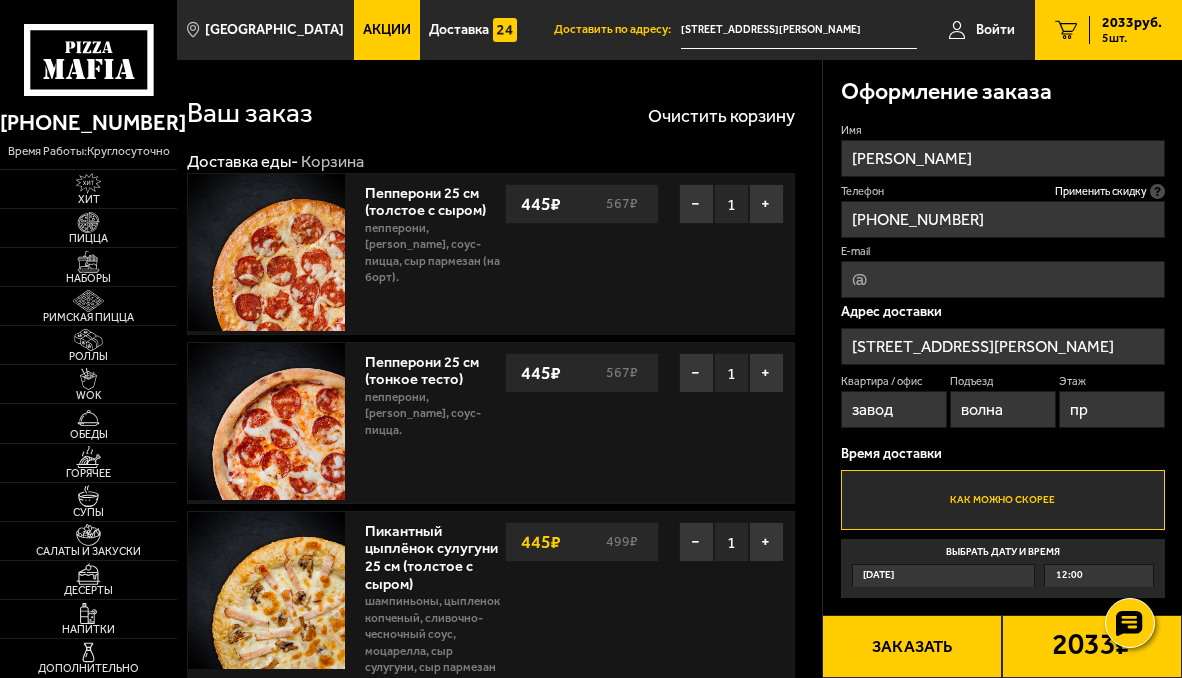 type on "п" 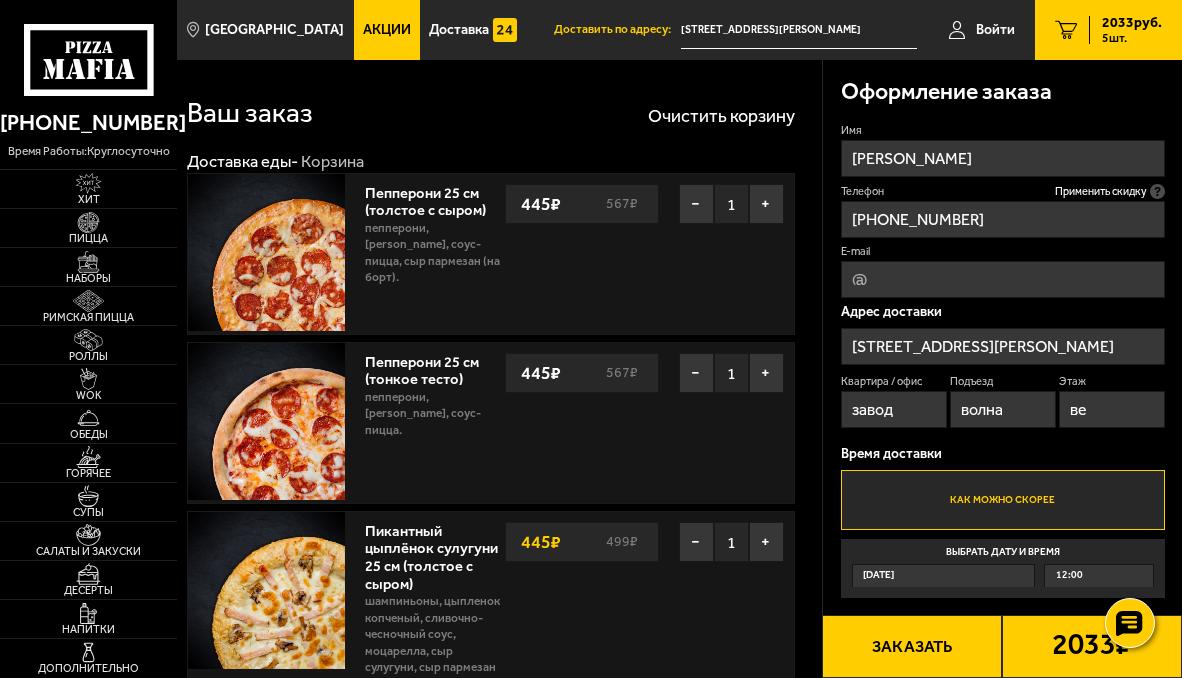 type on "в" 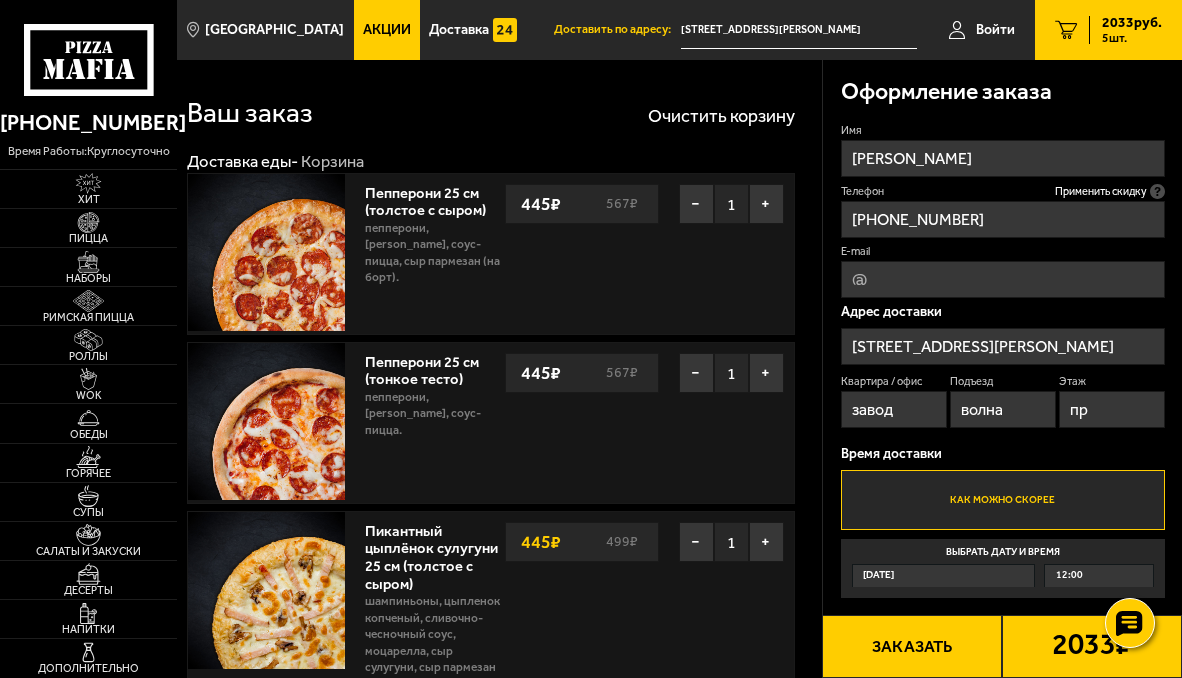 type on "п" 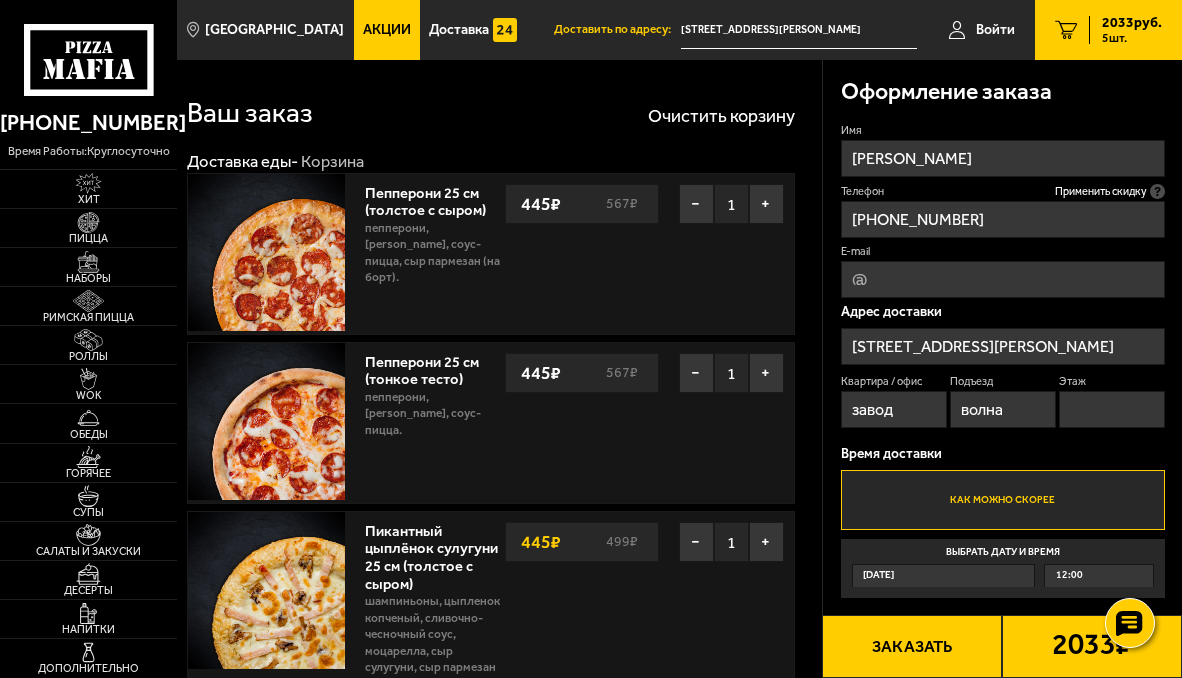 click on "Заказать" at bounding box center (912, 646) 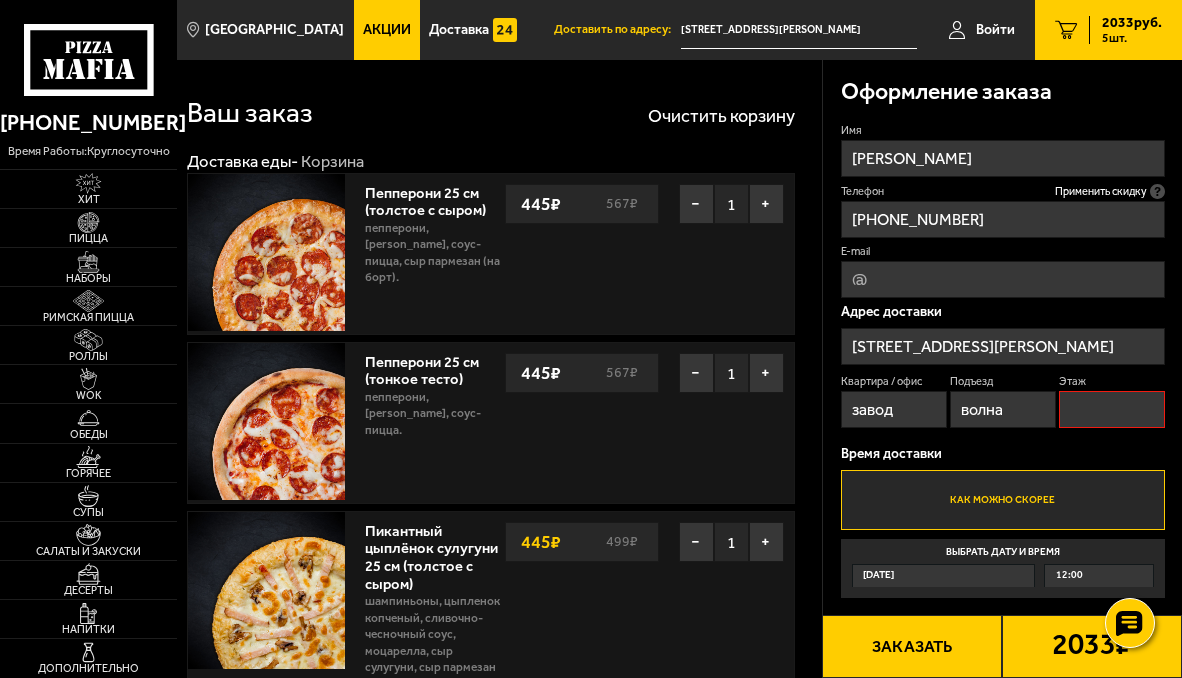 click on "Этаж" at bounding box center [1112, 409] 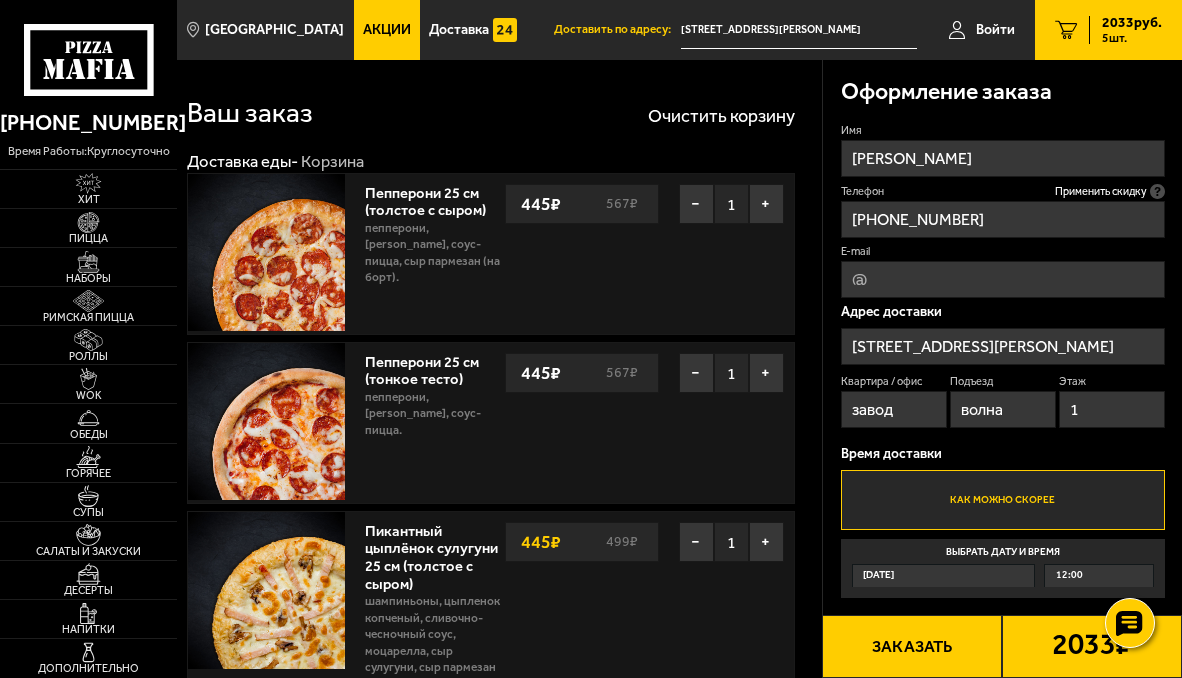 type on "1" 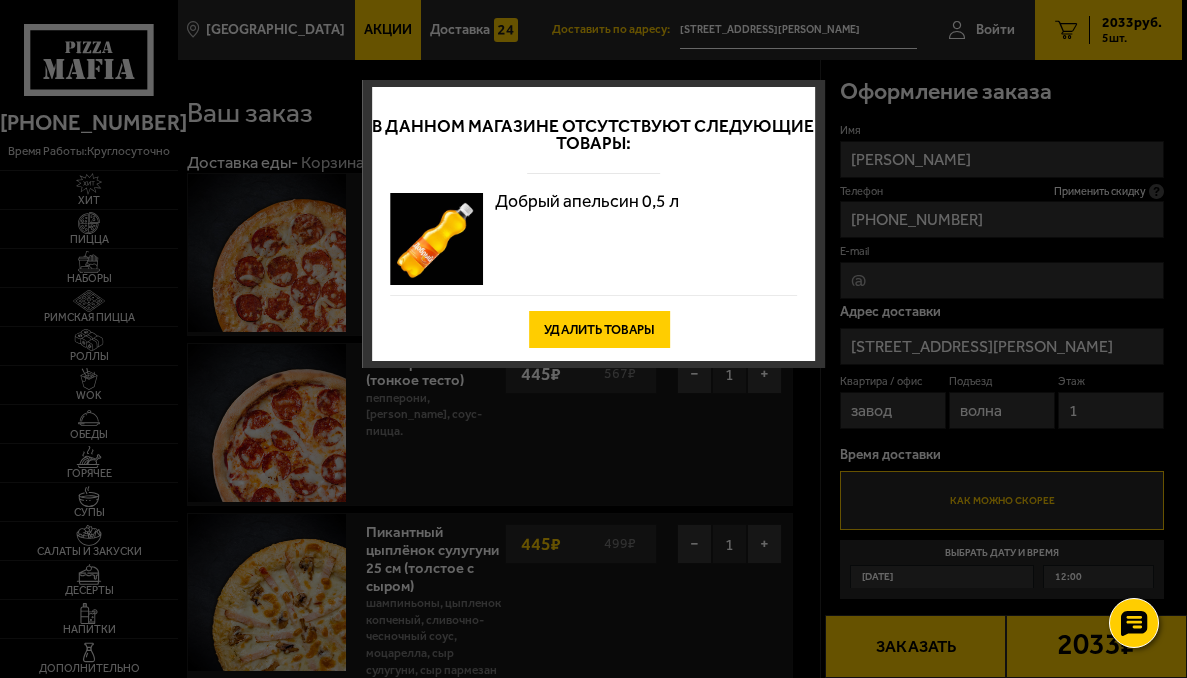 click on "Удалить товары" at bounding box center [599, 329] 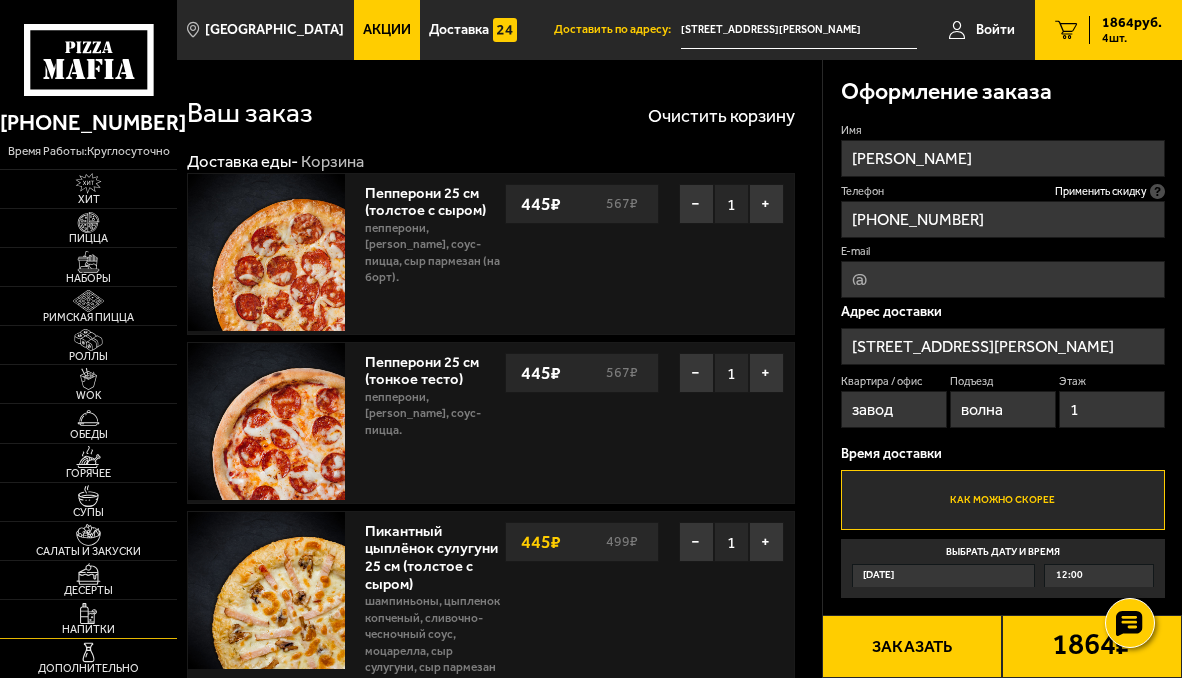 click at bounding box center [88, 614] 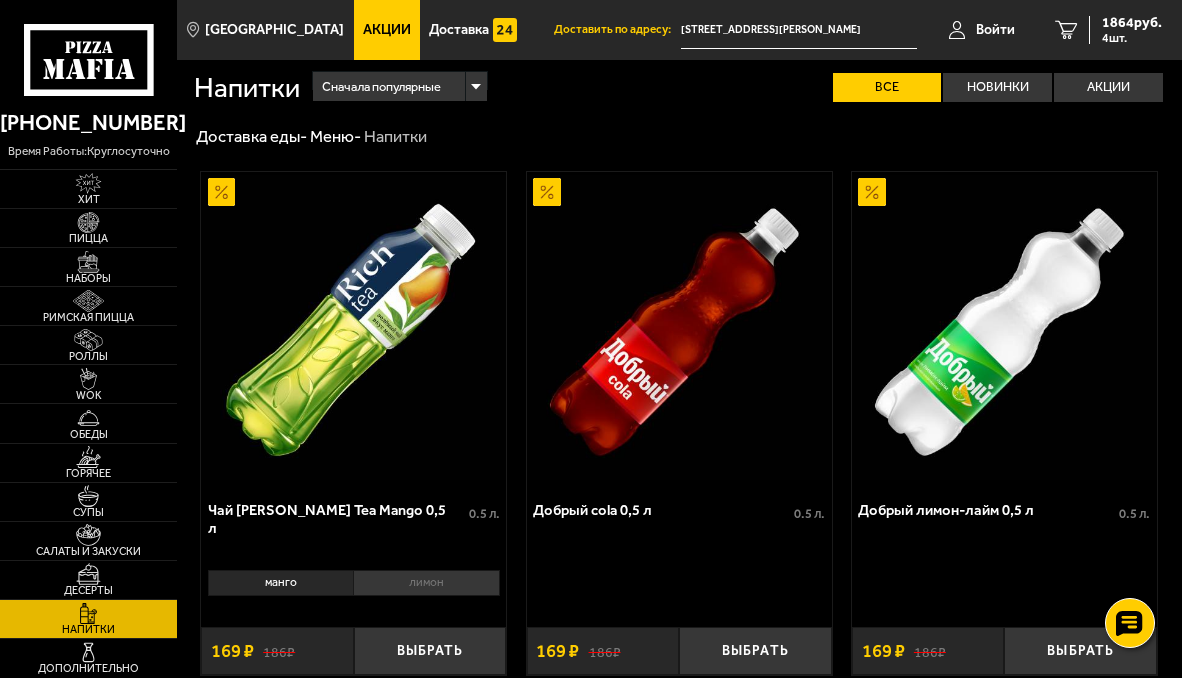 scroll, scrollTop: 100, scrollLeft: 0, axis: vertical 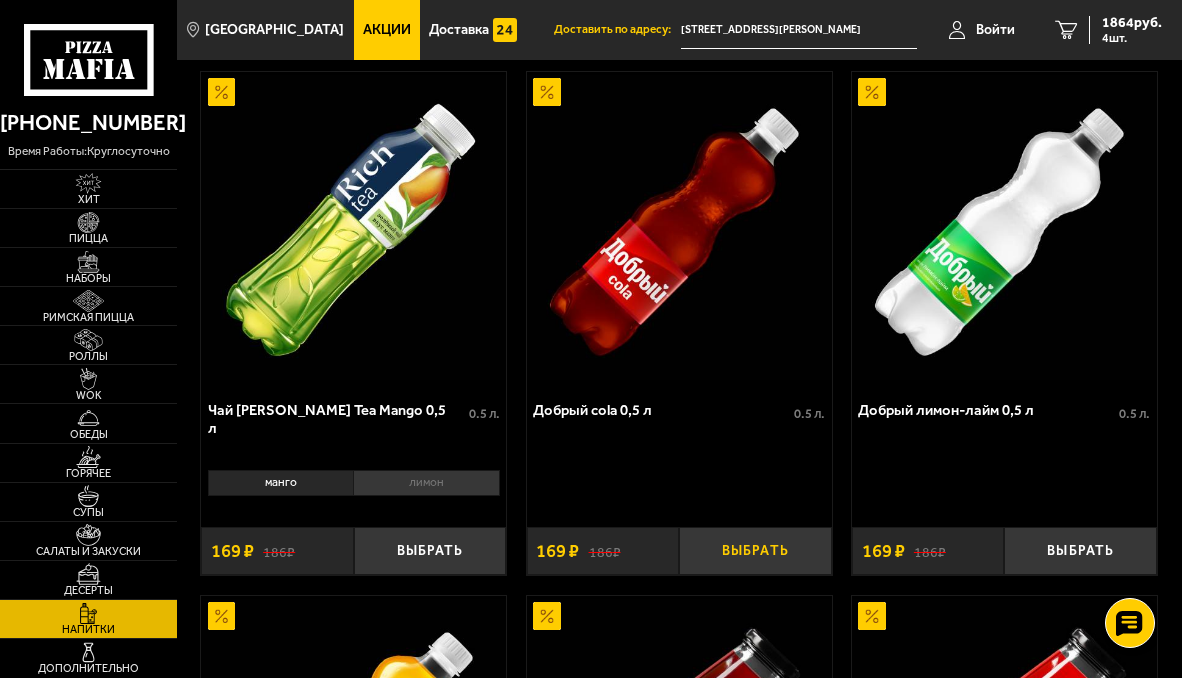 click on "Выбрать" at bounding box center [755, 551] 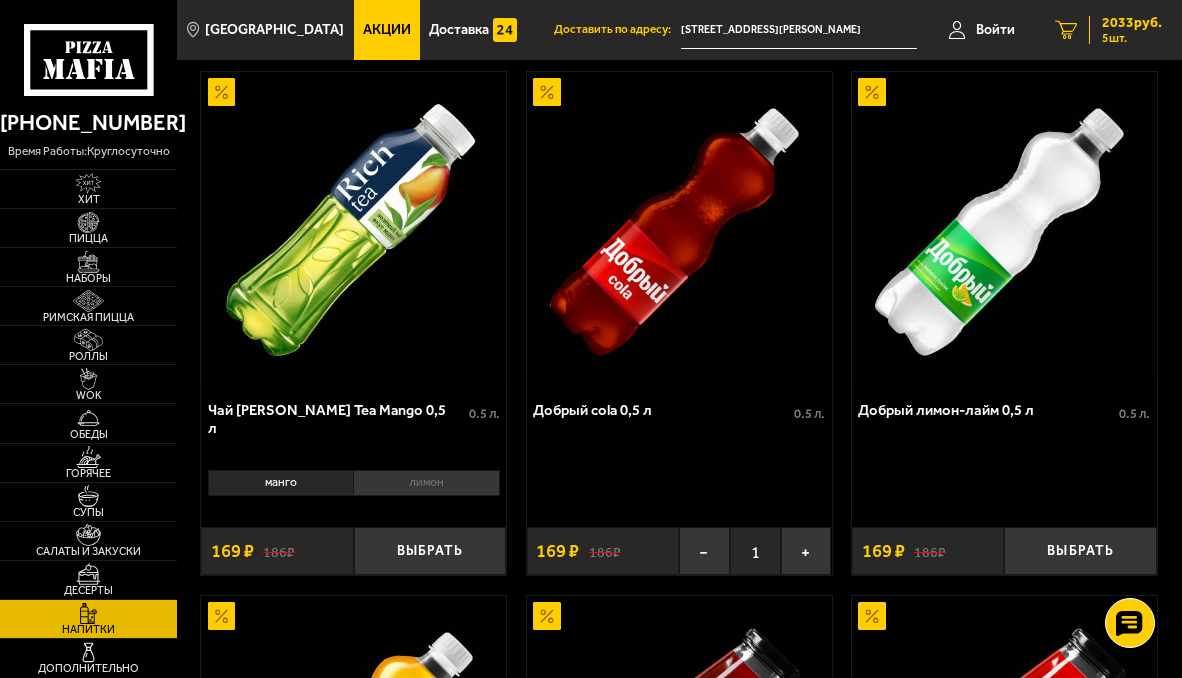 click on "2033  руб. 5  шт." at bounding box center (1125, 30) 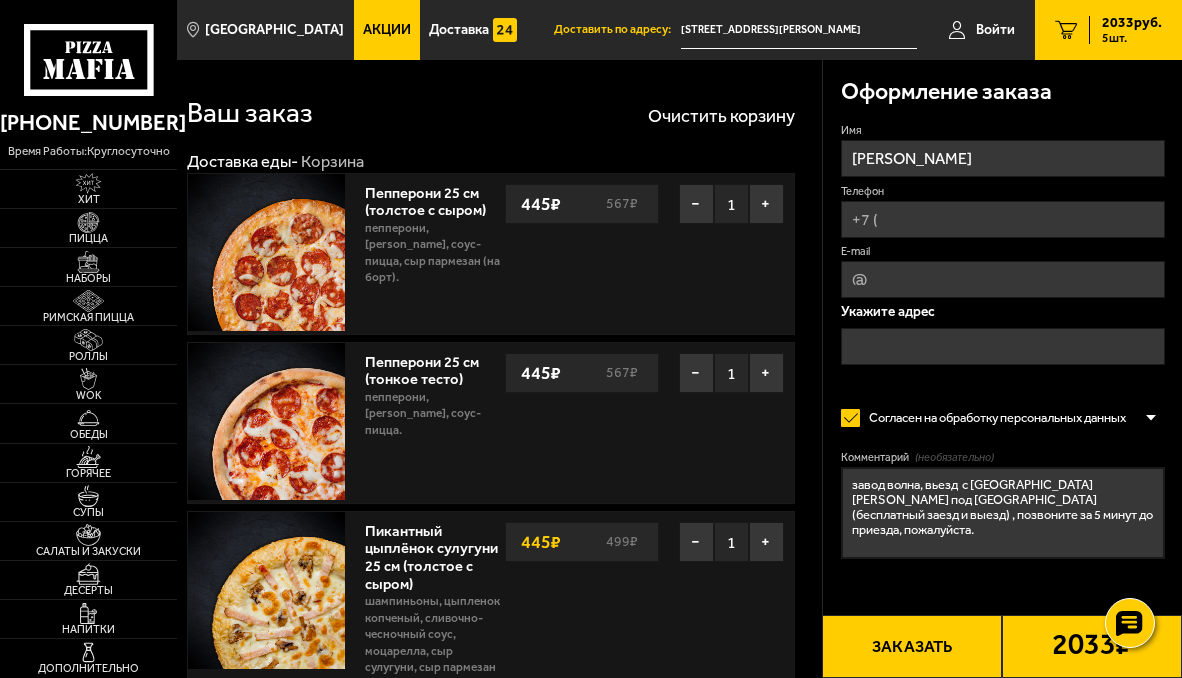 type on "[STREET_ADDRESS][PERSON_NAME]" 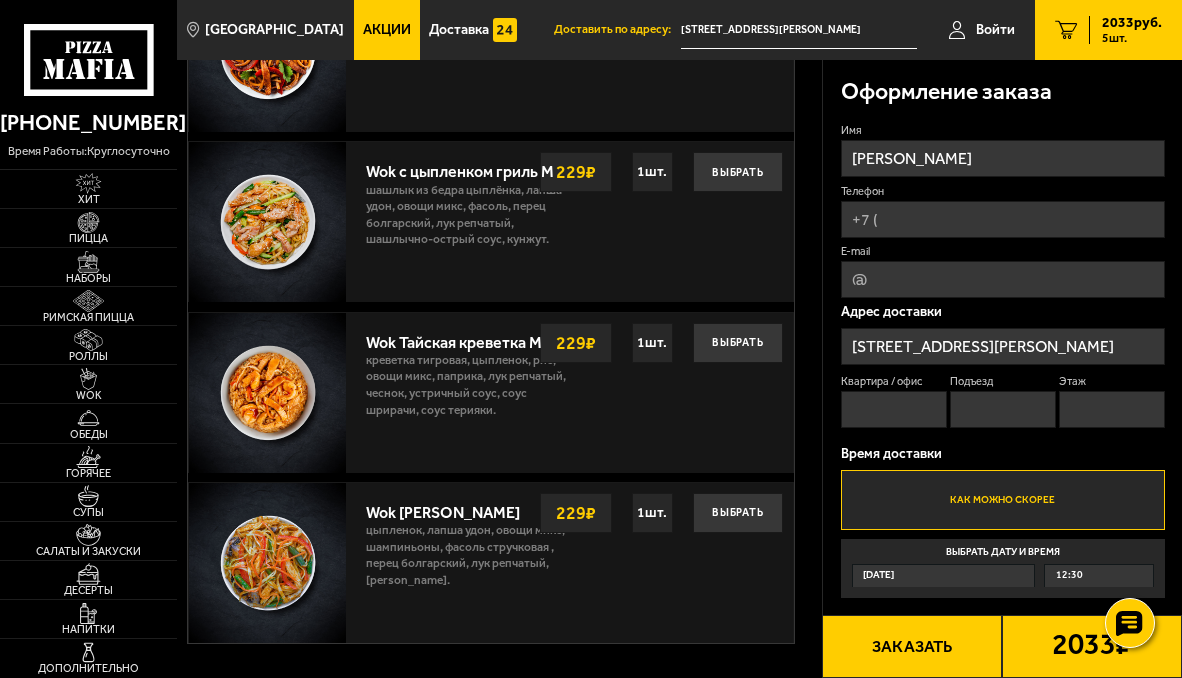 scroll, scrollTop: 1811, scrollLeft: 0, axis: vertical 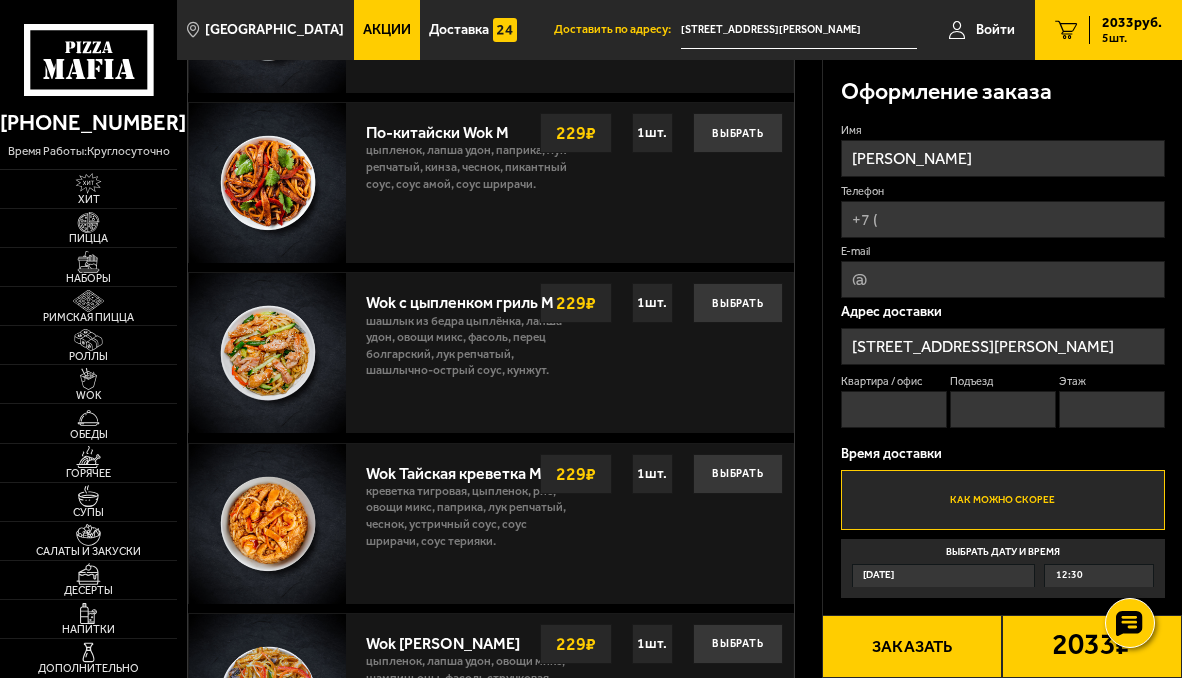 click on "Квартира / офис" at bounding box center [894, 409] 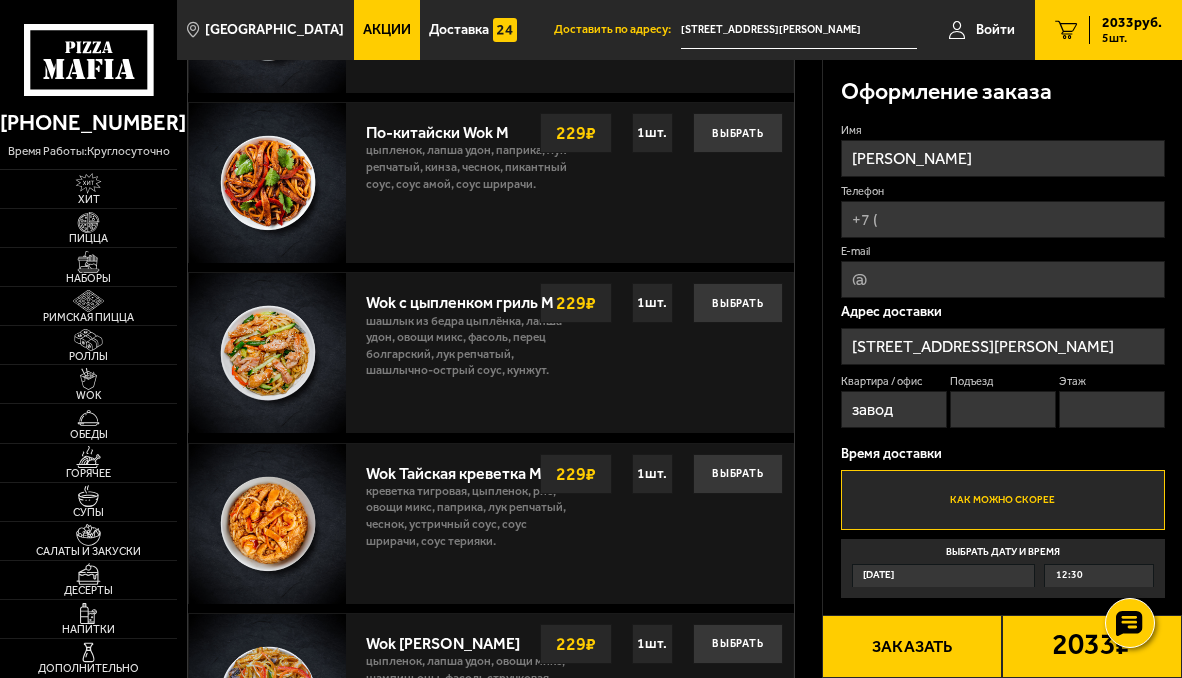 type on "[PHONE_NUMBER]" 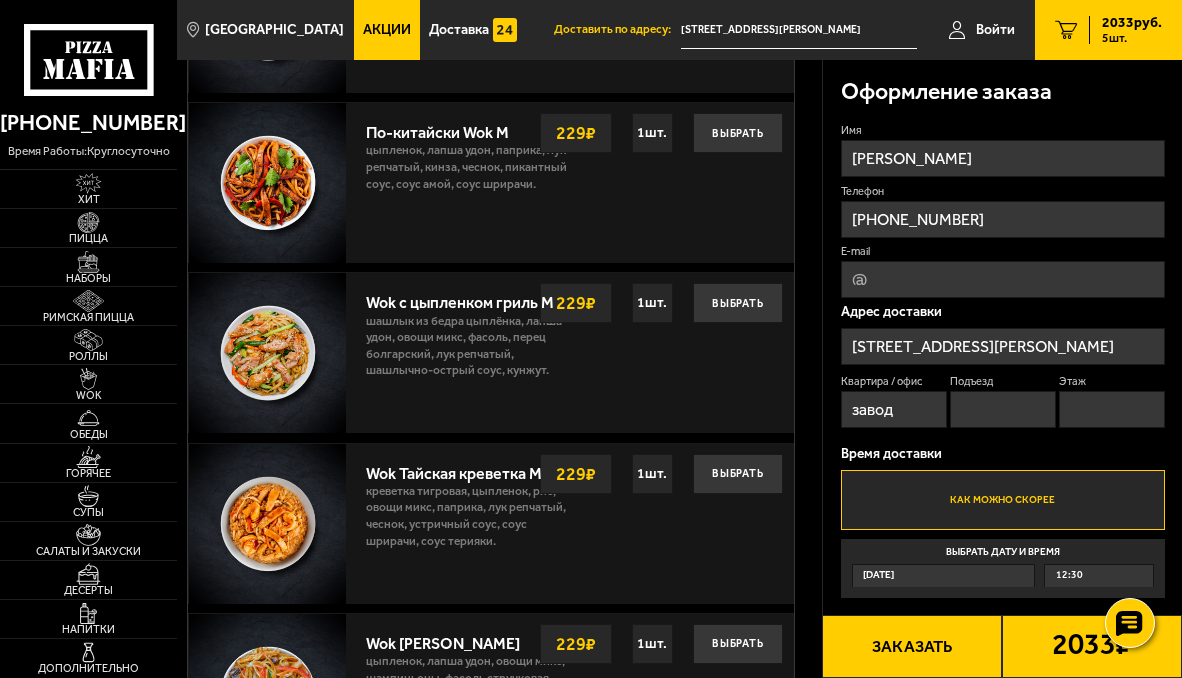 type on "волна" 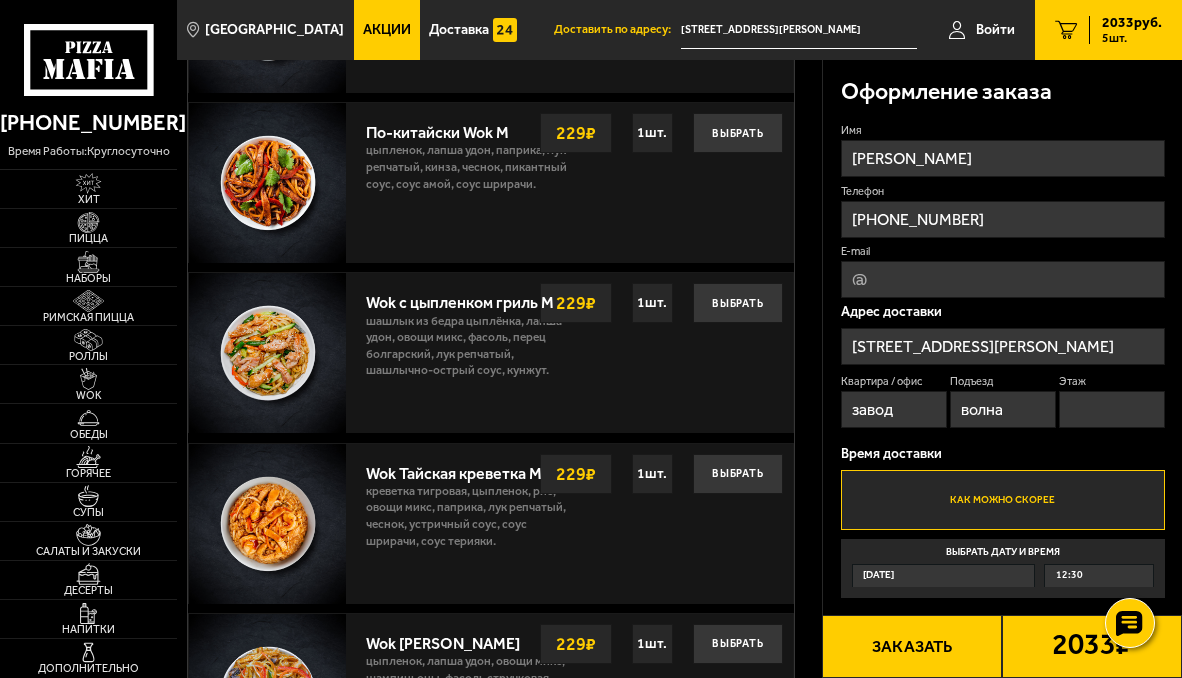 type on "1" 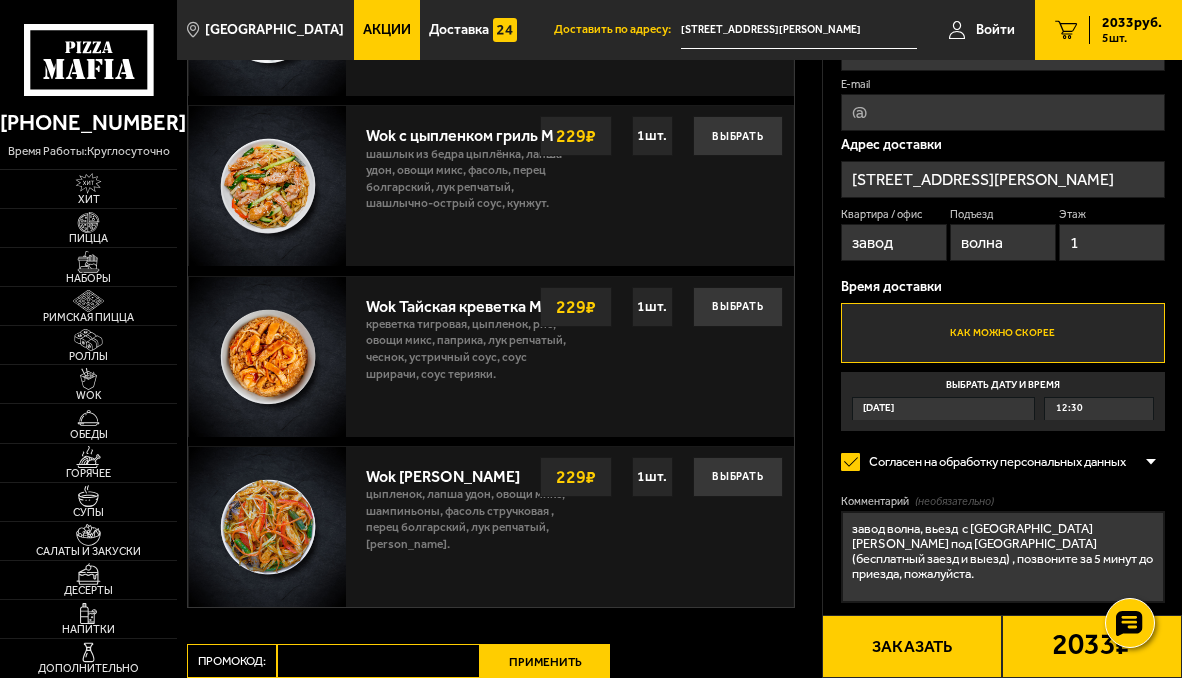scroll, scrollTop: 2011, scrollLeft: 0, axis: vertical 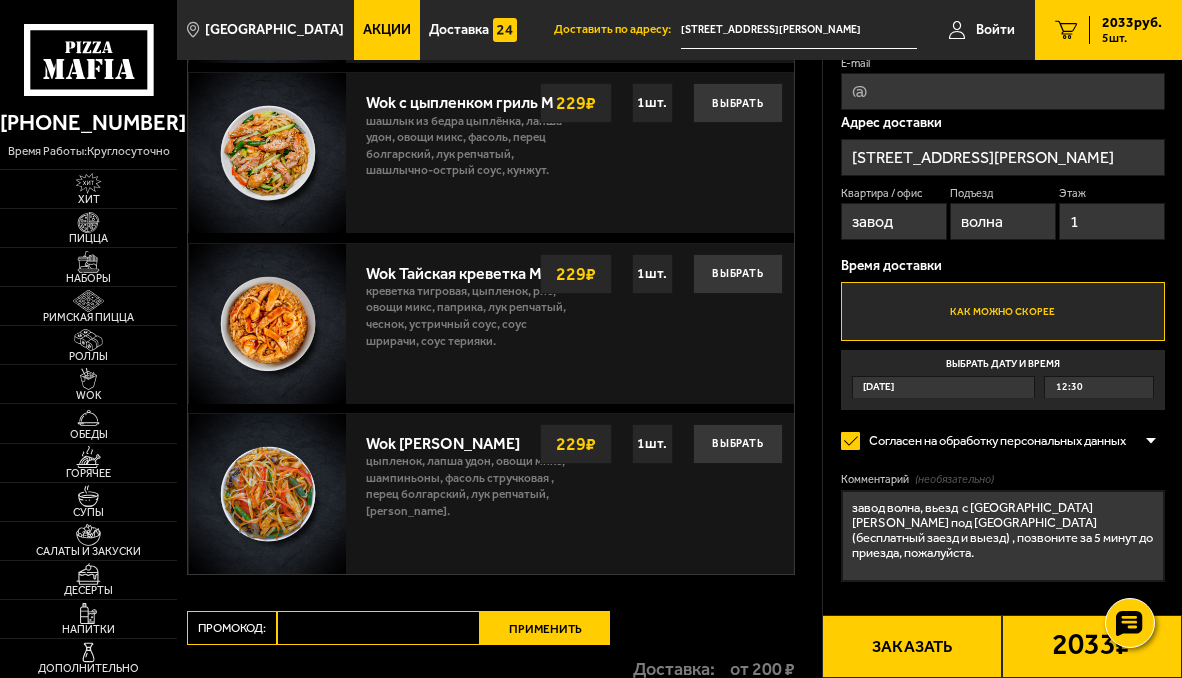 click on "Заказать" at bounding box center [912, 646] 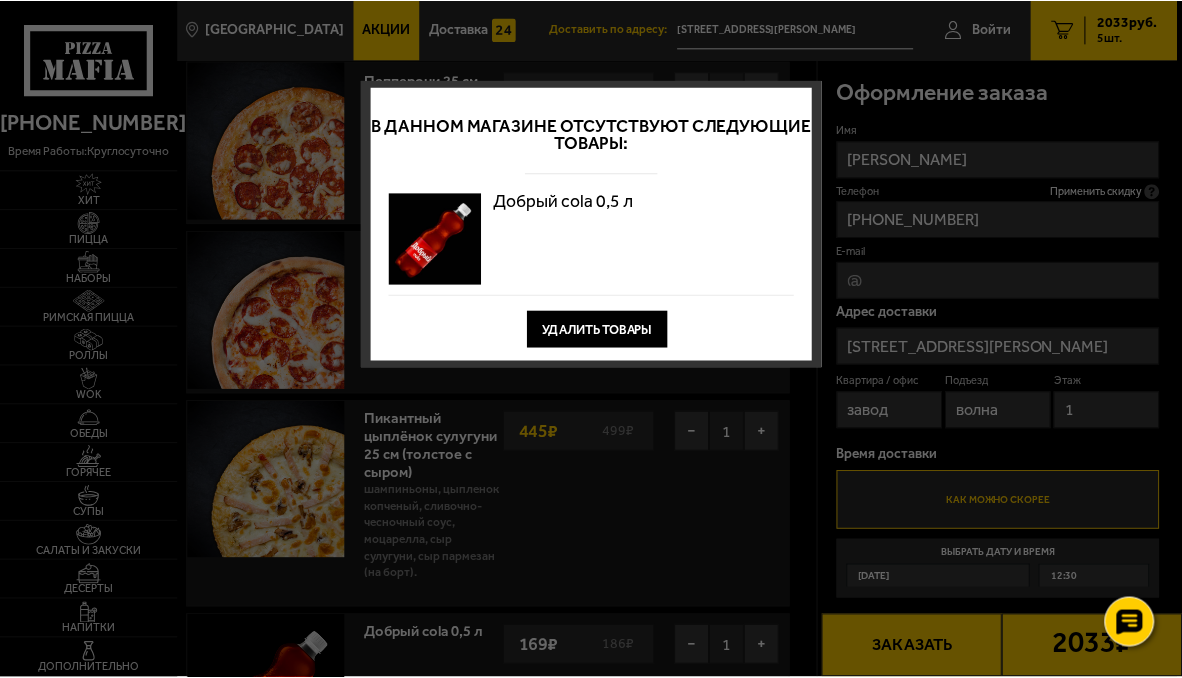 scroll, scrollTop: 0, scrollLeft: 0, axis: both 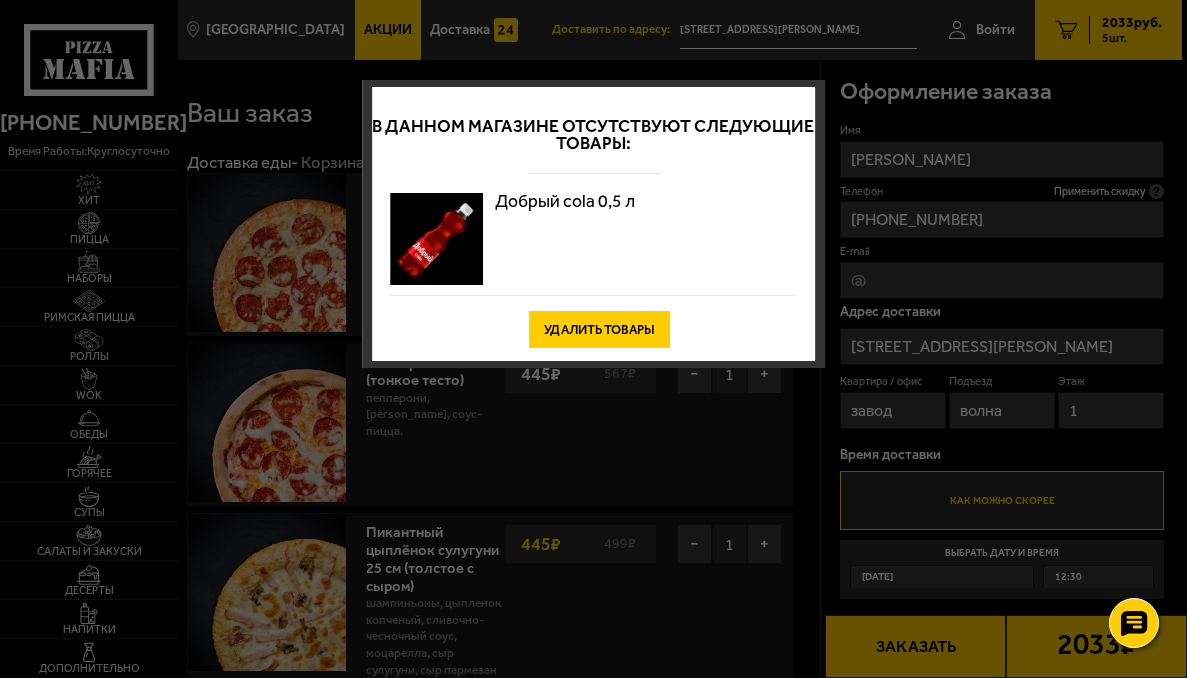 click on "Удалить товары" at bounding box center [599, 329] 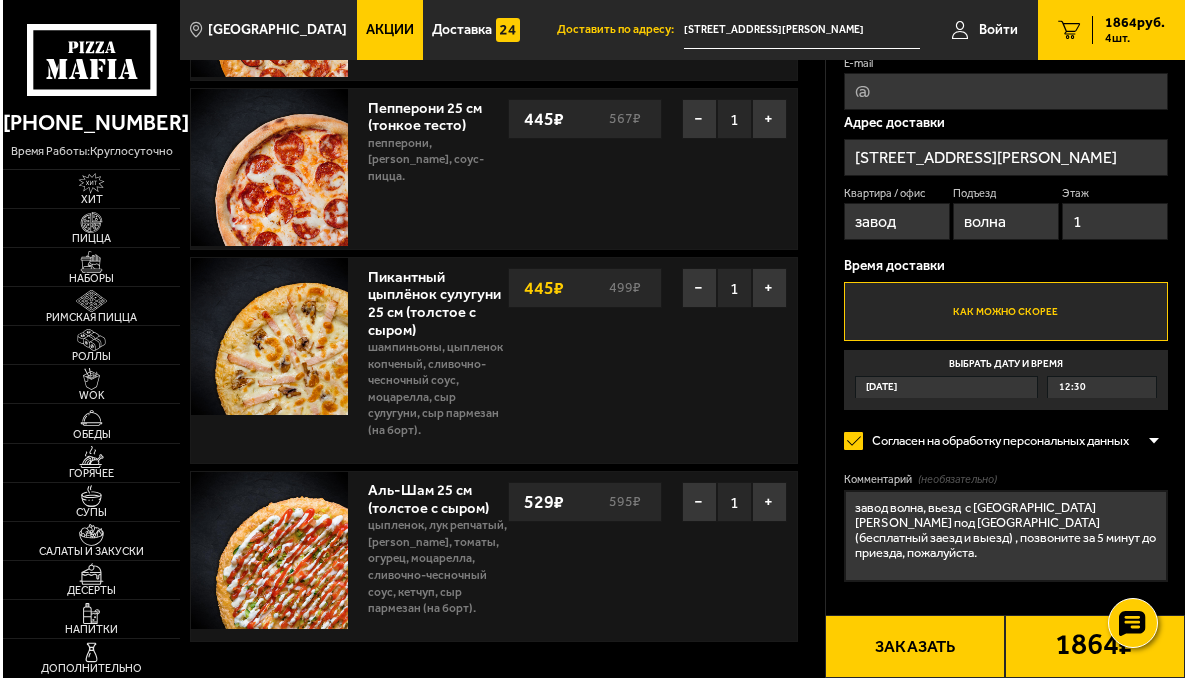 scroll, scrollTop: 300, scrollLeft: 0, axis: vertical 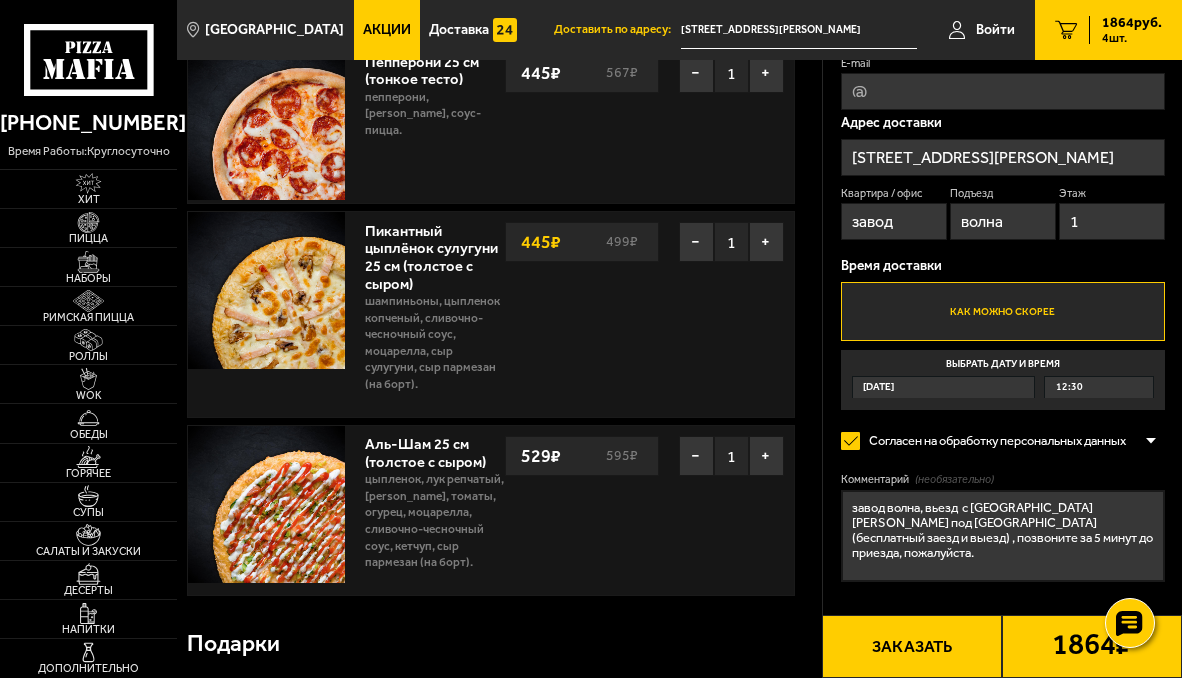 click on "Заказать" at bounding box center [912, 646] 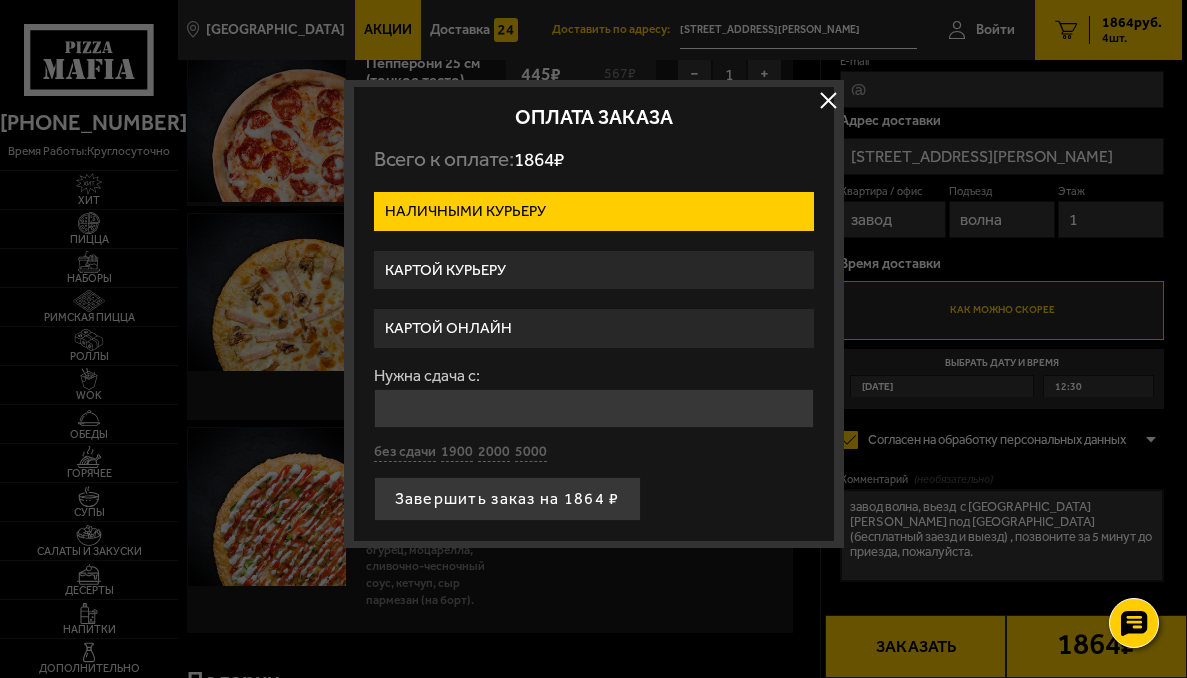click on "Картой курьеру" at bounding box center [594, 270] 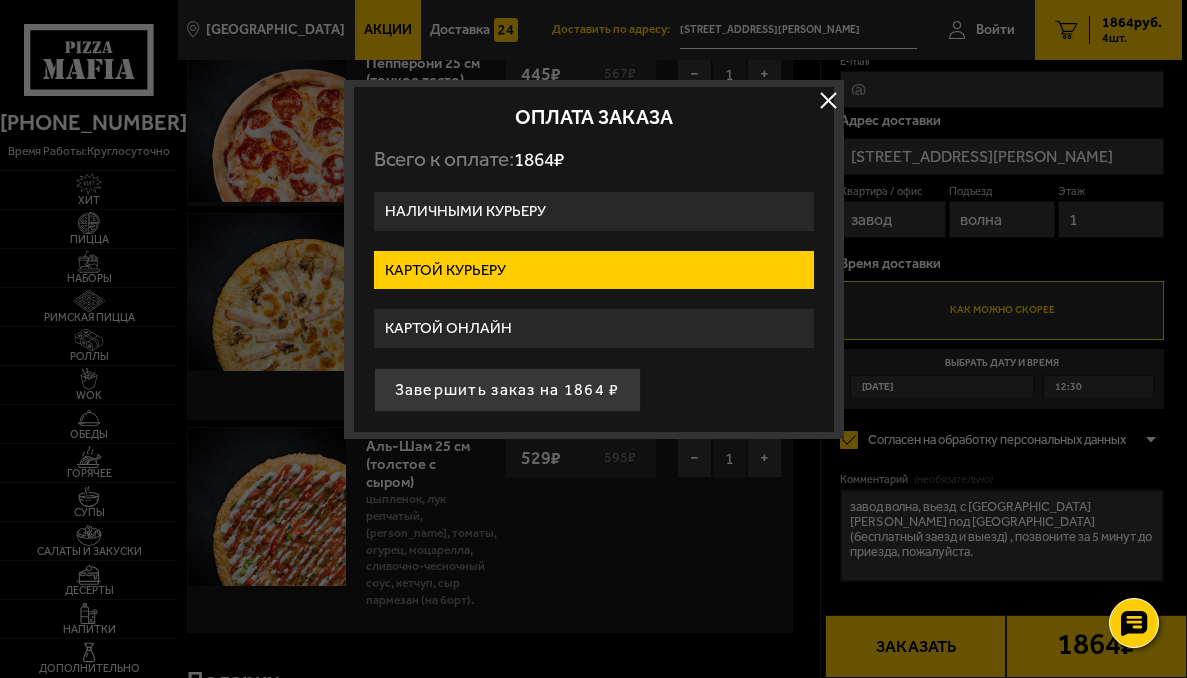 click on "Картой курьеру" at bounding box center (594, 270) 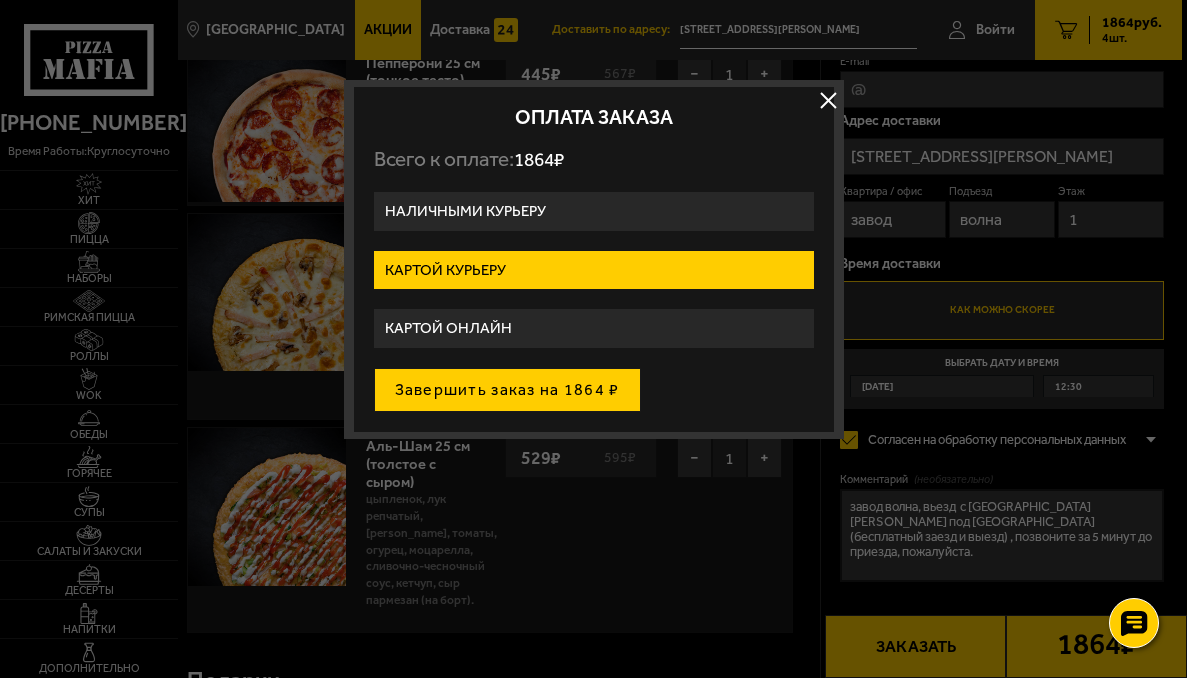 click on "Завершить заказ на 1864 ₽" at bounding box center (507, 390) 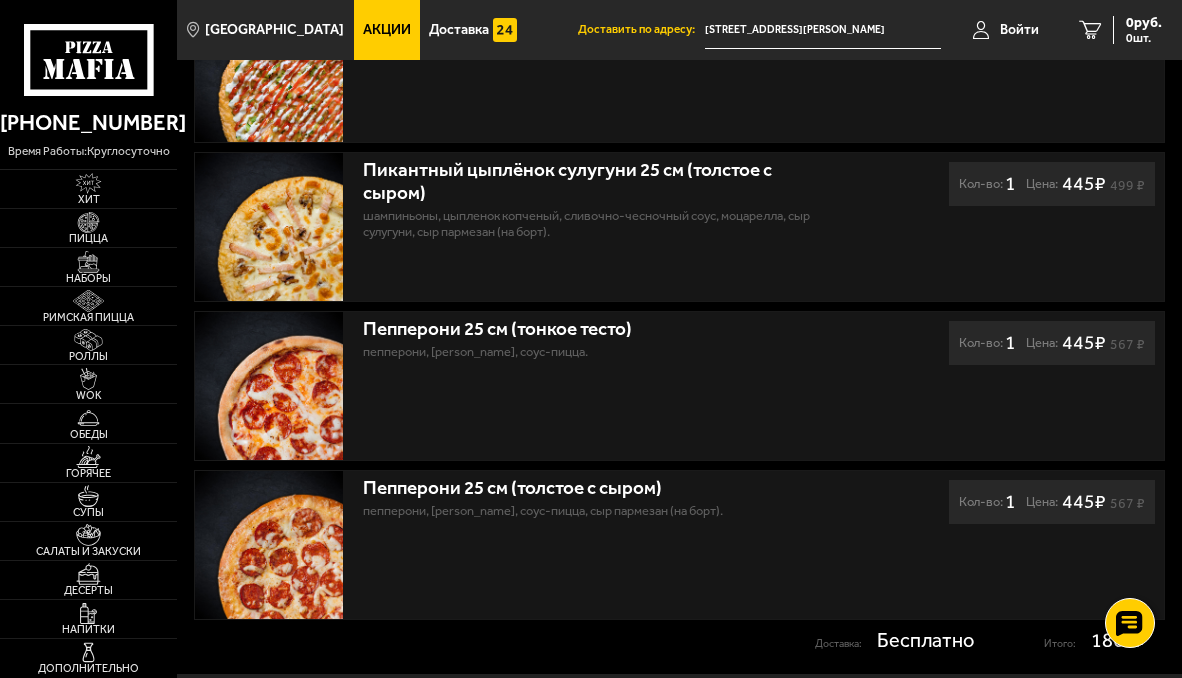 scroll, scrollTop: 549, scrollLeft: 0, axis: vertical 